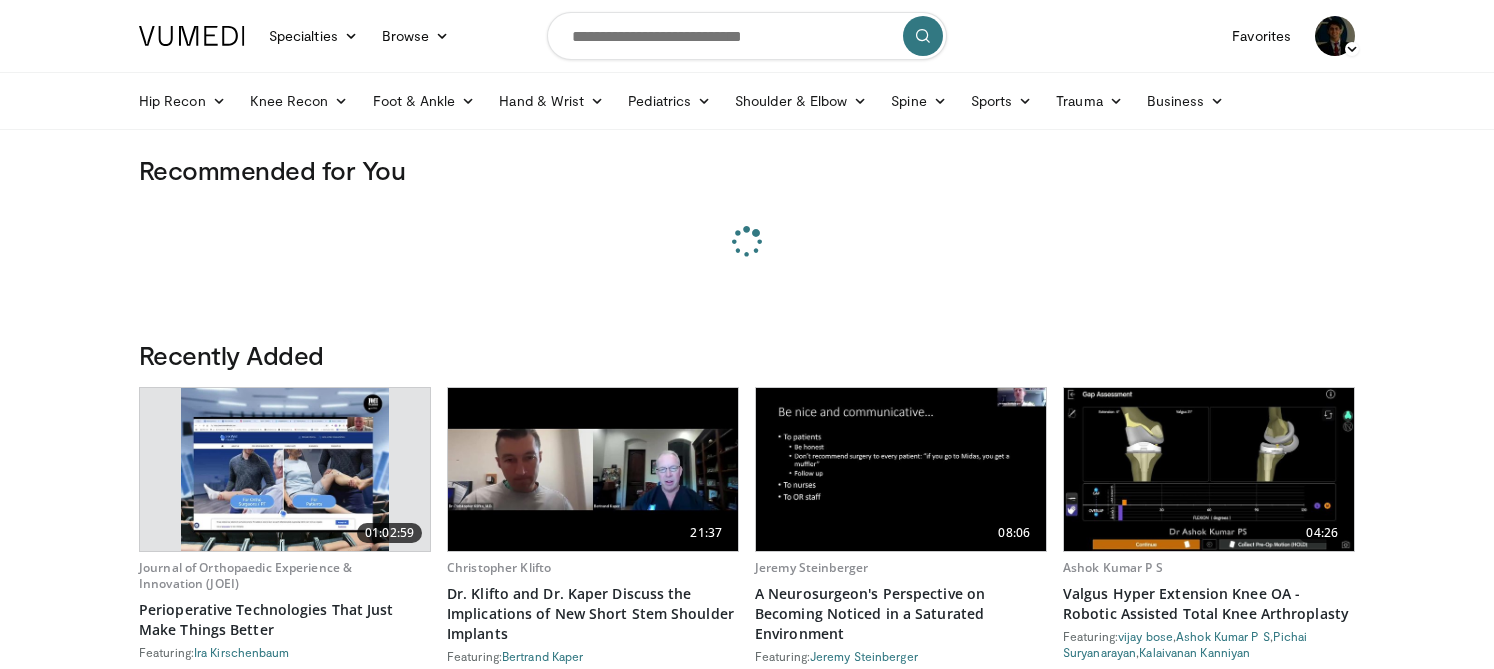 scroll, scrollTop: 0, scrollLeft: 0, axis: both 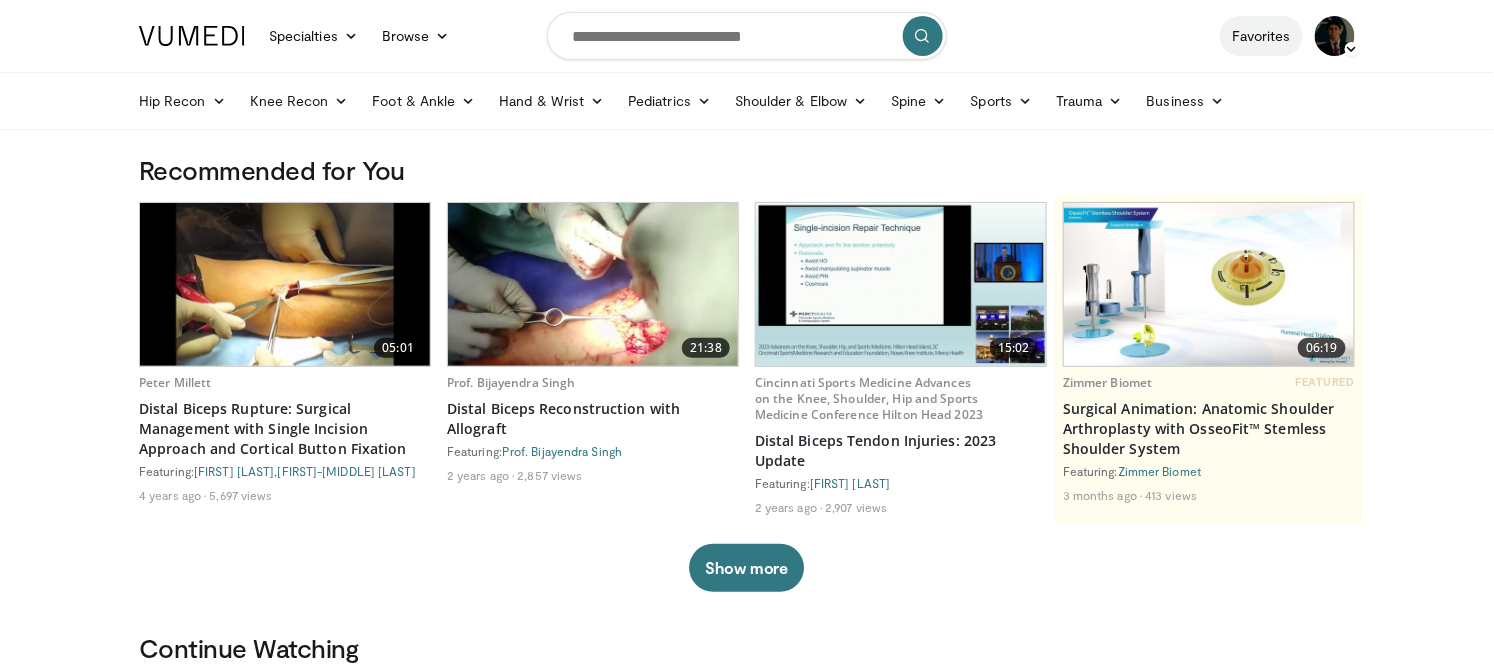 click on "Favorites" at bounding box center [1261, 36] 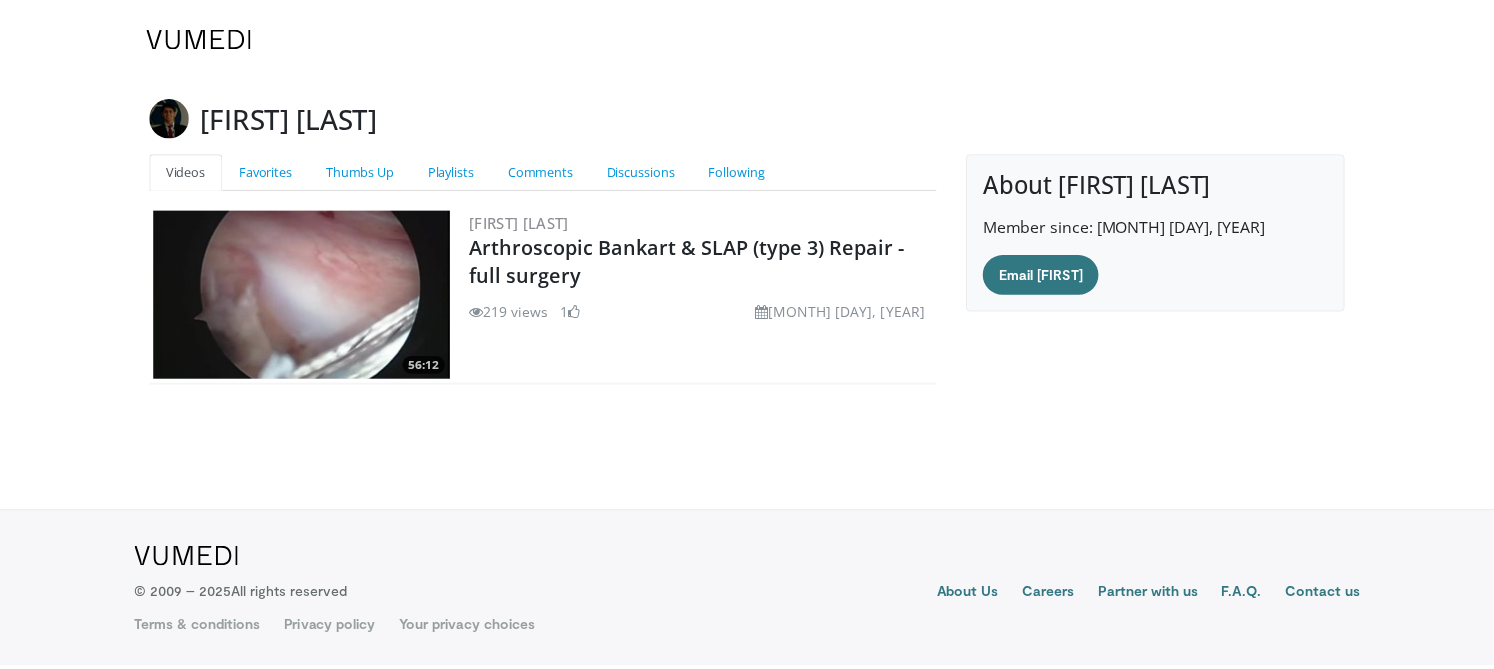 scroll, scrollTop: 261, scrollLeft: 0, axis: vertical 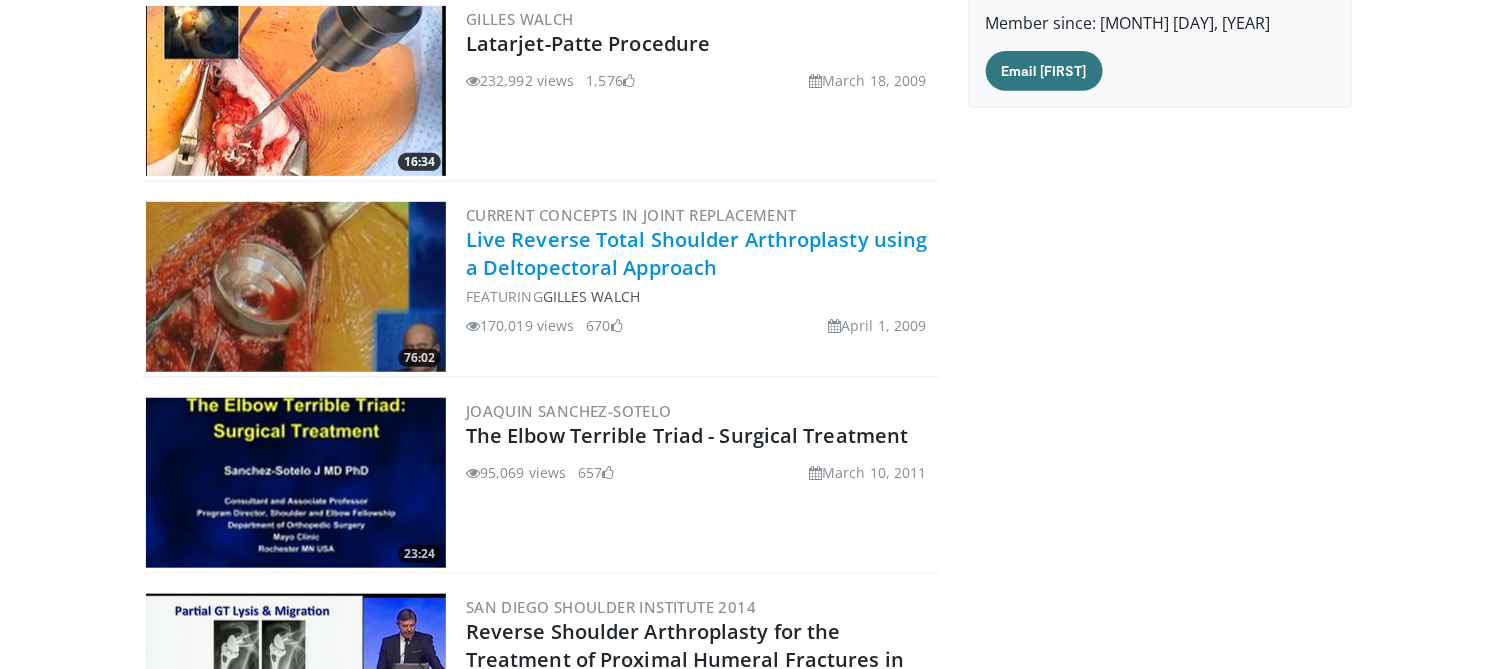 click on "Live Reverse Total Shoulder Arthroplasty using a Deltopectoral Approach" at bounding box center (697, 253) 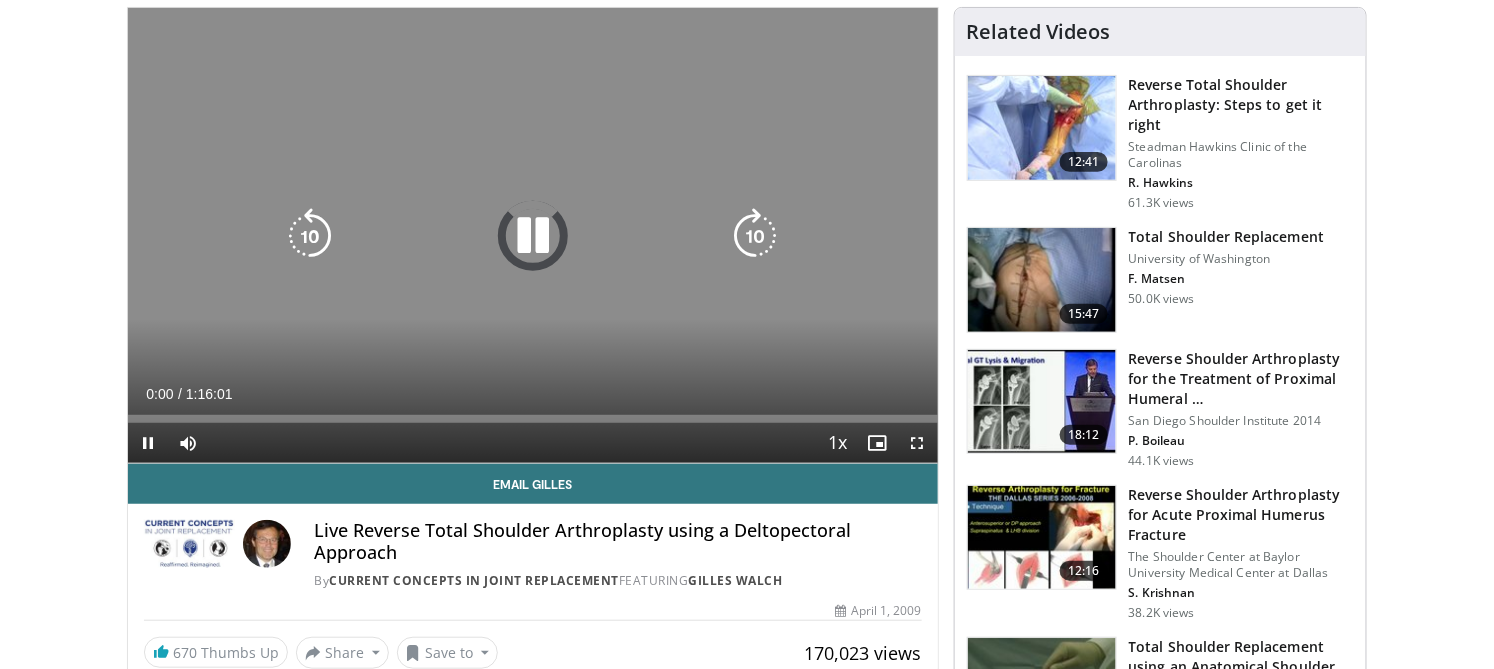 scroll, scrollTop: 110, scrollLeft: 0, axis: vertical 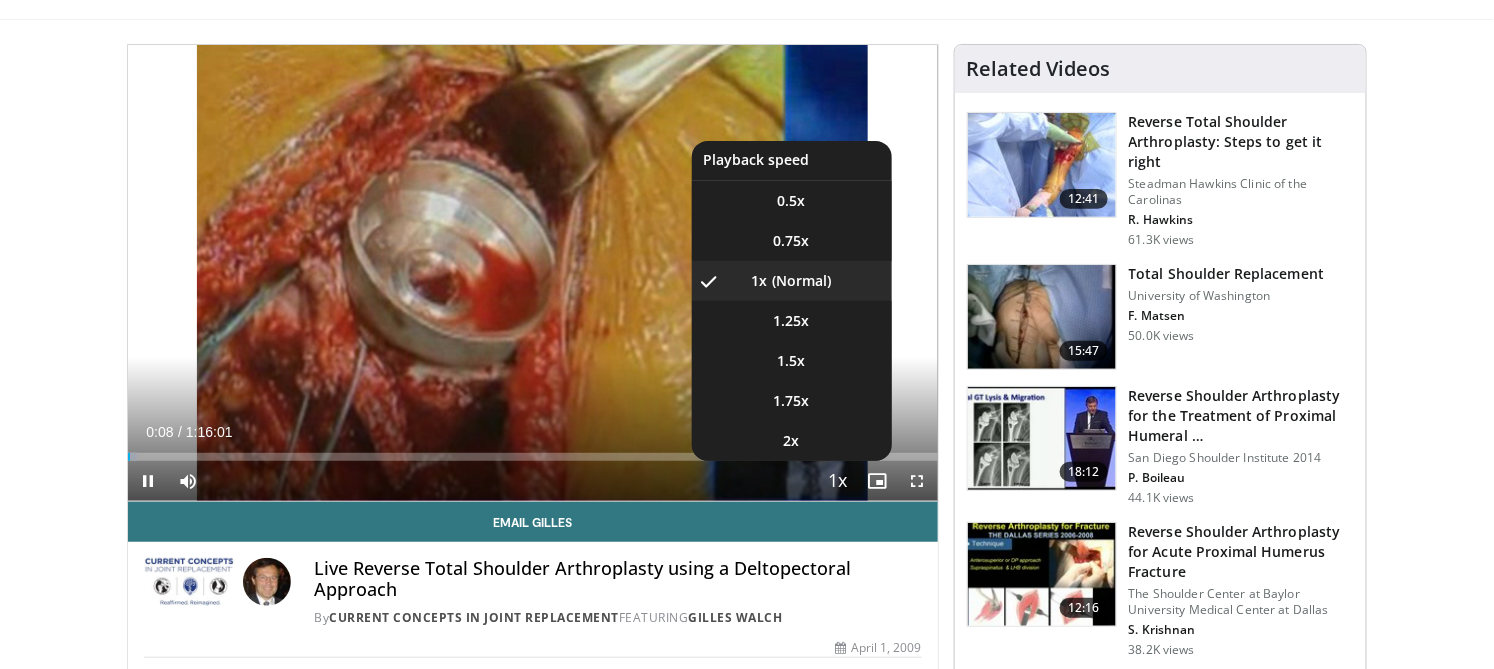 click at bounding box center (838, 482) 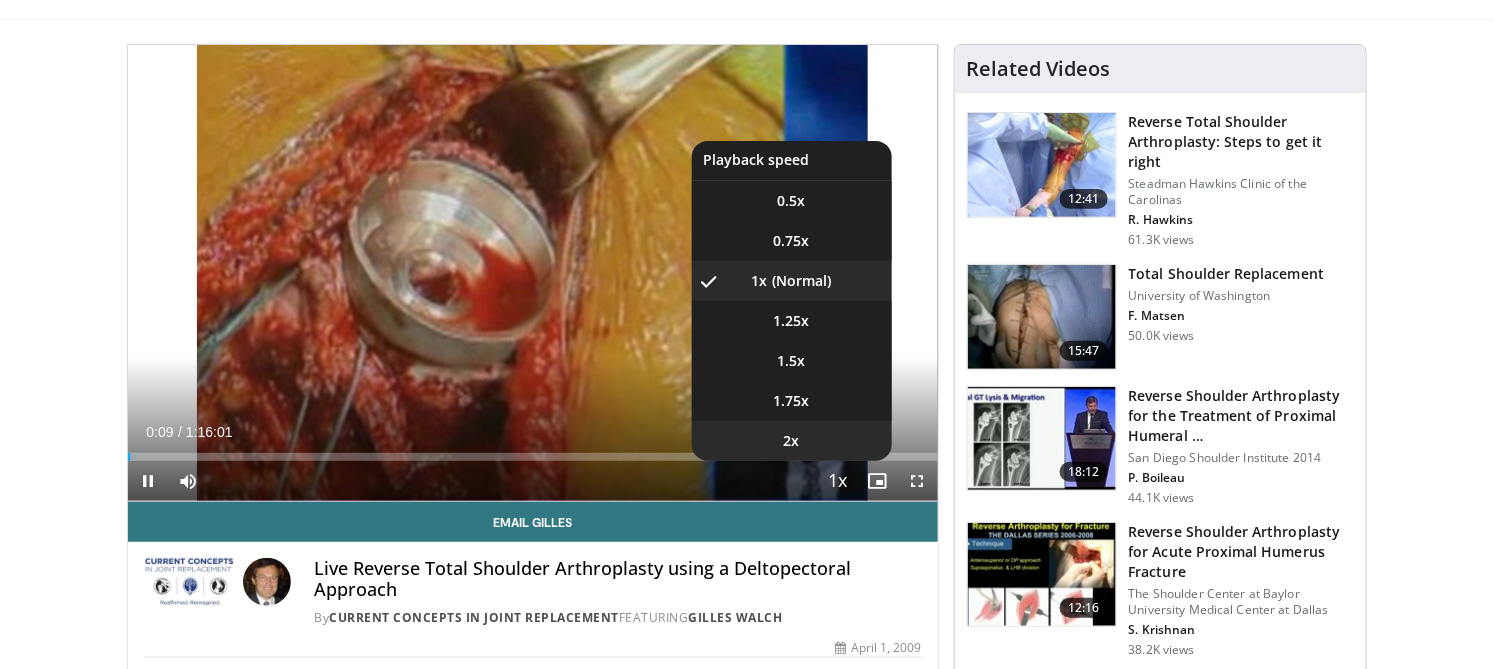 click on "2x" at bounding box center [792, 441] 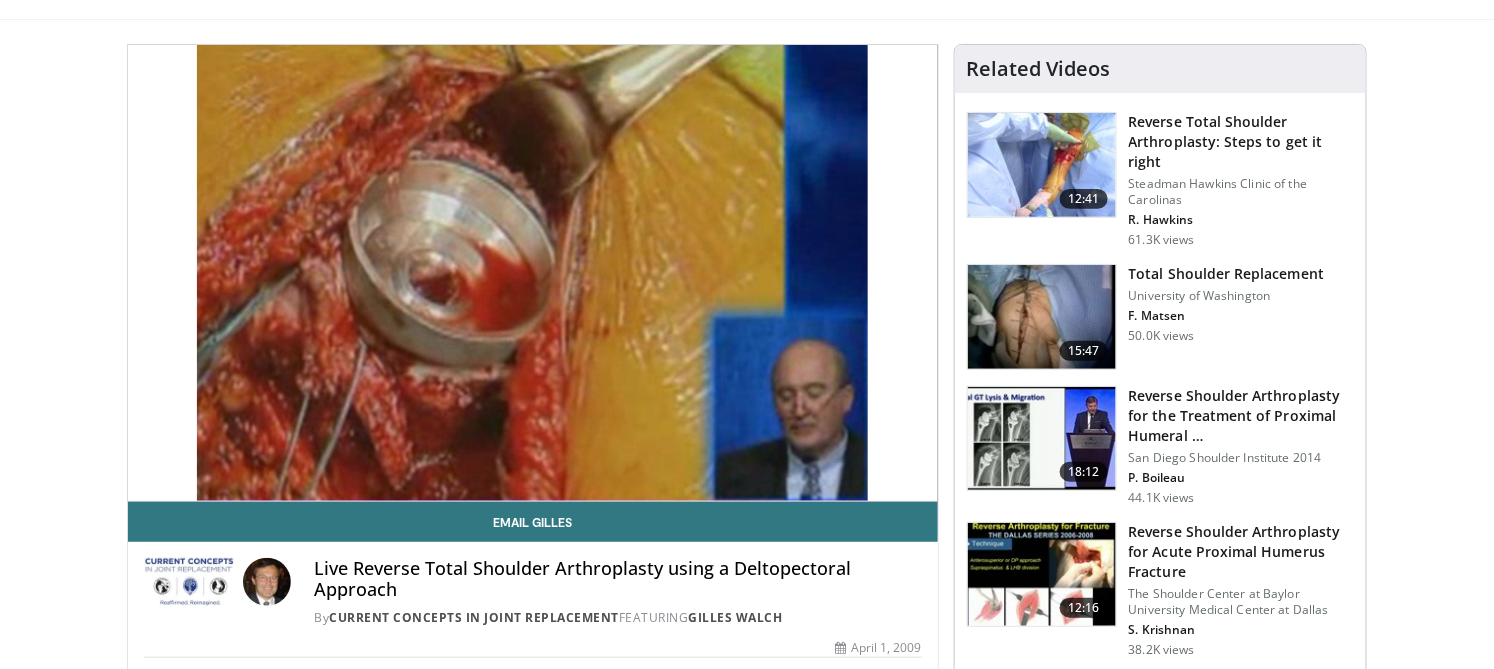click on "Specialties
Adult & Family Medicine
Allergy, Asthma, Immunology
Anesthesiology
Cardiology
Dental
Dermatology
Endocrinology
Gastroenterology & Hepatology
General Surgery
Hematology & Oncology
Infectious Disease
Nephrology
Neurology
Neurosurgery
Obstetrics & Gynecology
Ophthalmology
Oral Maxillofacial
Orthopaedics
Otolaryngology
Pediatrics
Plastic Surgery
Podiatry
Psychiatry
Pulmonology
Radiation Oncology
Radiology
Rheumatology
Urology" at bounding box center (747, 3331) 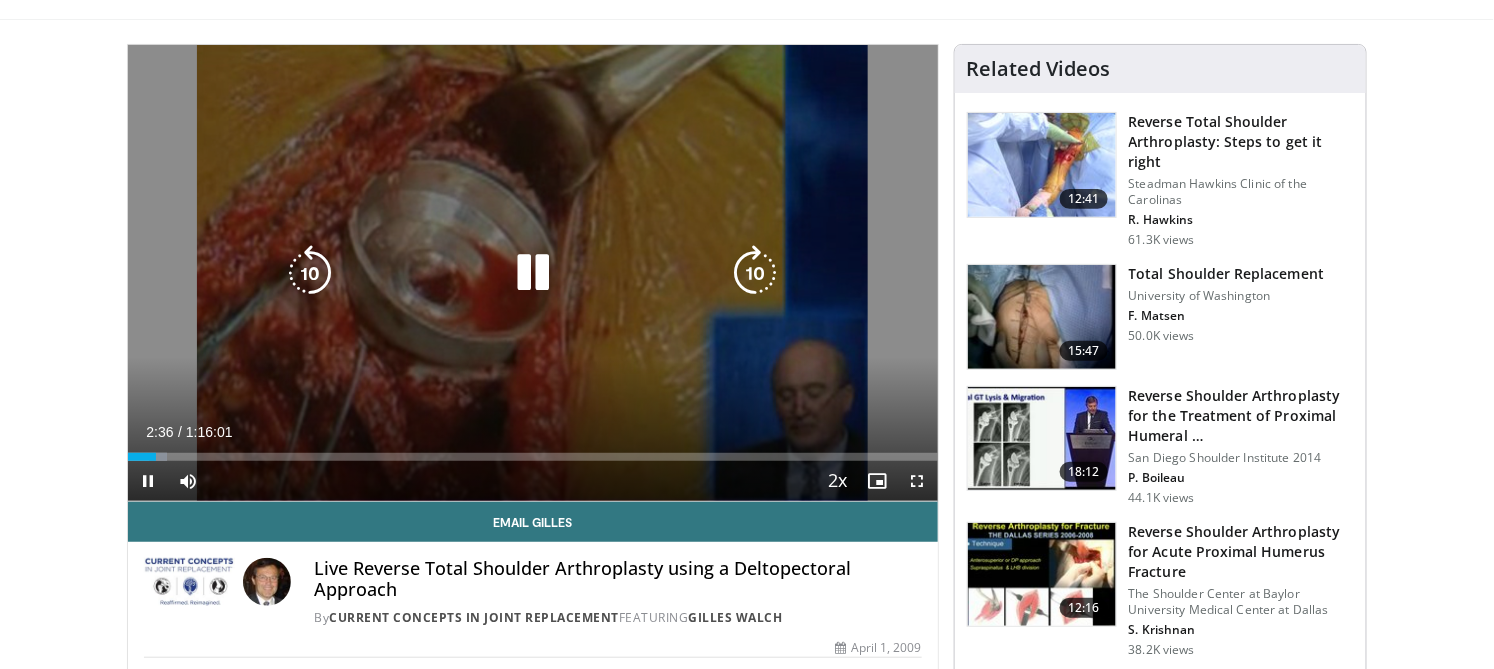 click at bounding box center [756, 273] 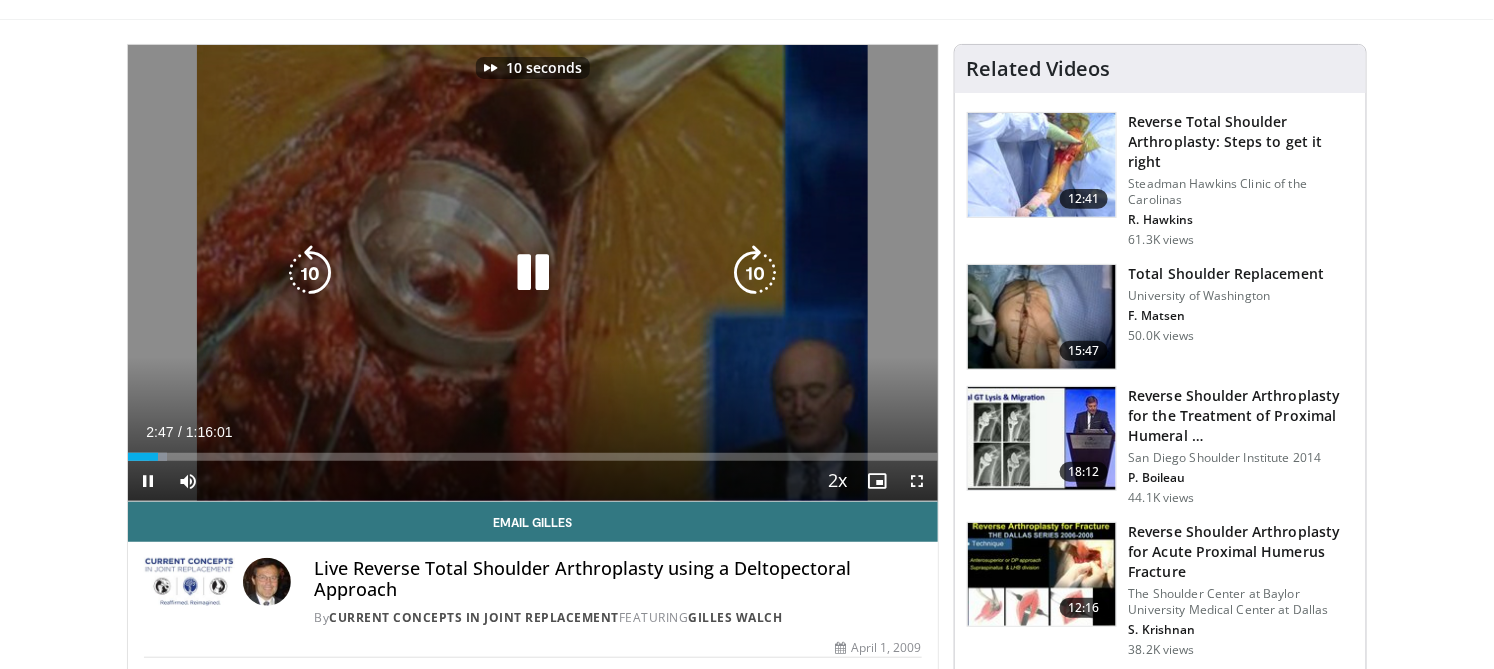 click at bounding box center (756, 273) 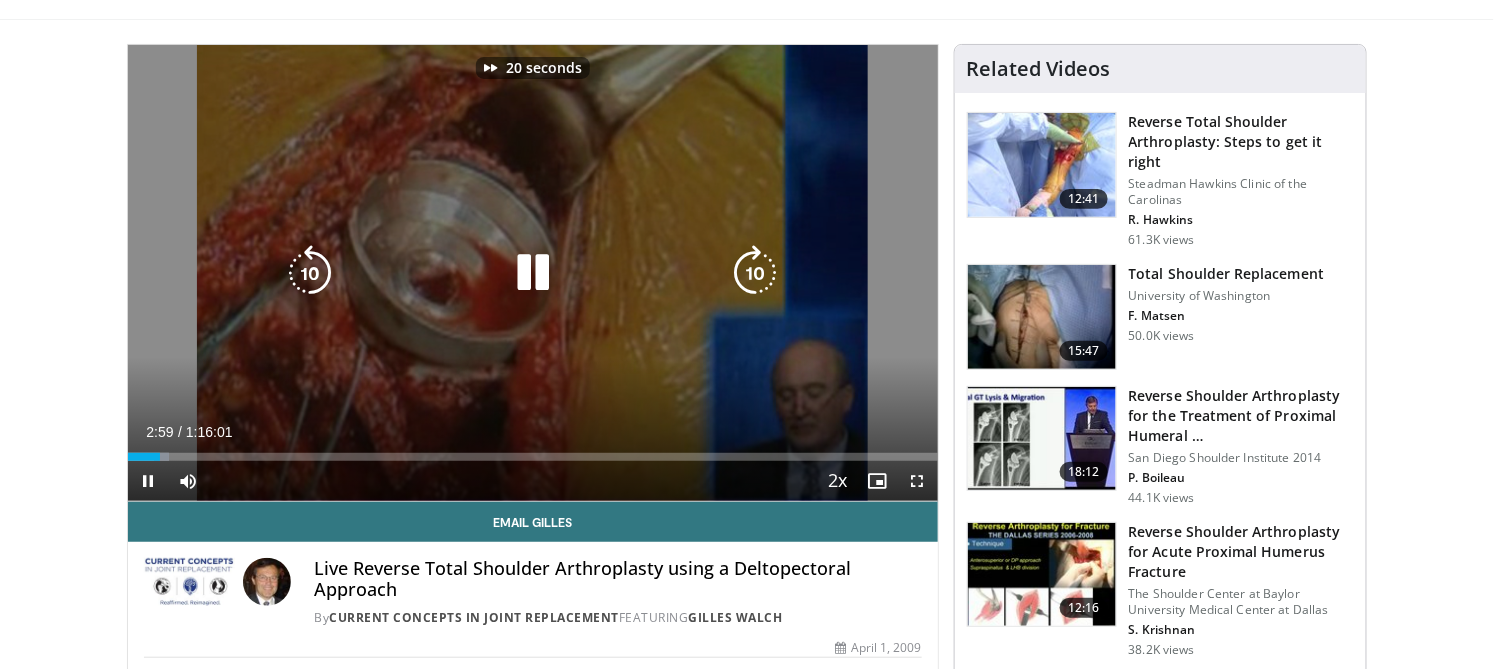 click at bounding box center [756, 273] 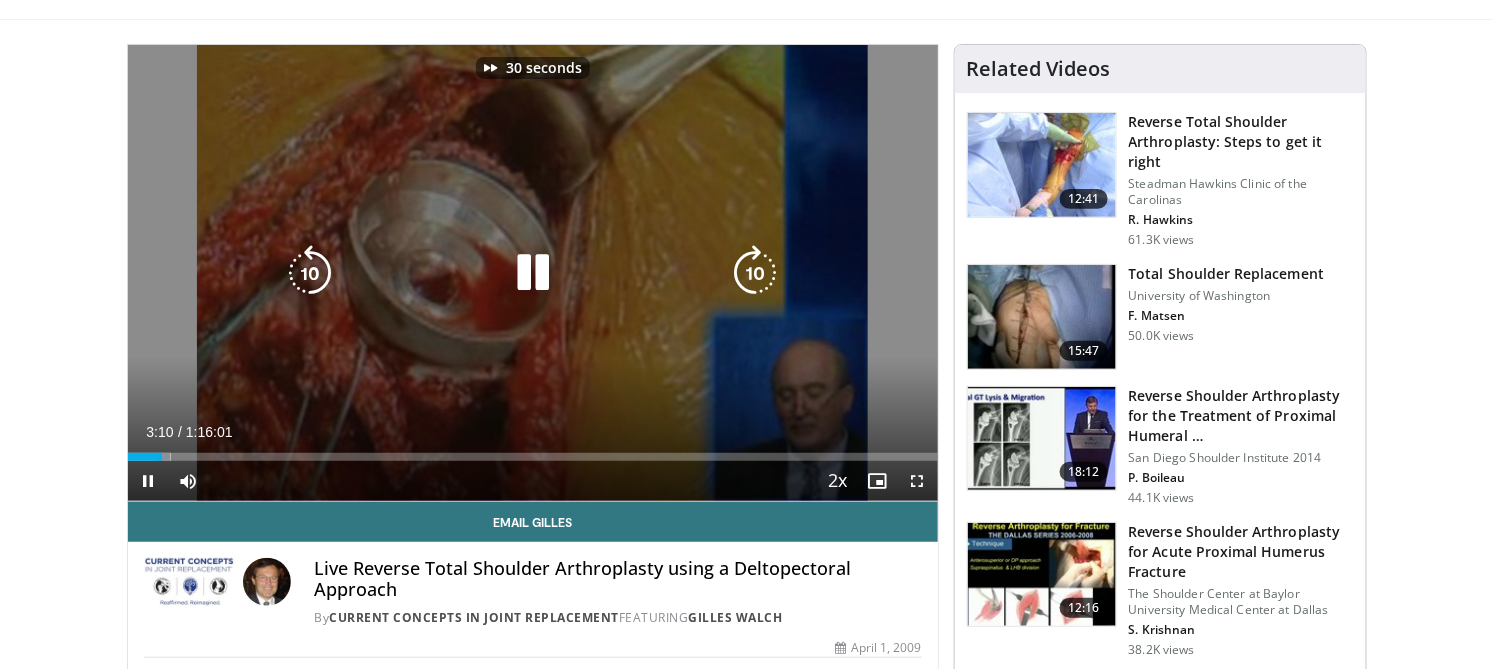 click at bounding box center [756, 273] 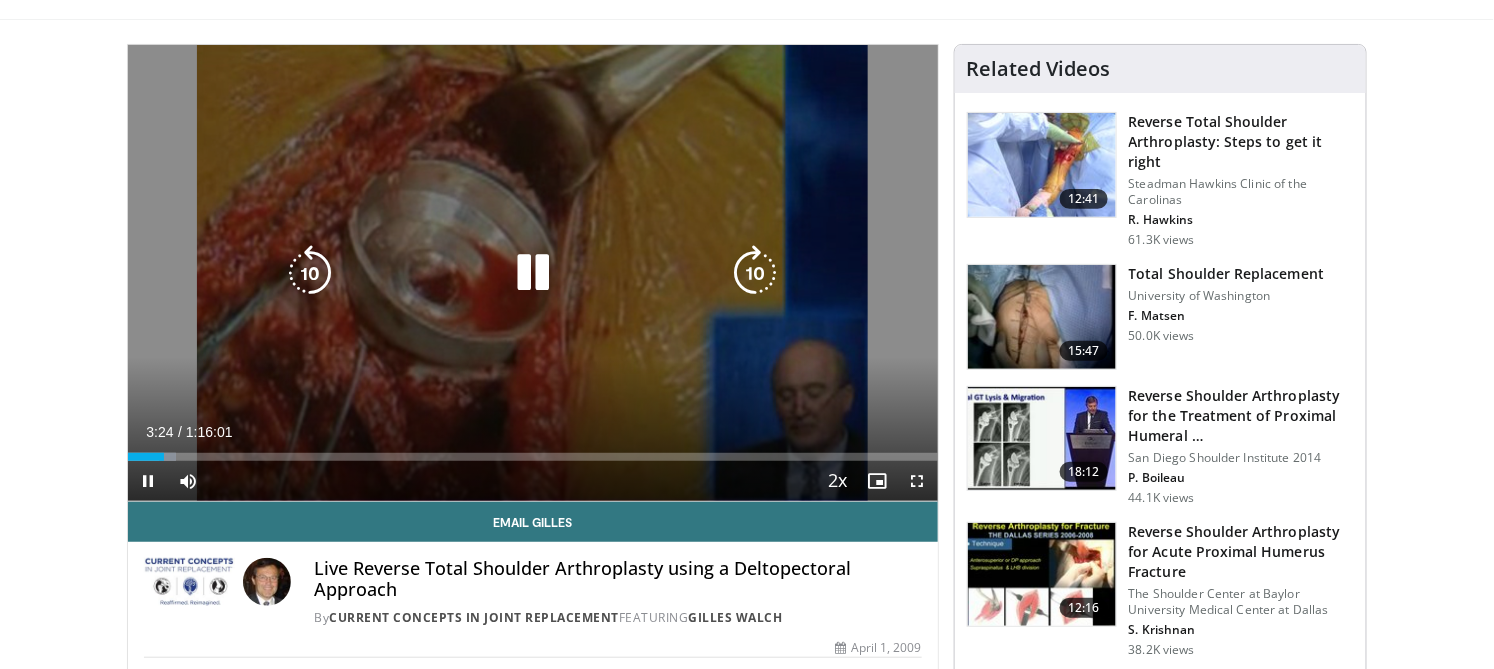 click at bounding box center (756, 273) 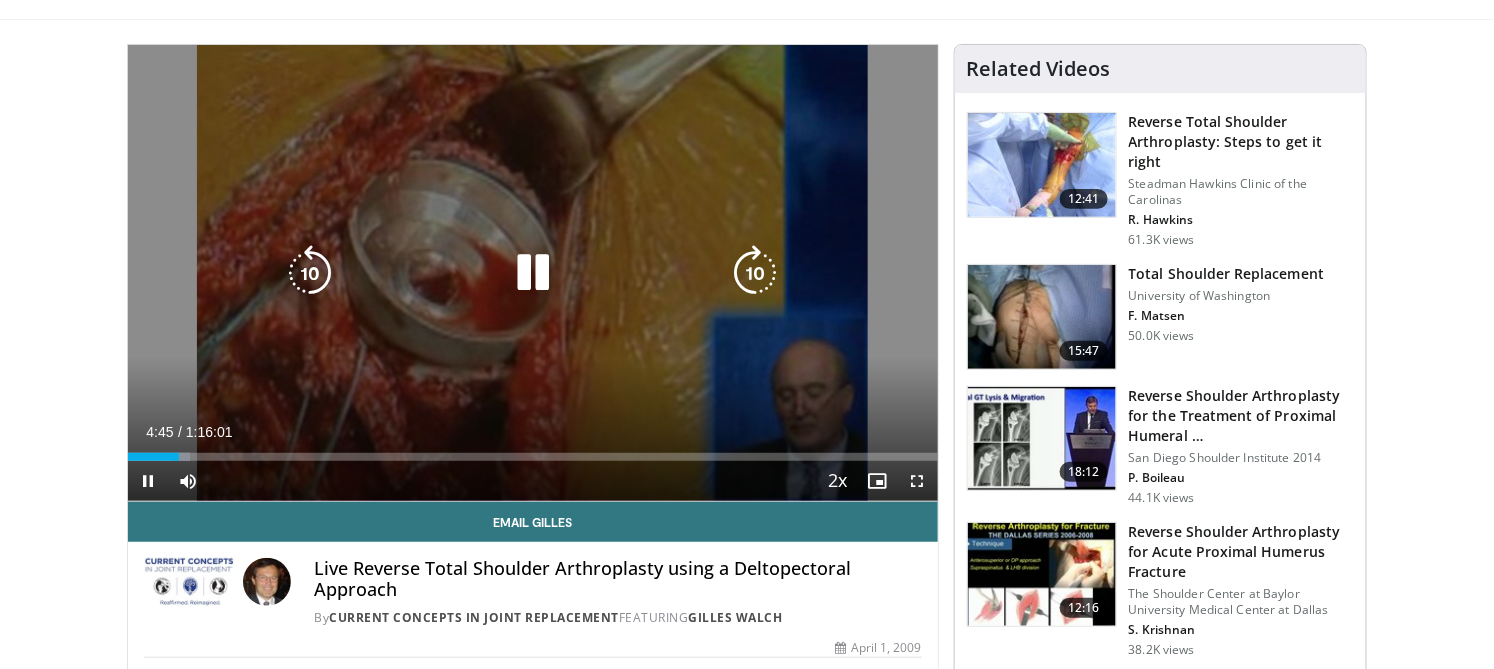 click at bounding box center (756, 273) 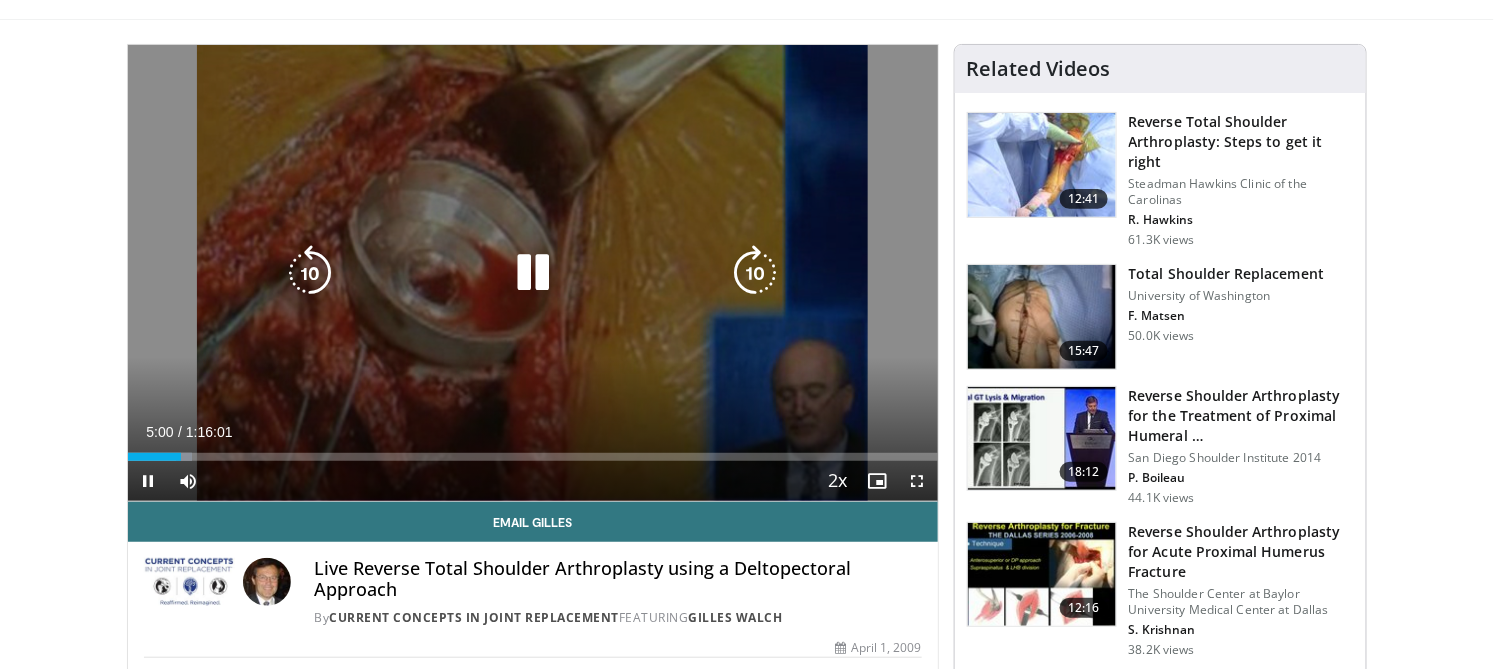 click at bounding box center (756, 273) 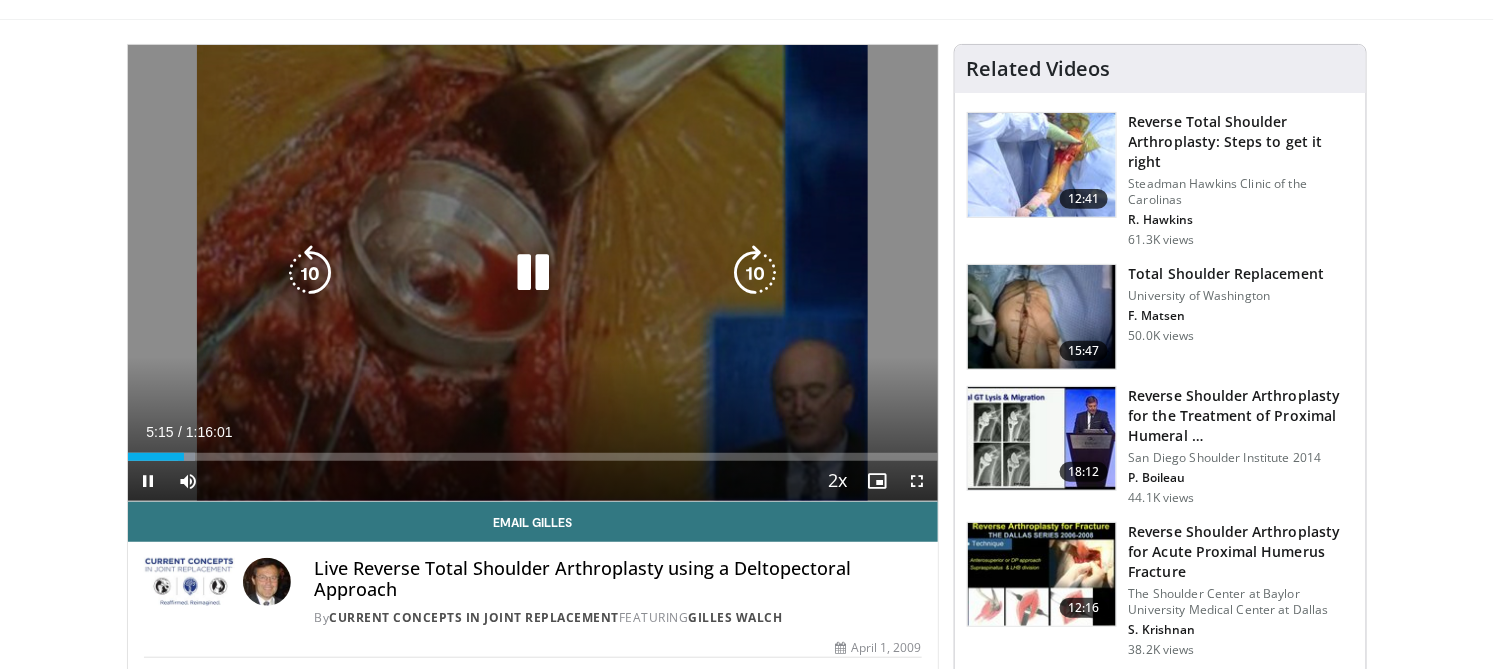 click at bounding box center (756, 273) 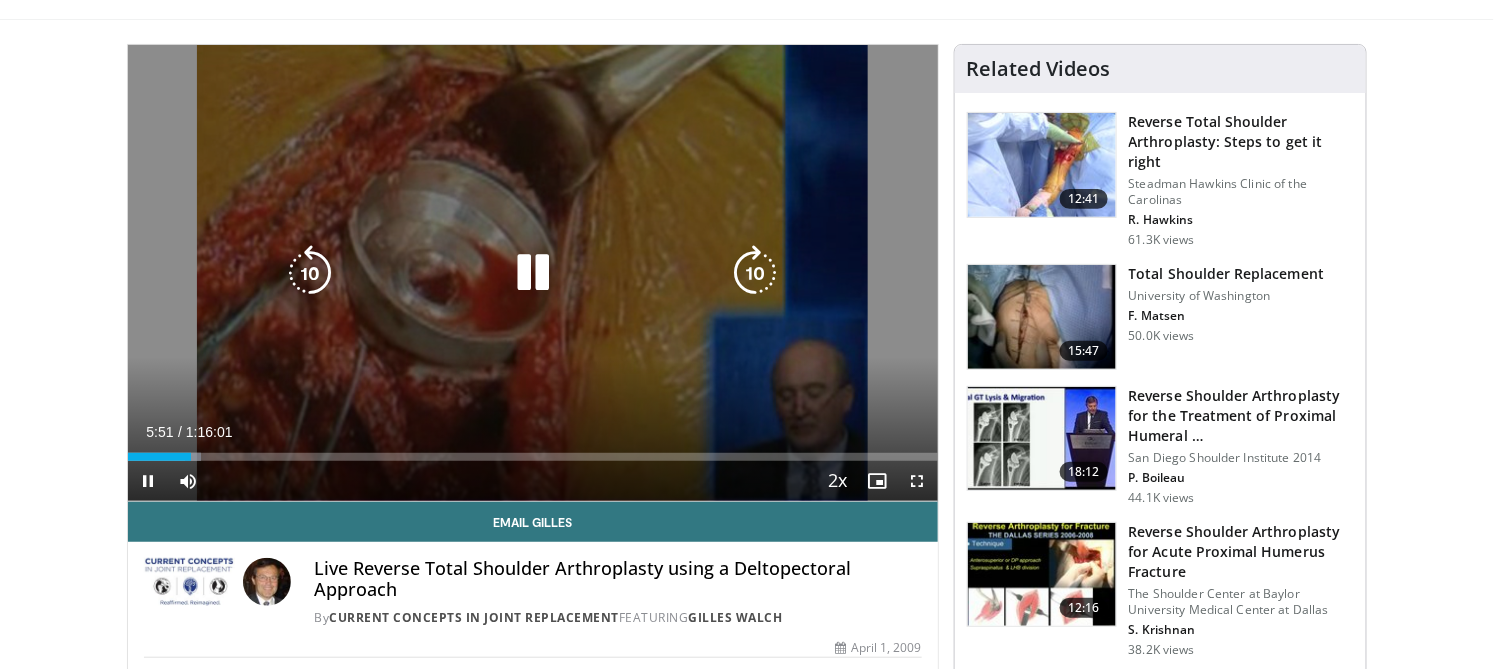 click at bounding box center [756, 273] 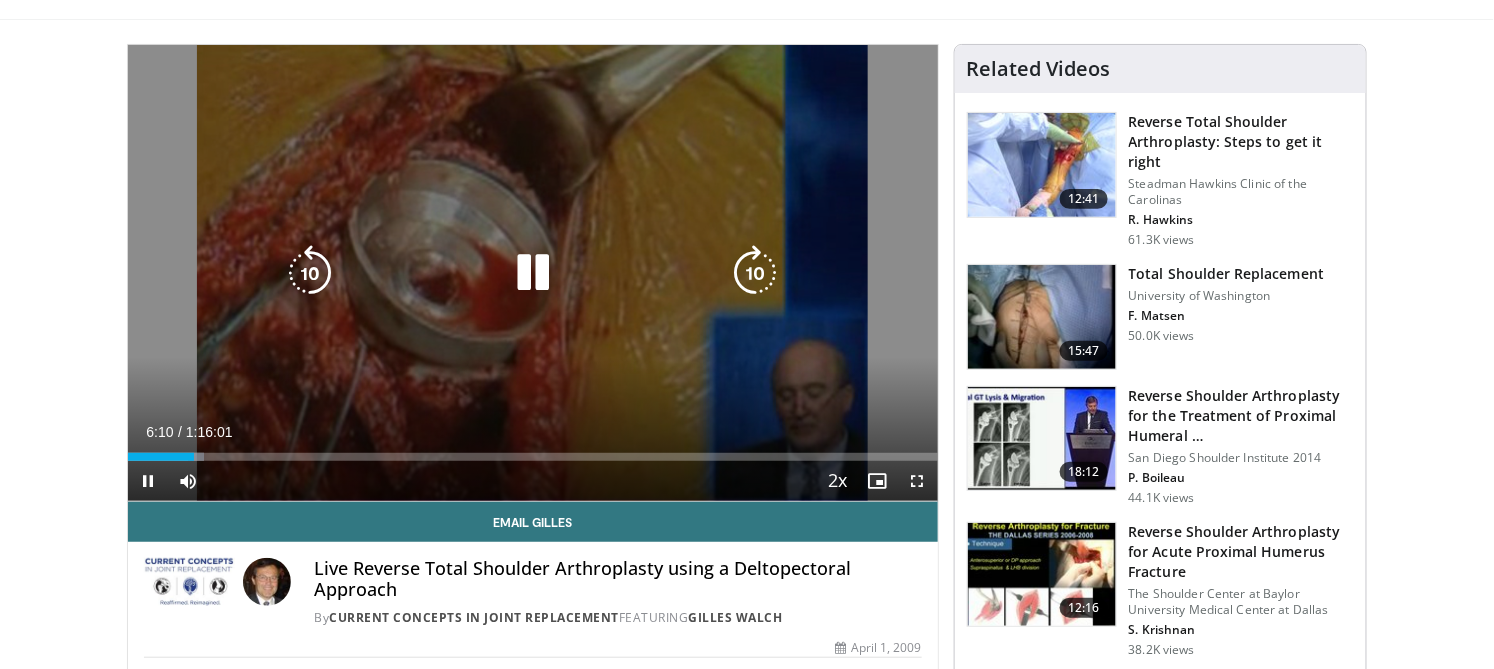 click at bounding box center [756, 273] 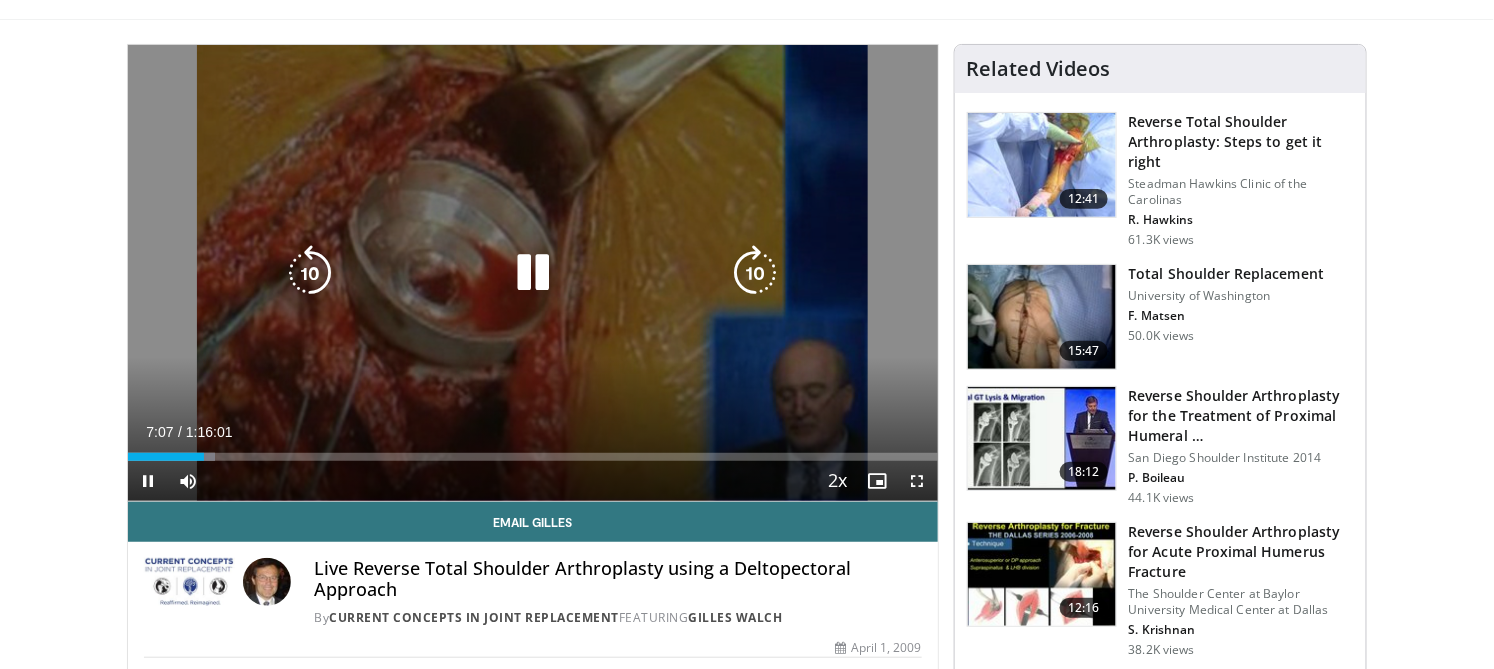 click at bounding box center (533, 273) 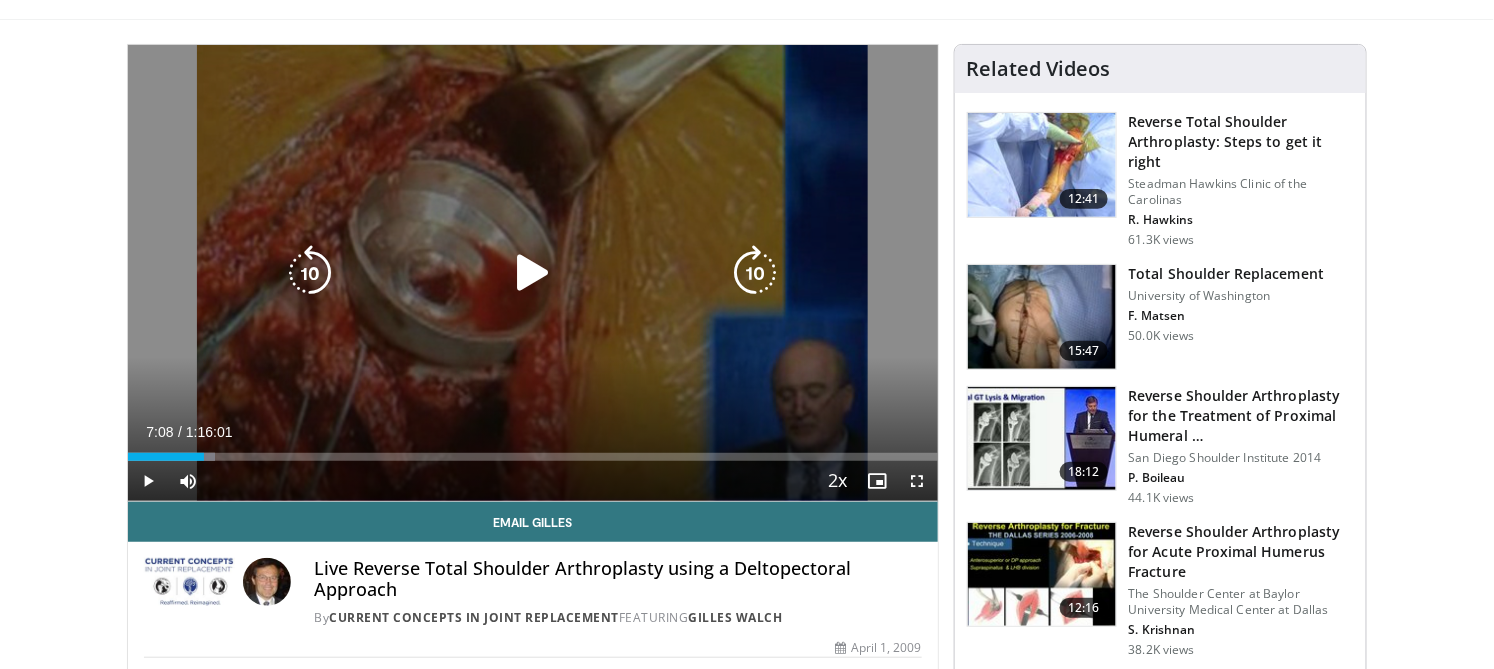 click at bounding box center (533, 273) 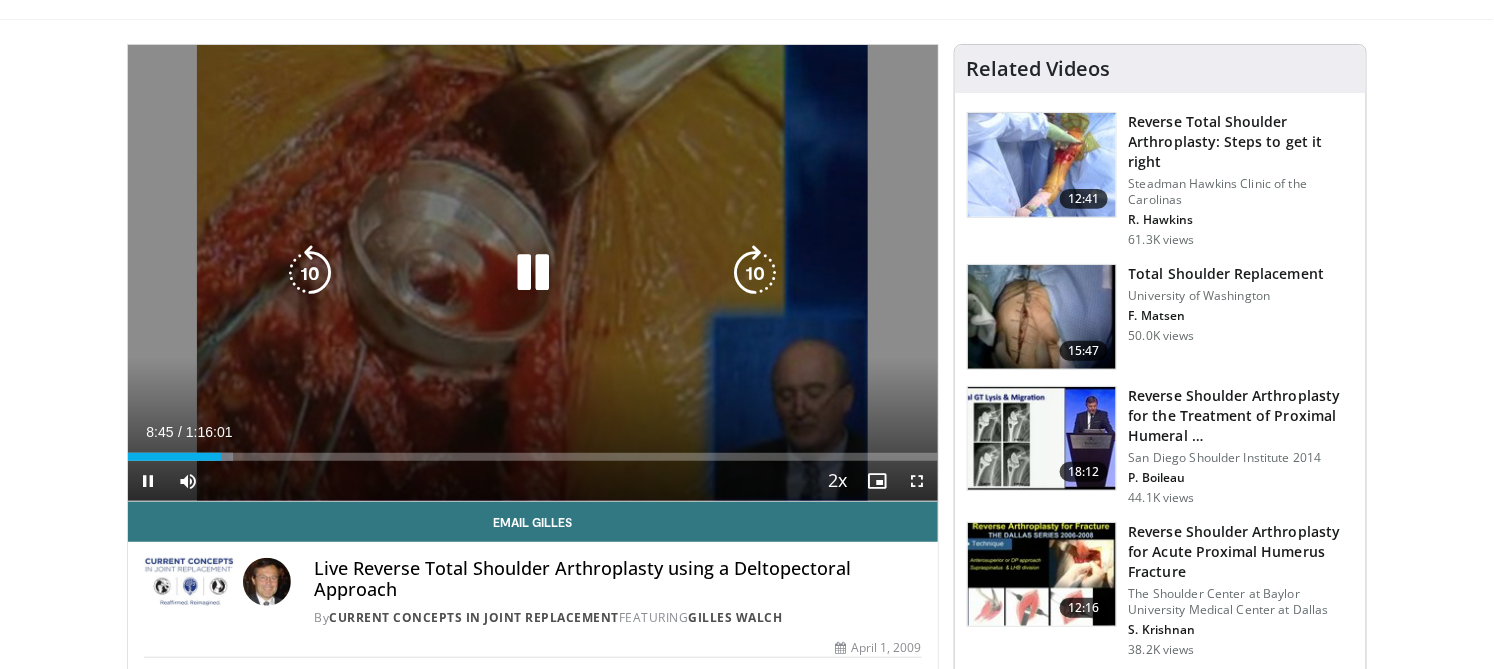 click at bounding box center (310, 273) 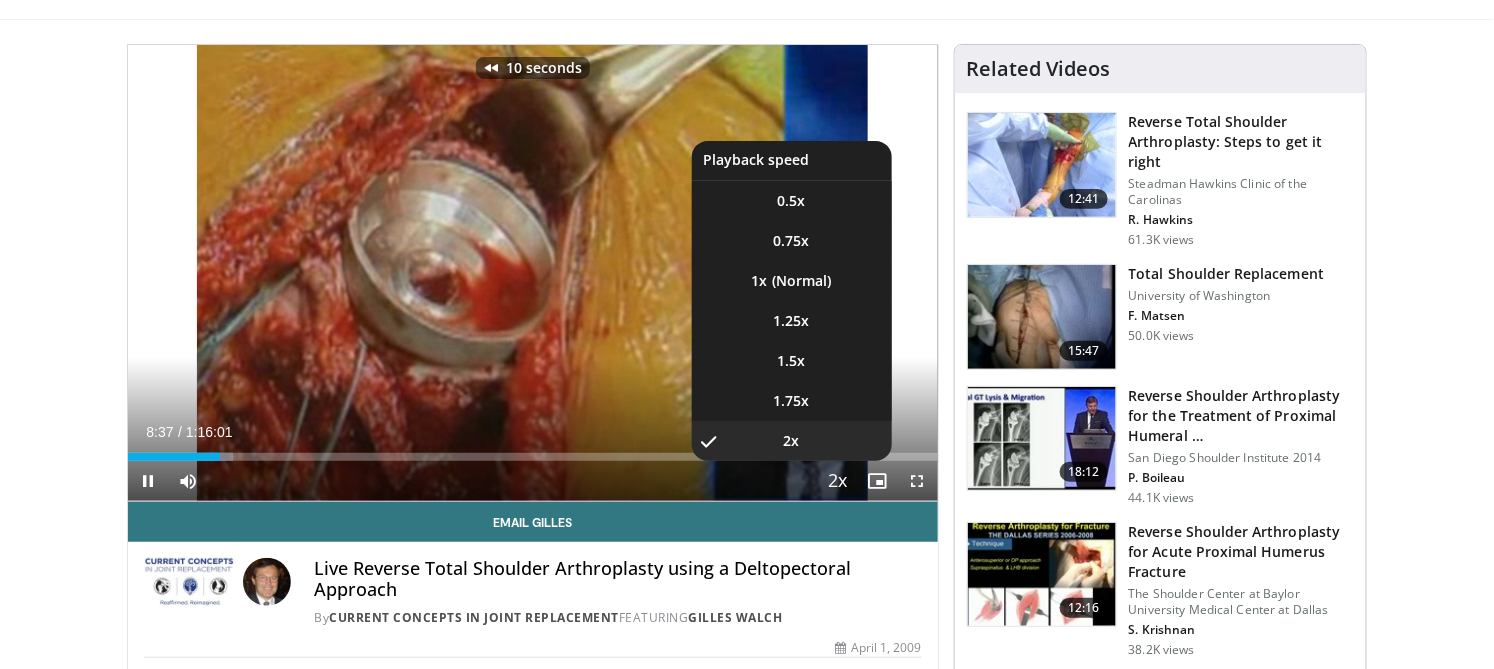 click at bounding box center (838, 482) 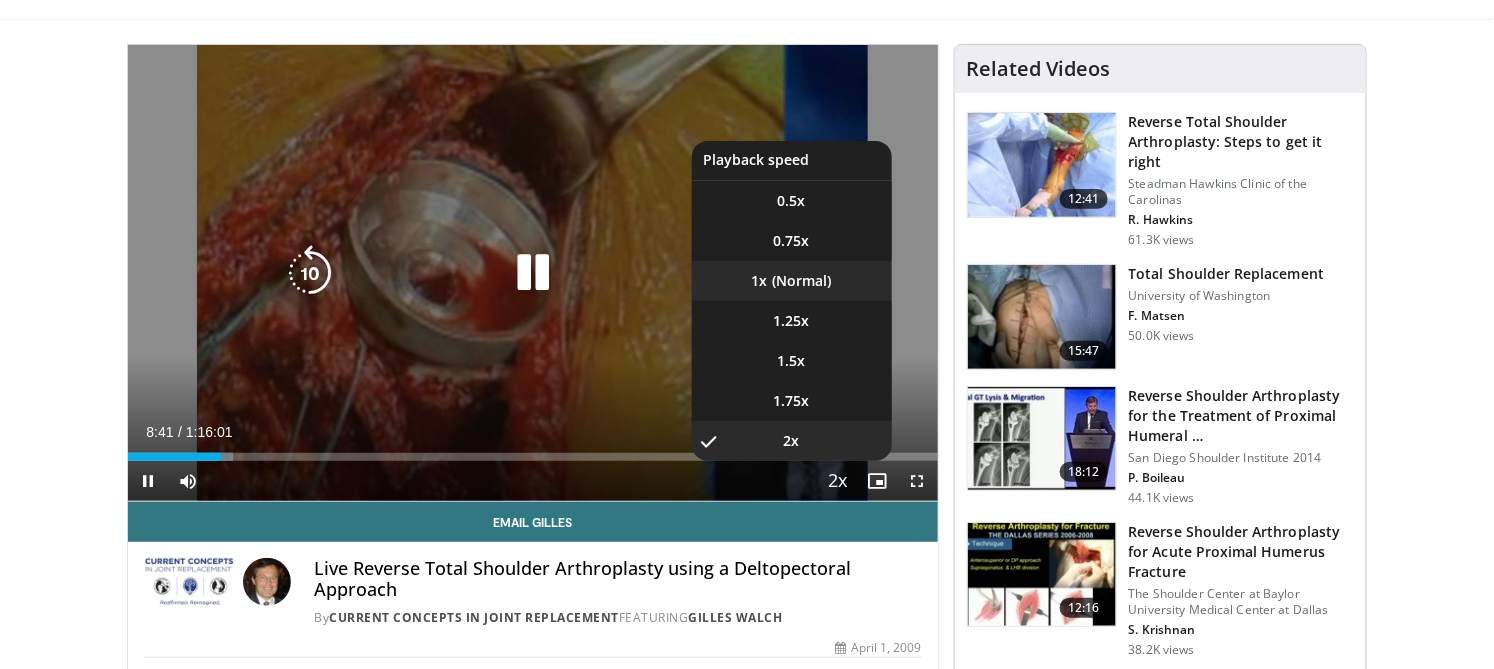drag, startPoint x: 808, startPoint y: 277, endPoint x: 490, endPoint y: 336, distance: 323.42697 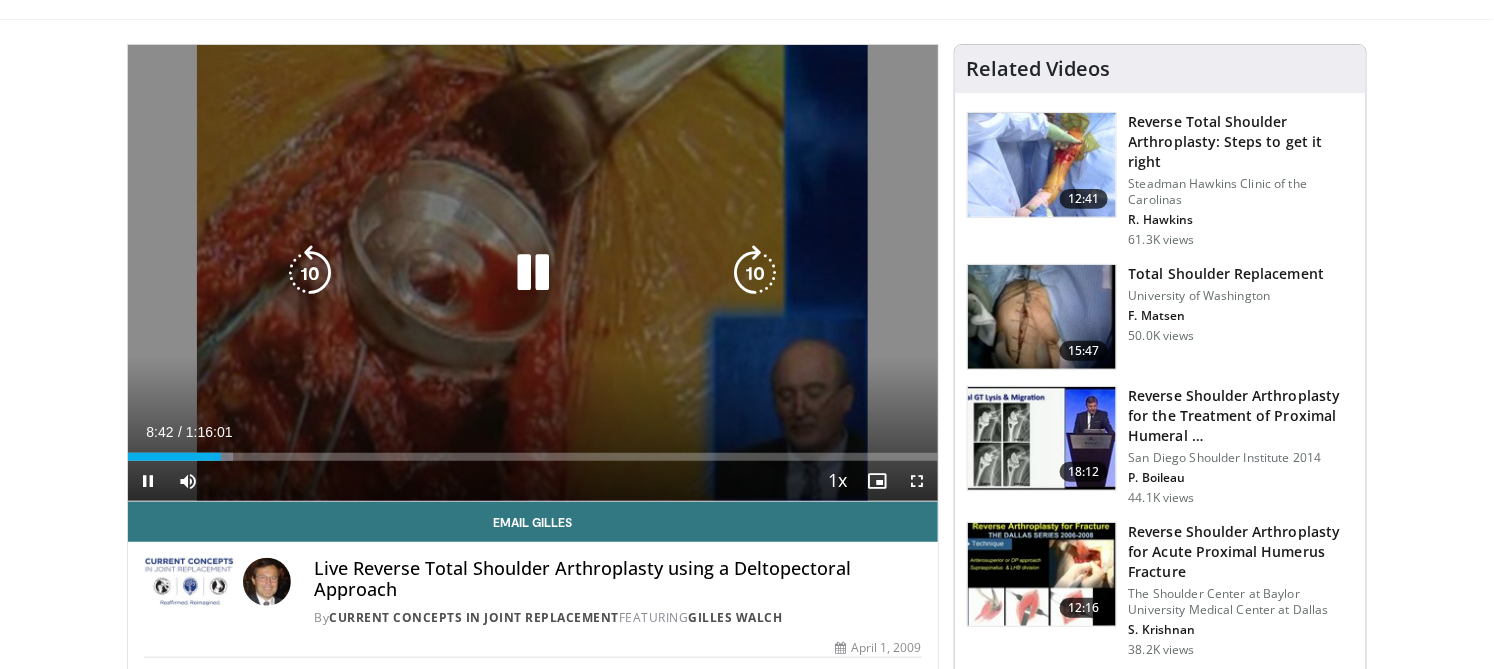 click at bounding box center (310, 273) 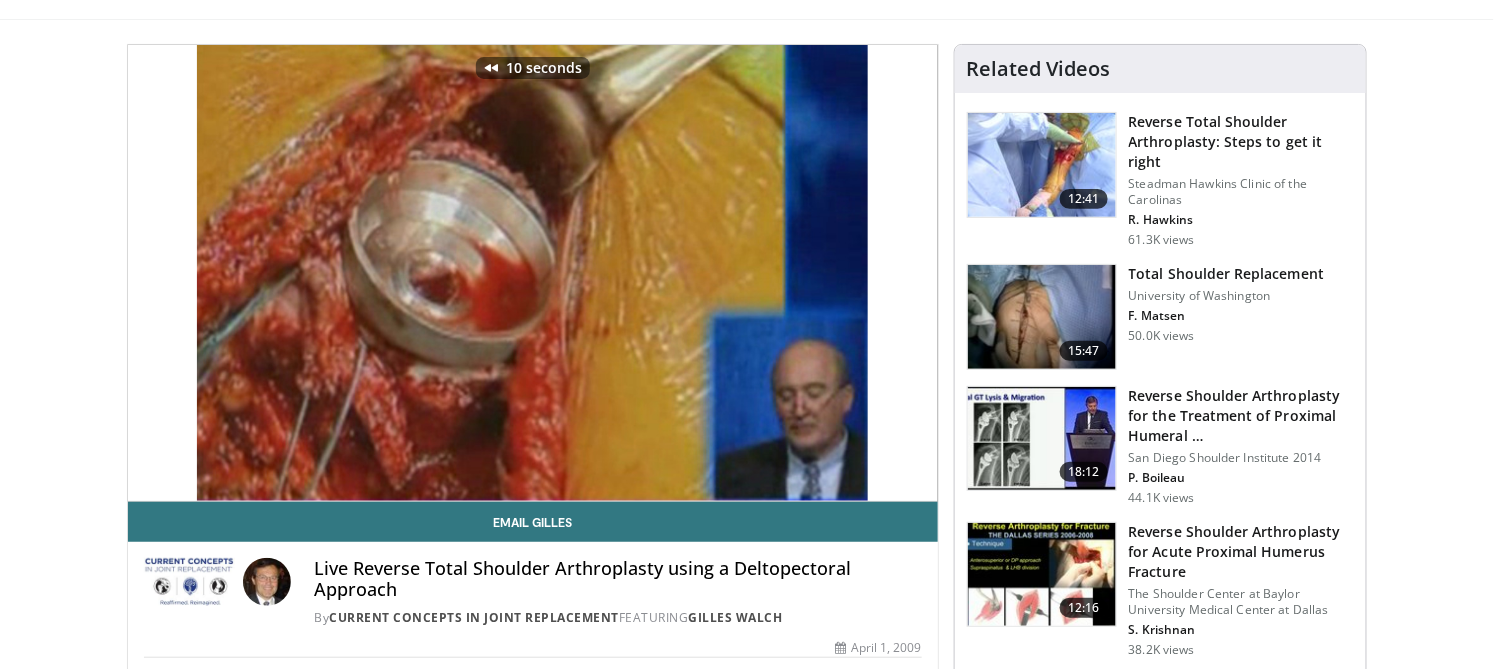 click on "Specialties
Adult & Family Medicine
Allergy, Asthma, Immunology
Anesthesiology
Cardiology
Dental
Dermatology
Endocrinology
Gastroenterology & Hepatology
General Surgery
Hematology & Oncology
Infectious Disease
Nephrology
Neurology
Neurosurgery
Obstetrics & Gynecology
Ophthalmology
Oral Maxillofacial
Orthopaedics
Otolaryngology
Pediatrics
Plastic Surgery
Podiatry
Psychiatry
Pulmonology
Radiation Oncology
Radiology
Rheumatology
Urology" at bounding box center [747, 3331] 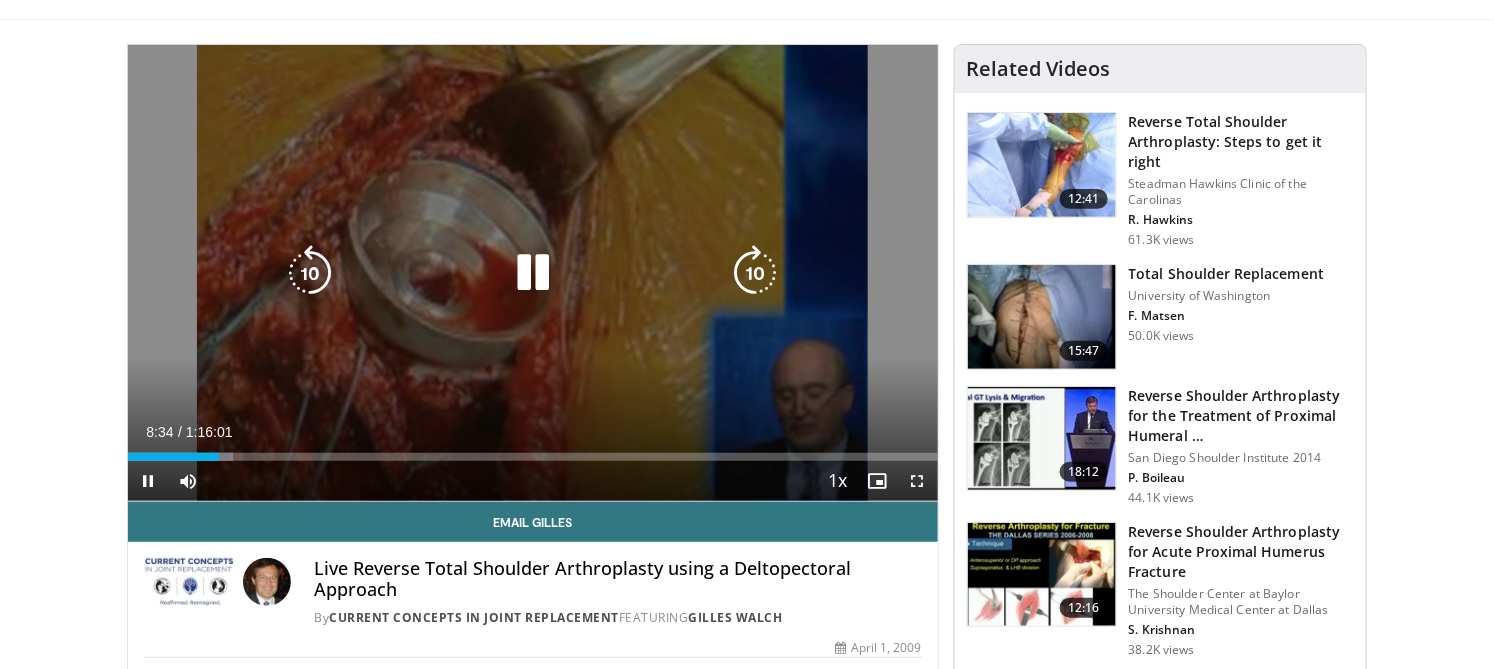 click at bounding box center (310, 273) 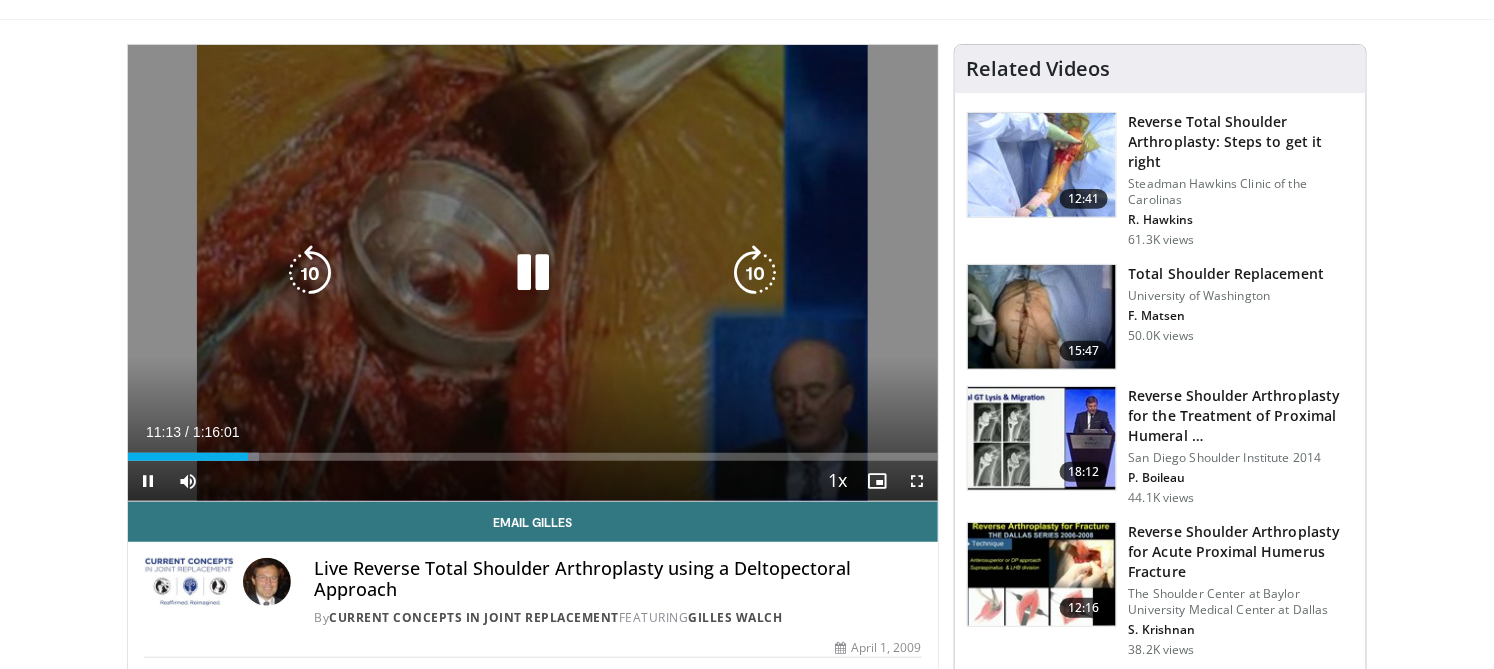 click at bounding box center [756, 273] 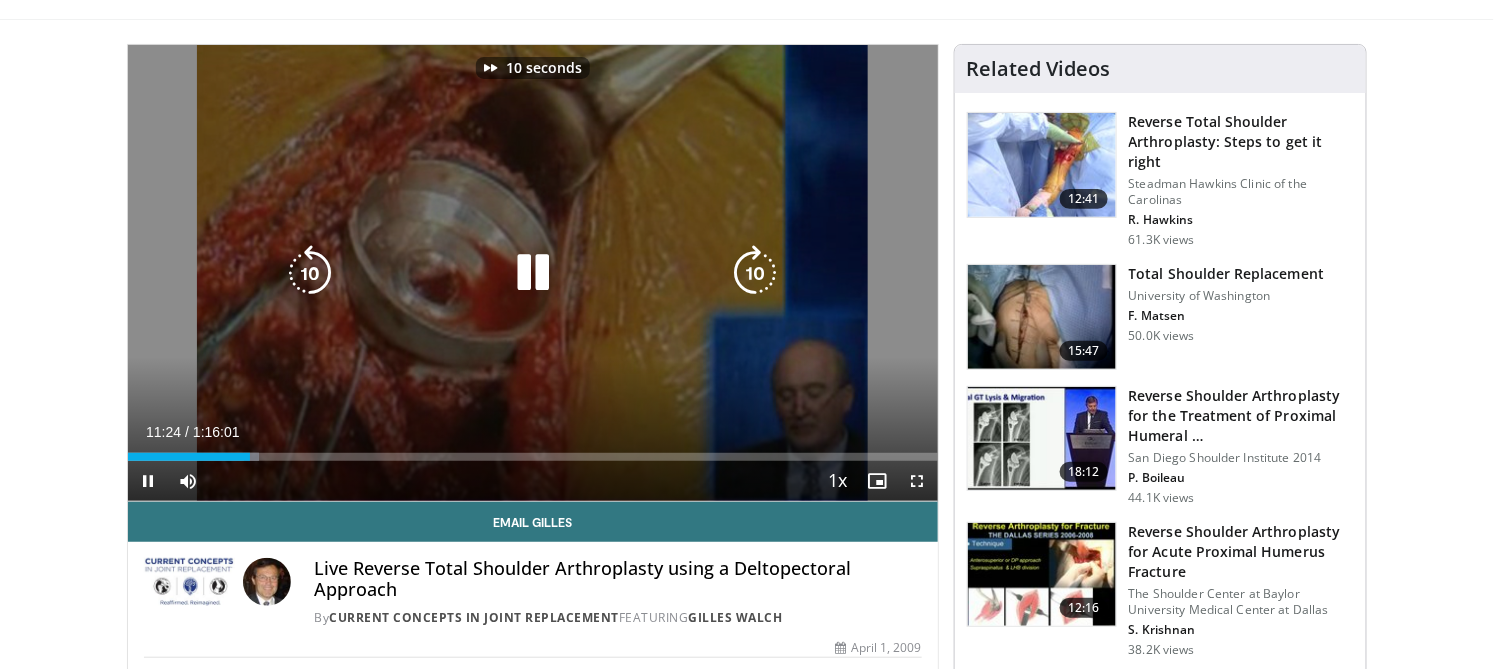 click at bounding box center (756, 273) 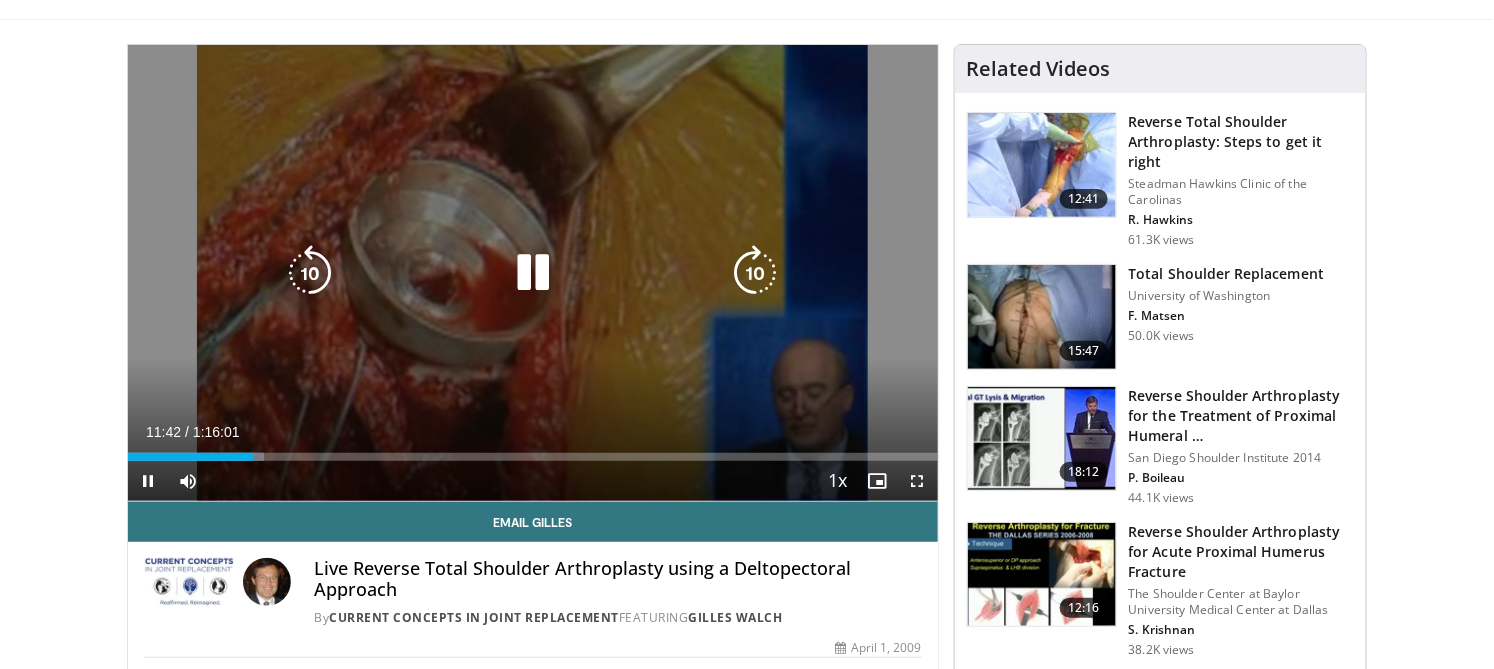 click at bounding box center [756, 273] 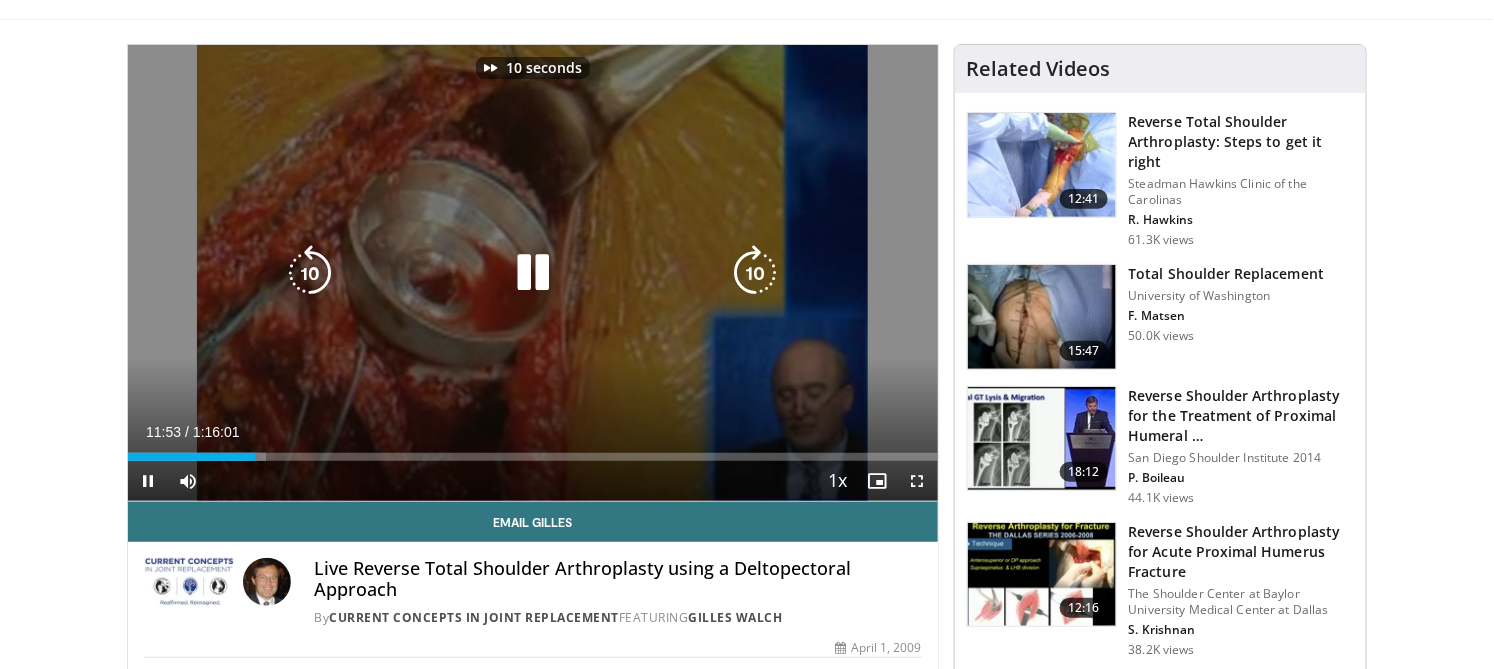 click at bounding box center (756, 273) 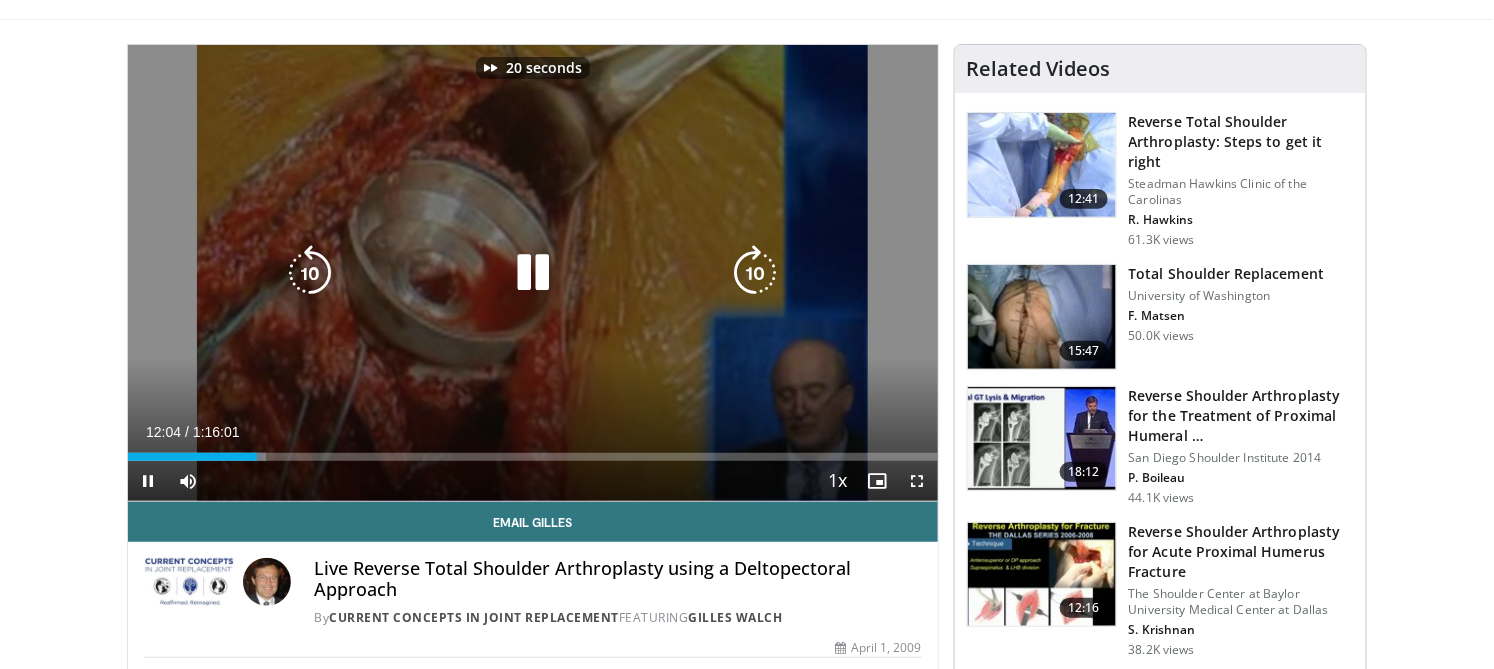 click at bounding box center (756, 273) 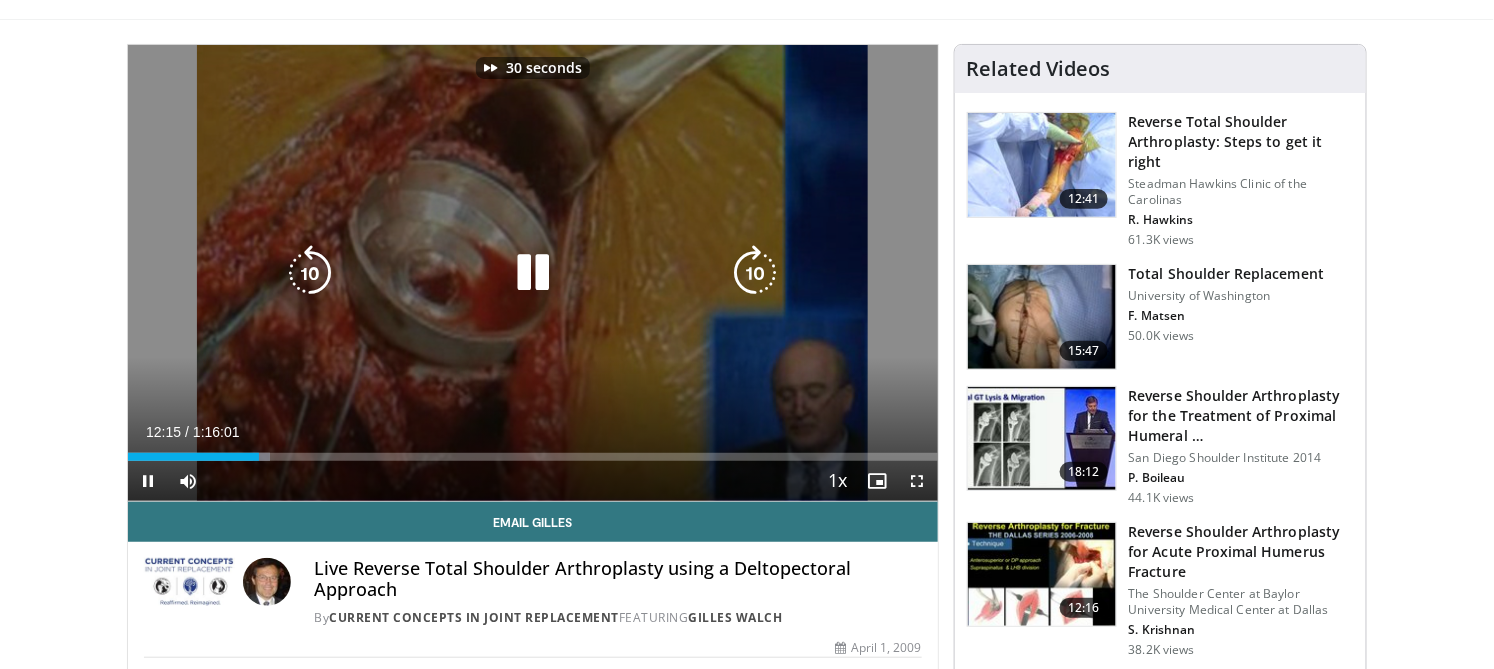 click at bounding box center (756, 273) 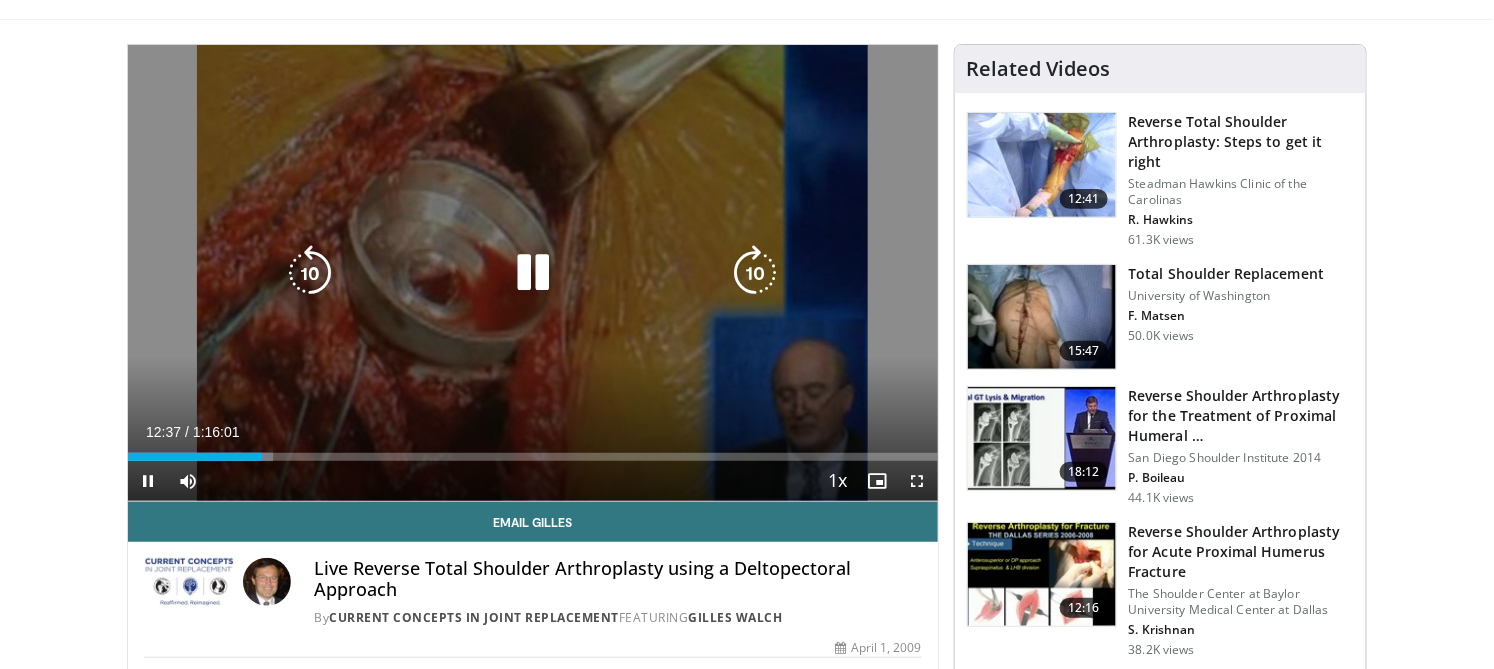 click at bounding box center (756, 273) 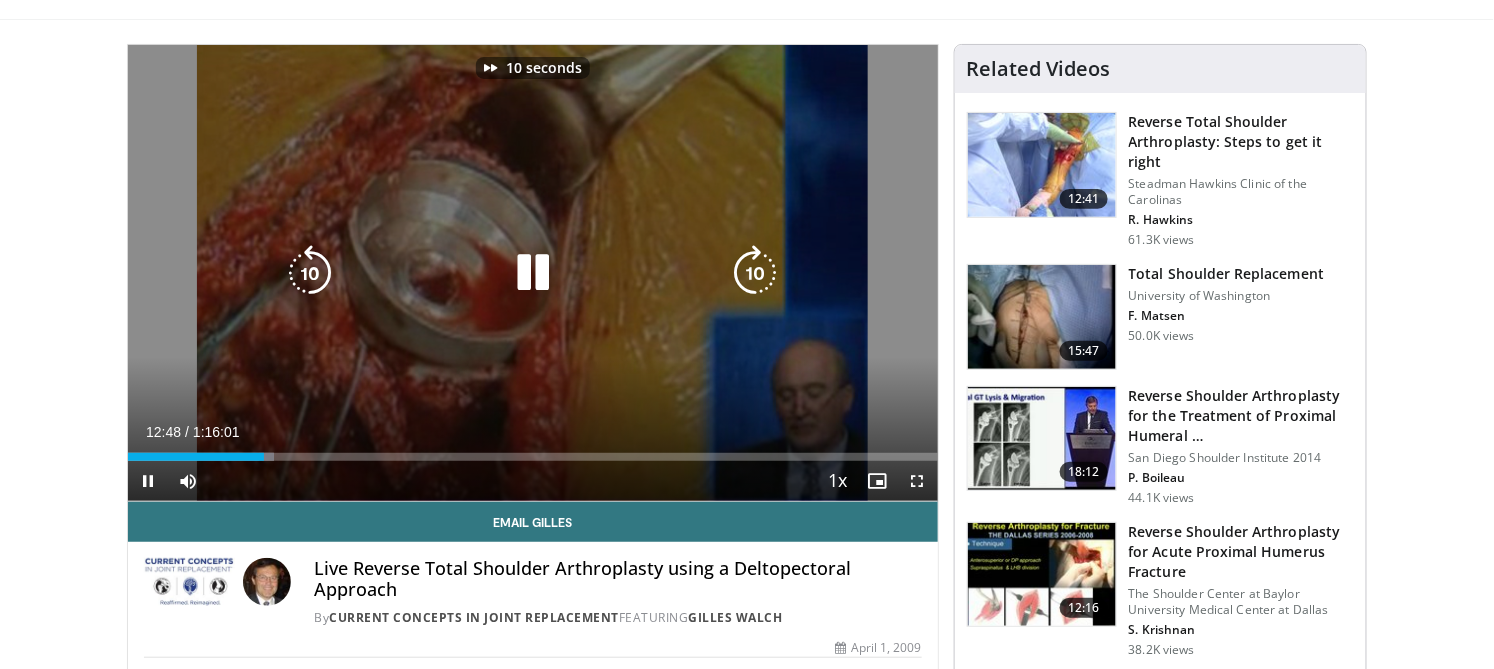 click at bounding box center [756, 273] 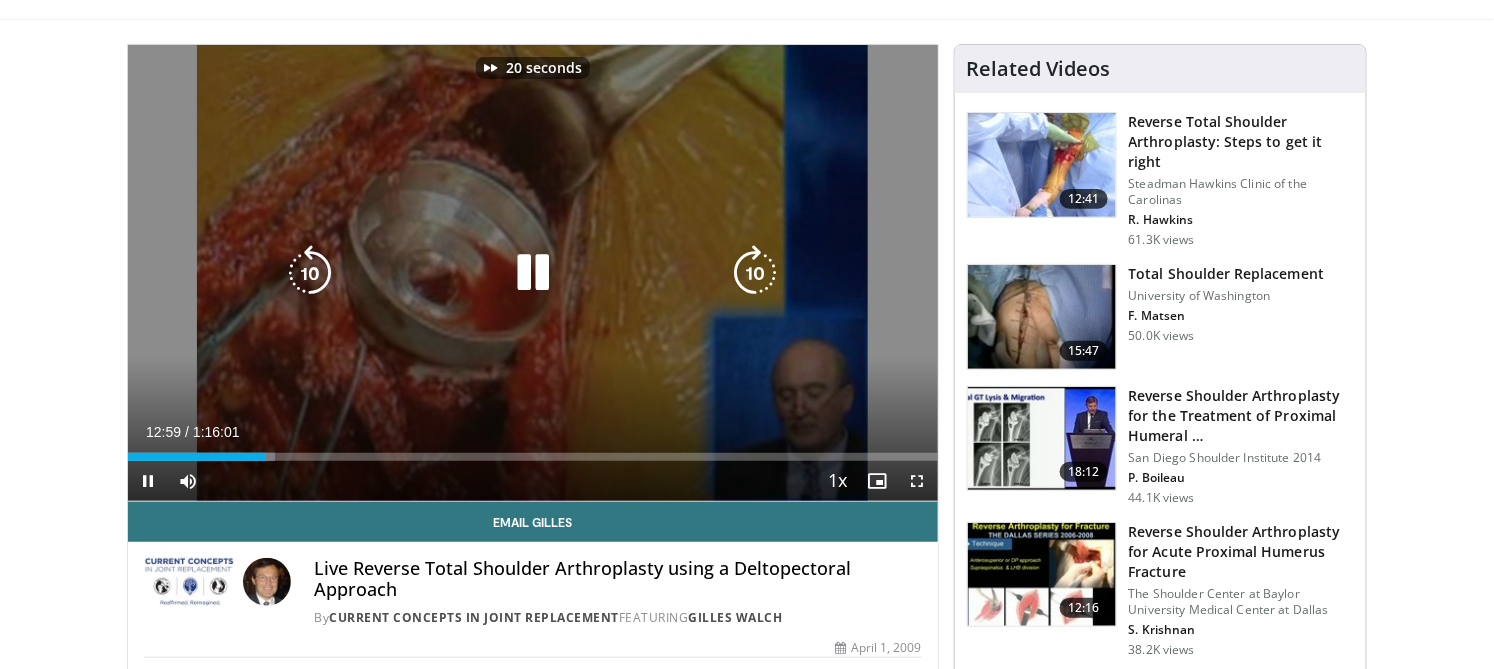 click at bounding box center [756, 273] 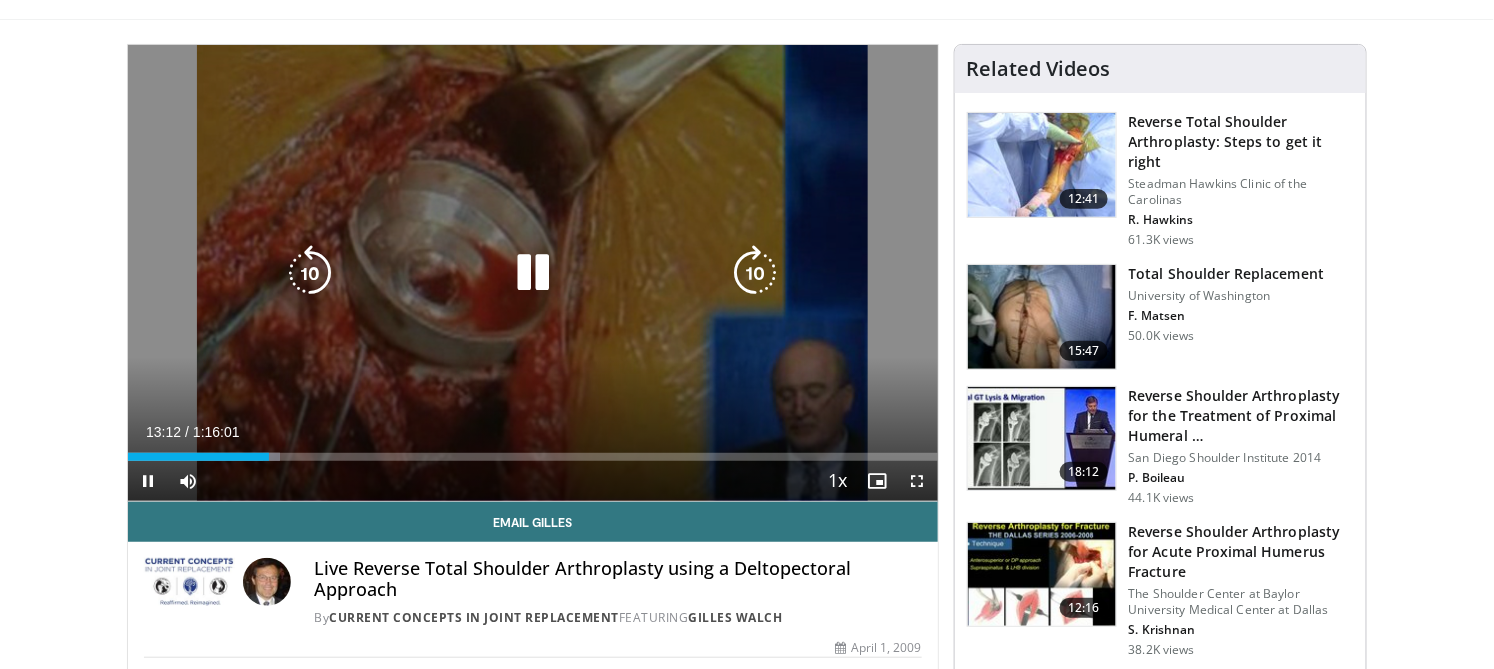 click at bounding box center [756, 273] 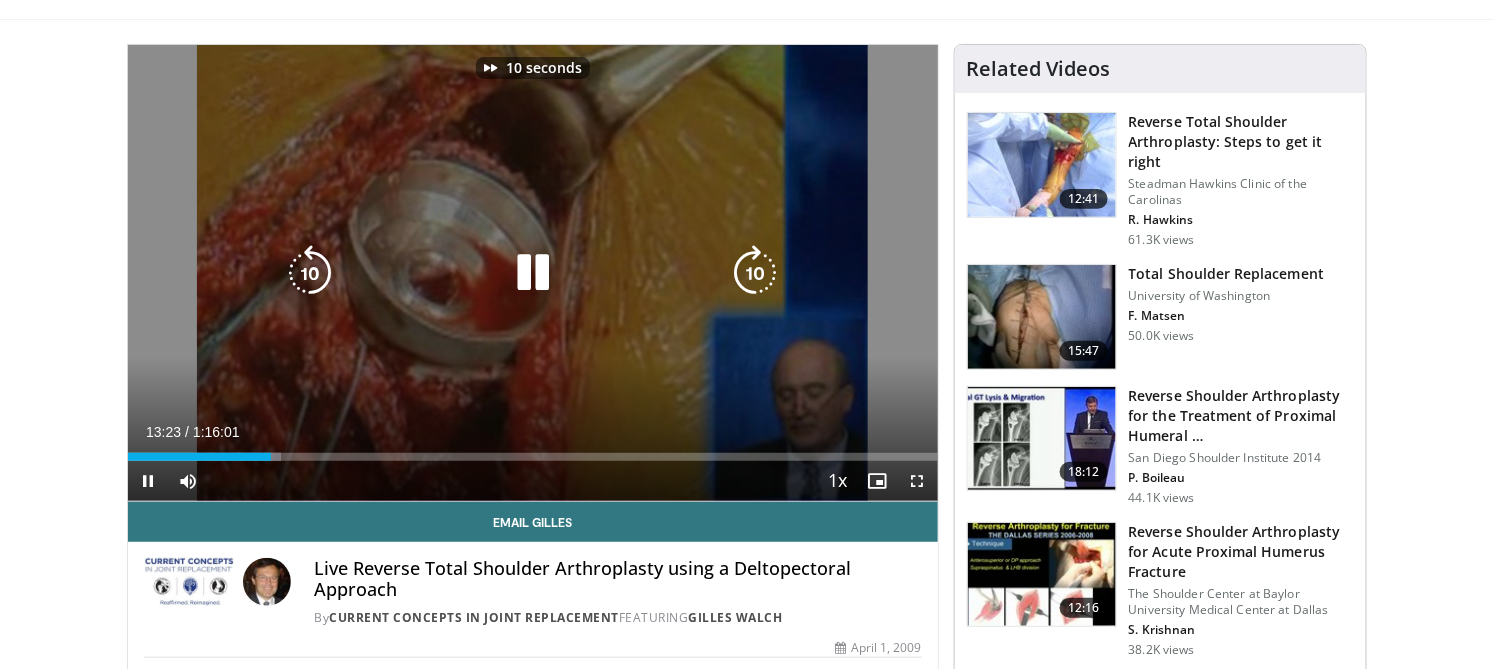 click at bounding box center (756, 273) 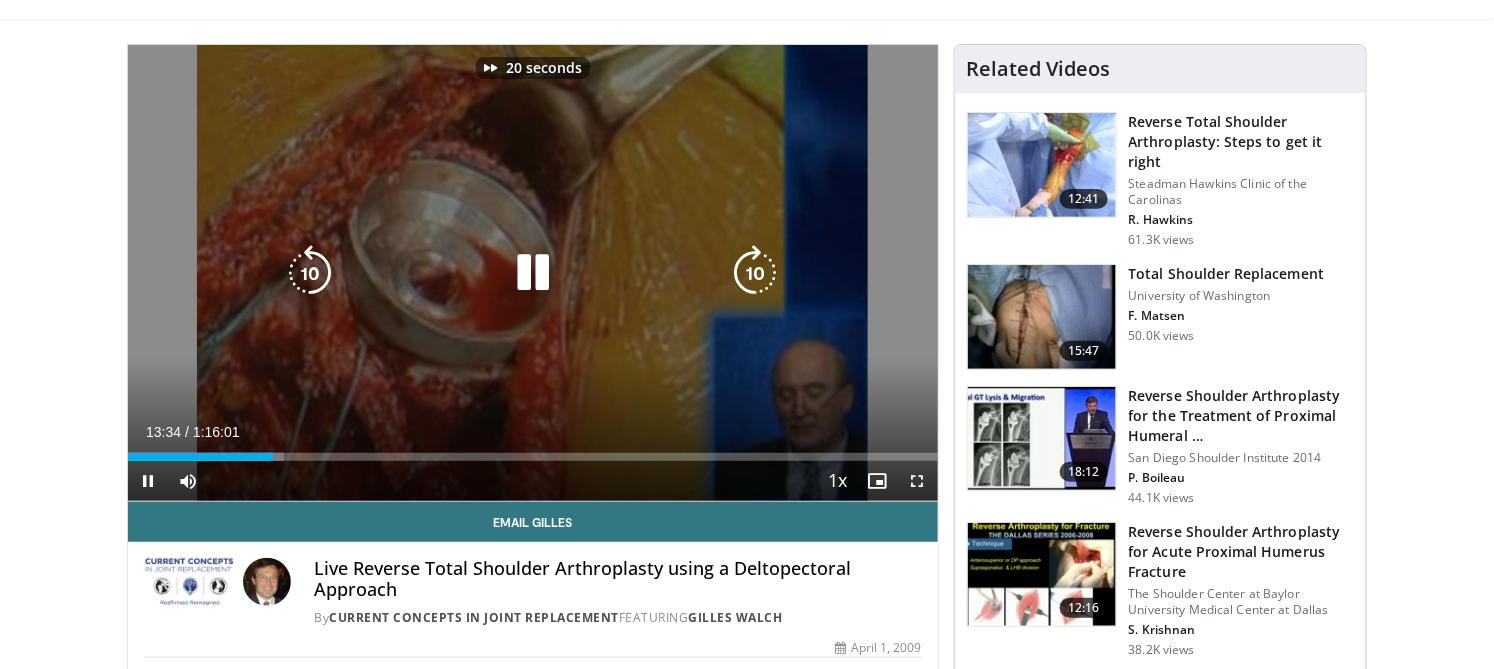click at bounding box center (756, 273) 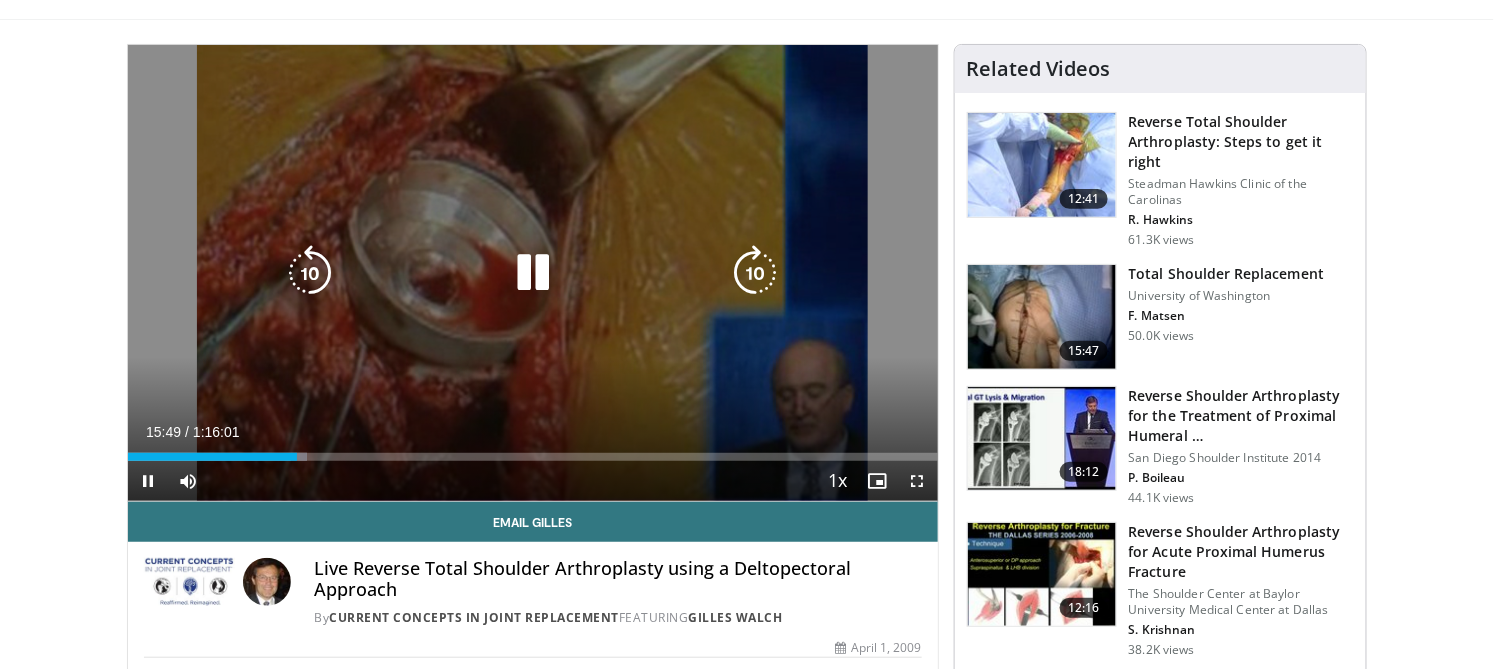 click at bounding box center (756, 273) 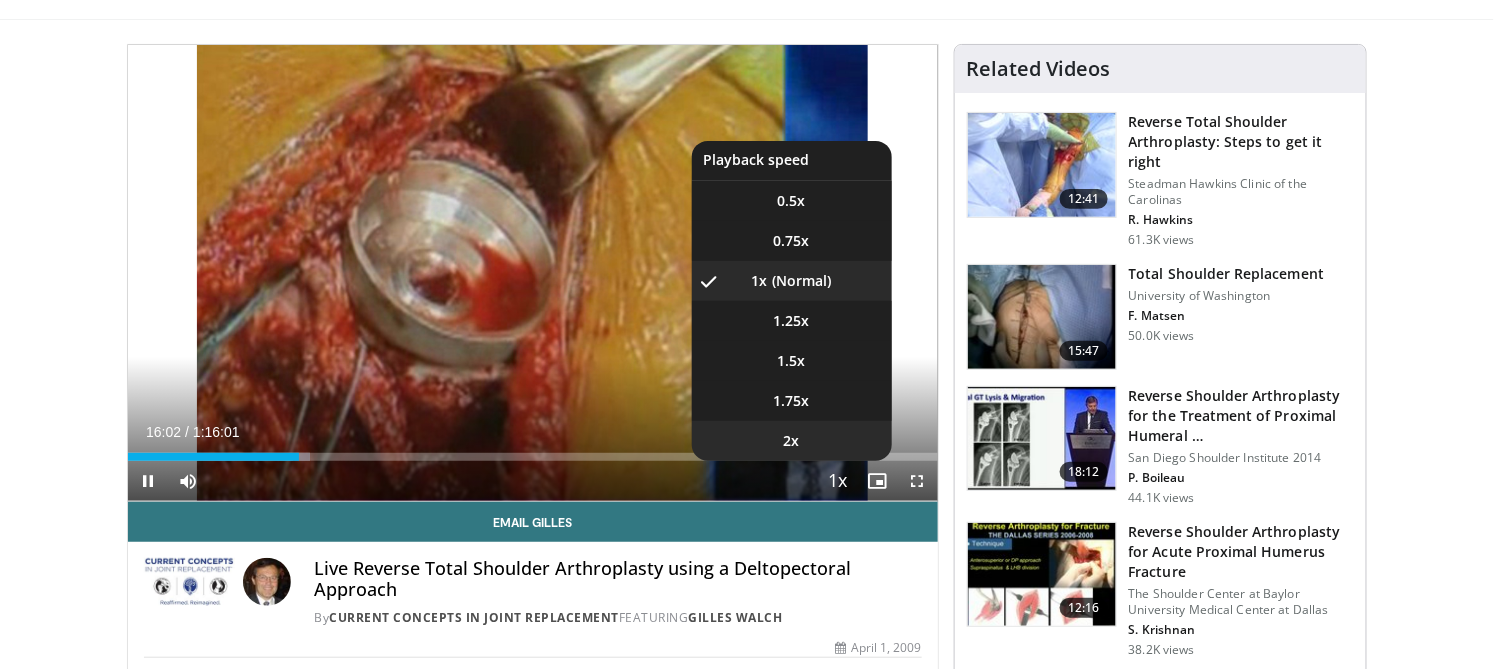 click on "2x" at bounding box center [792, 441] 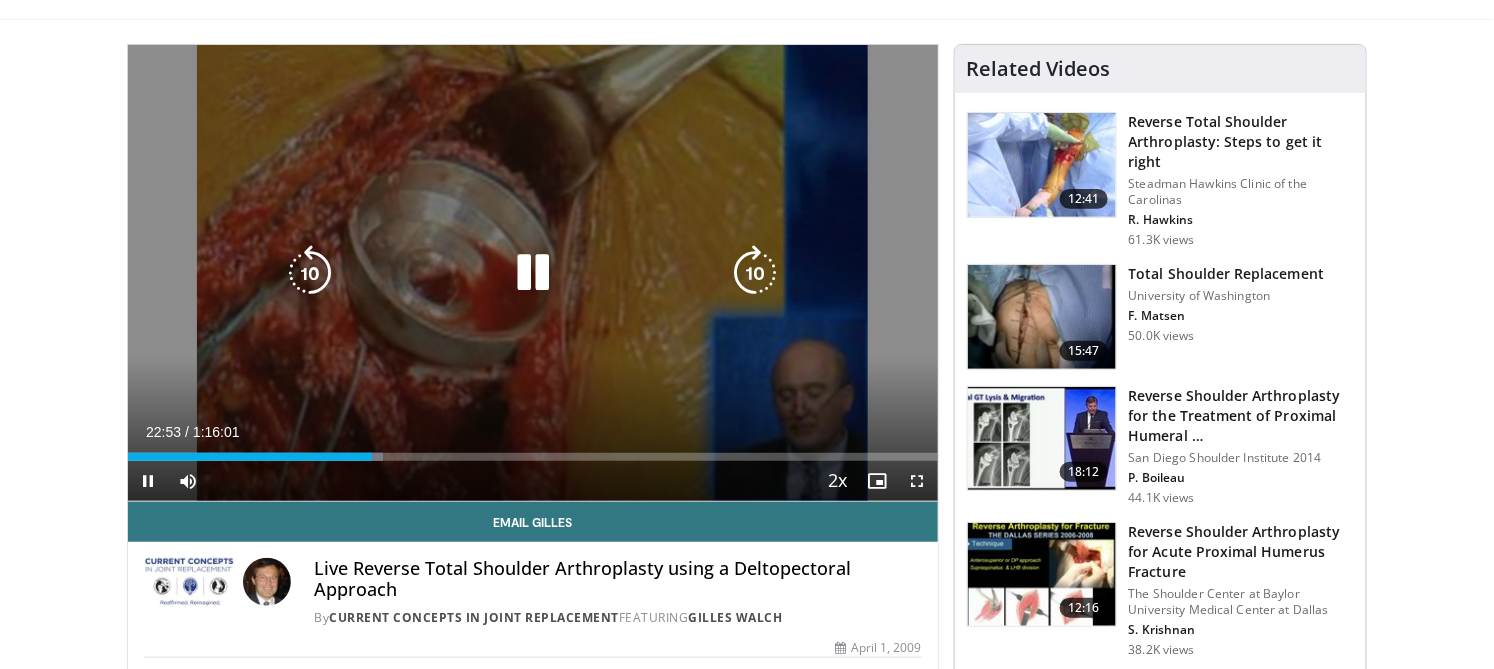 click at bounding box center [756, 273] 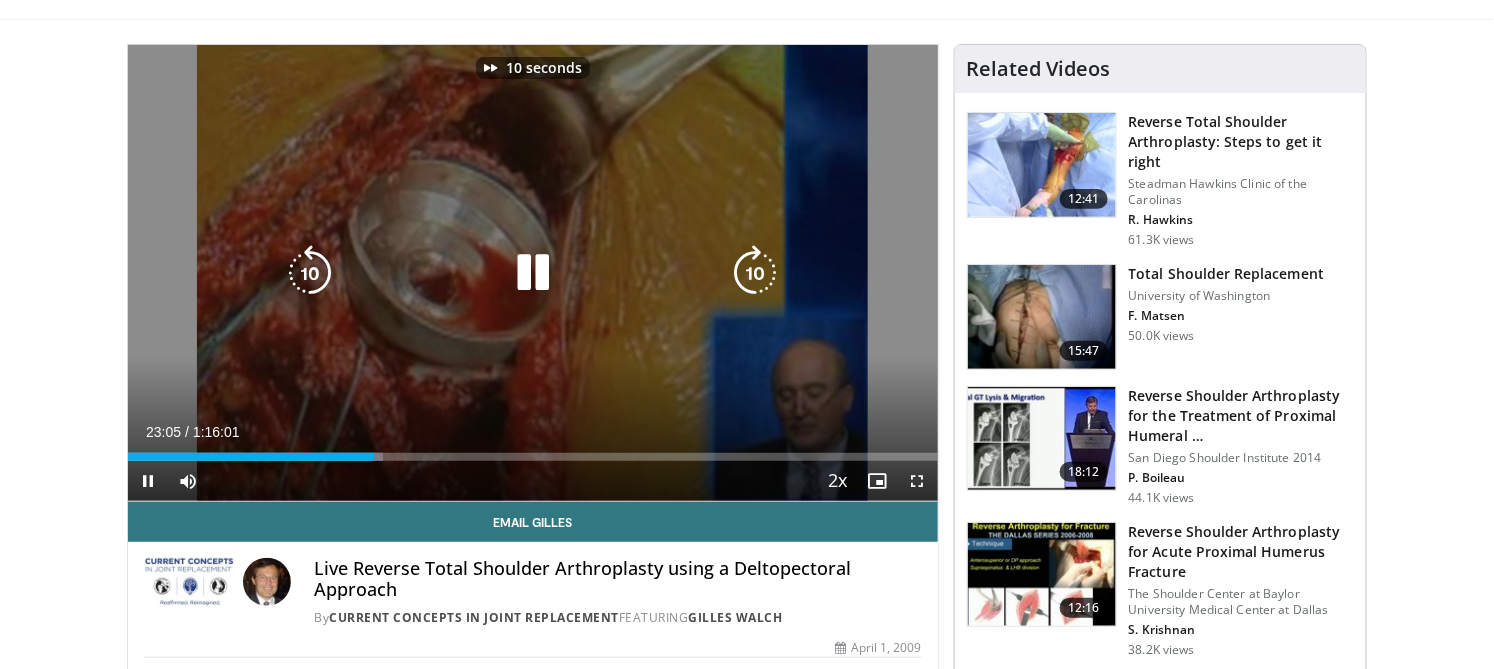 click at bounding box center [756, 273] 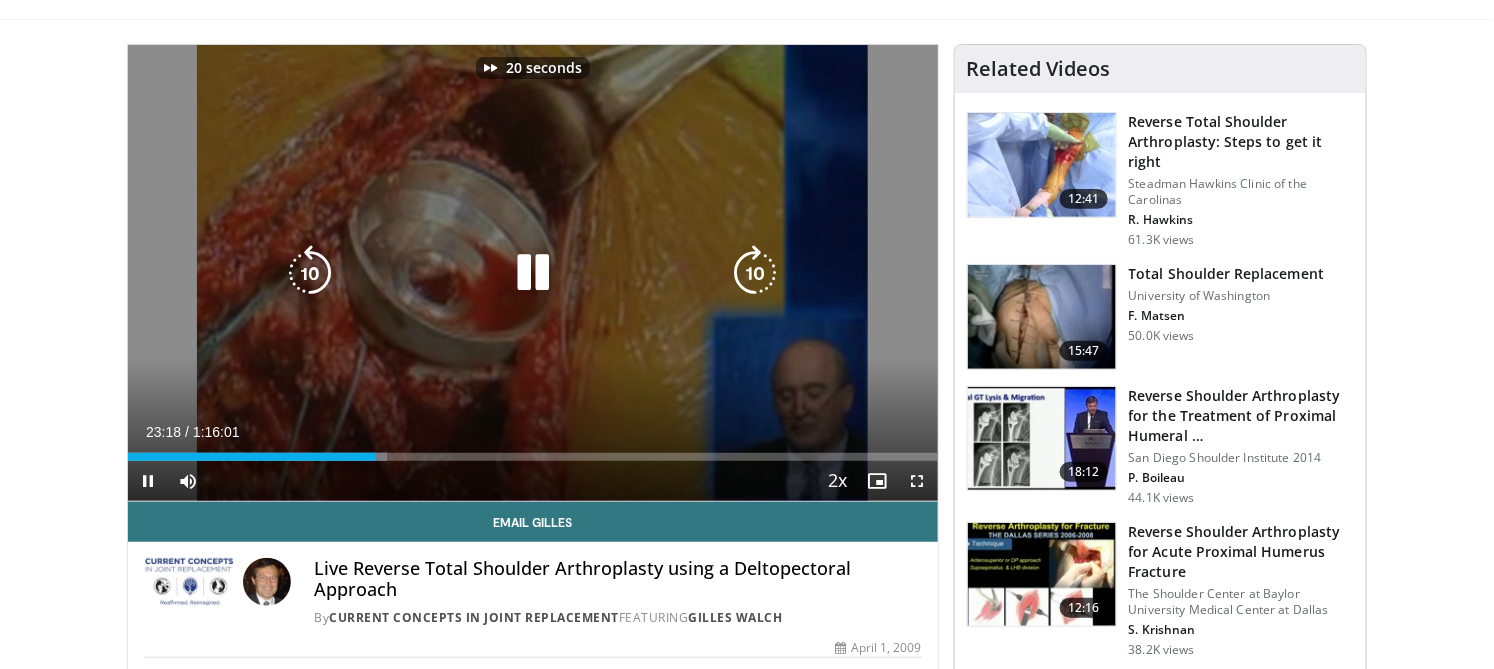 click at bounding box center (756, 273) 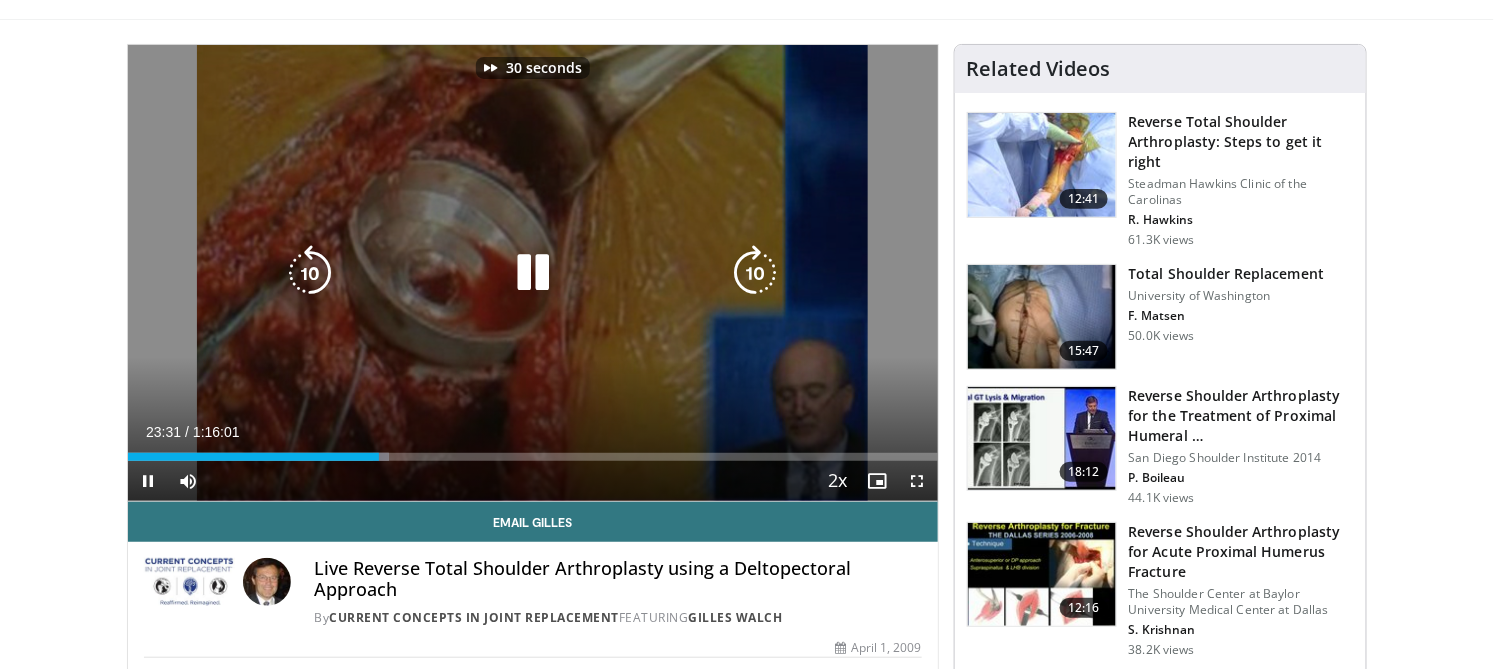 click at bounding box center [756, 273] 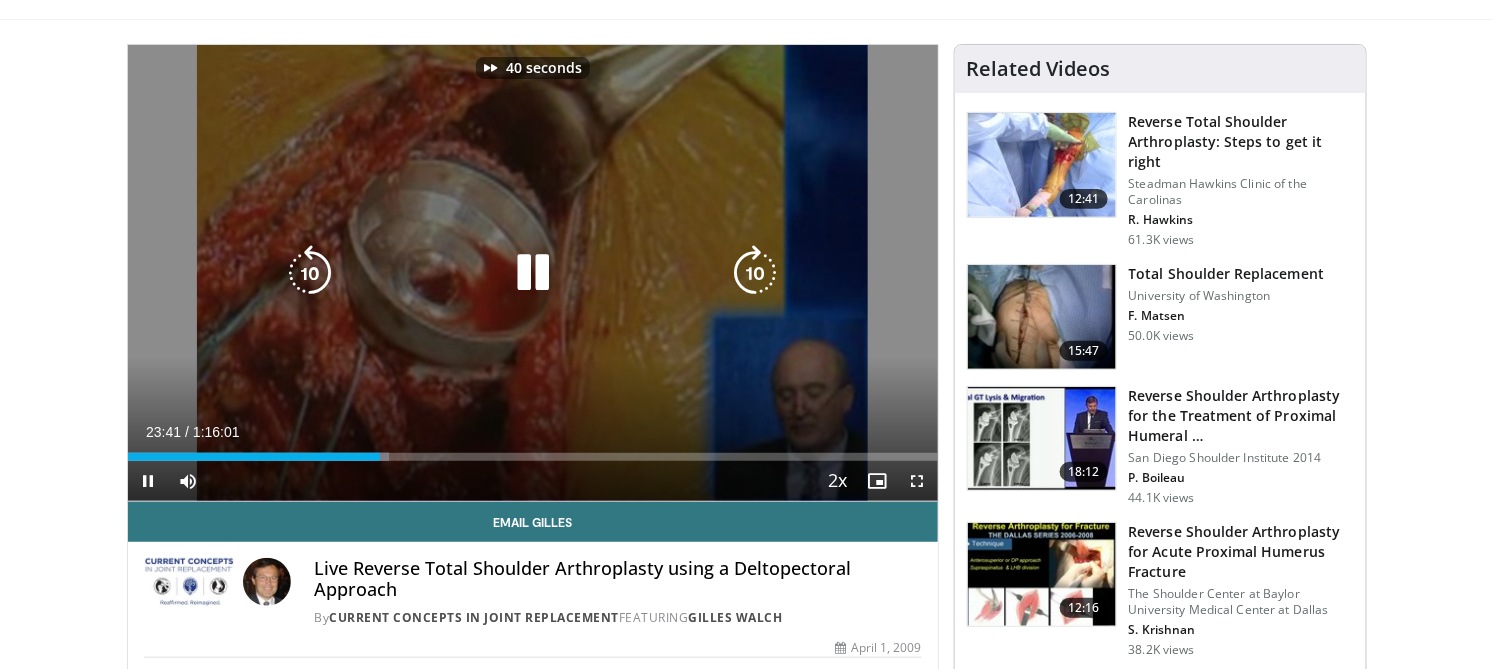 click at bounding box center (756, 273) 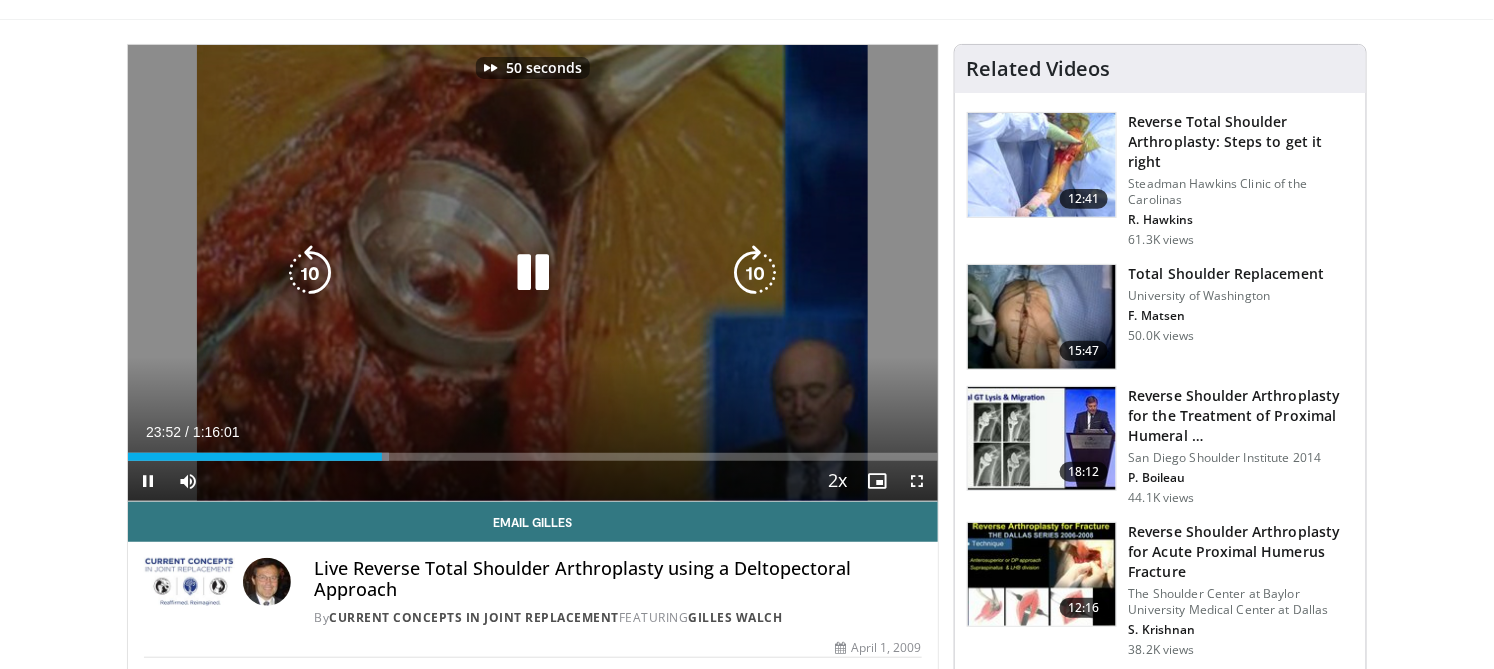 click at bounding box center (756, 273) 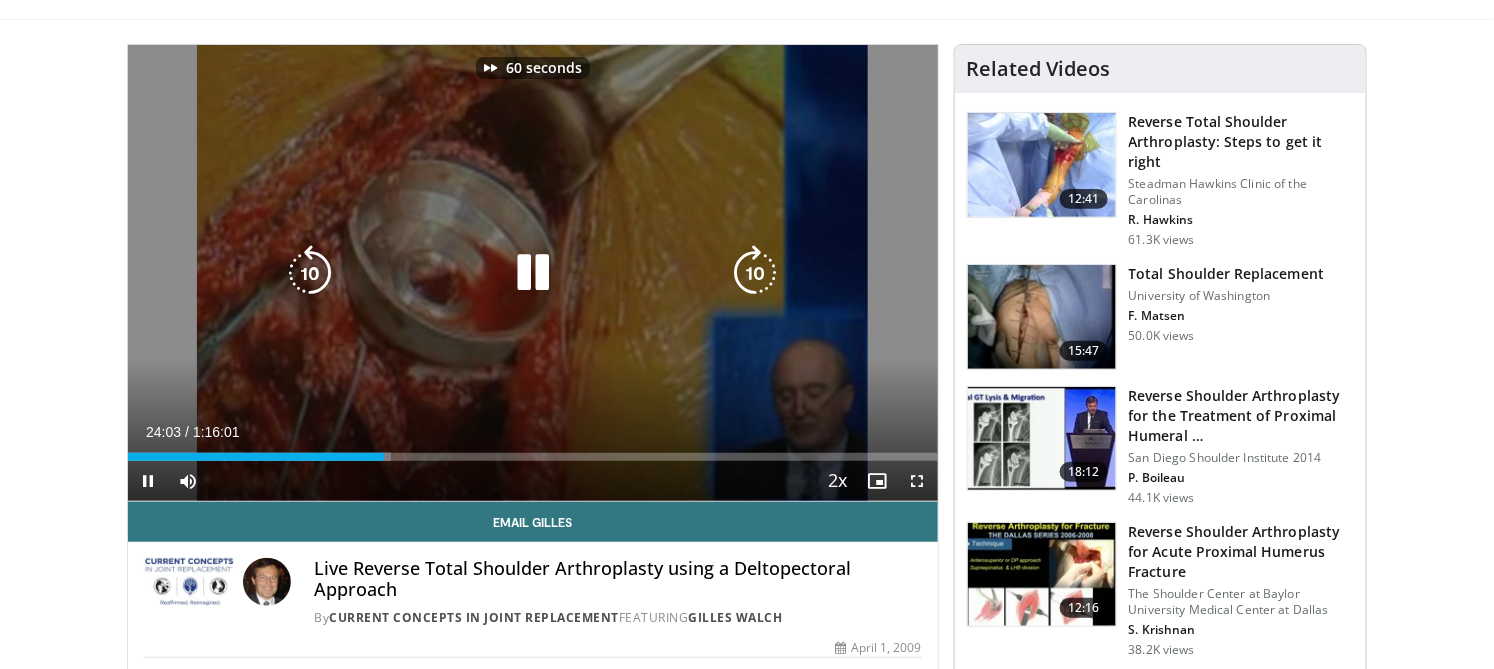 click at bounding box center [756, 273] 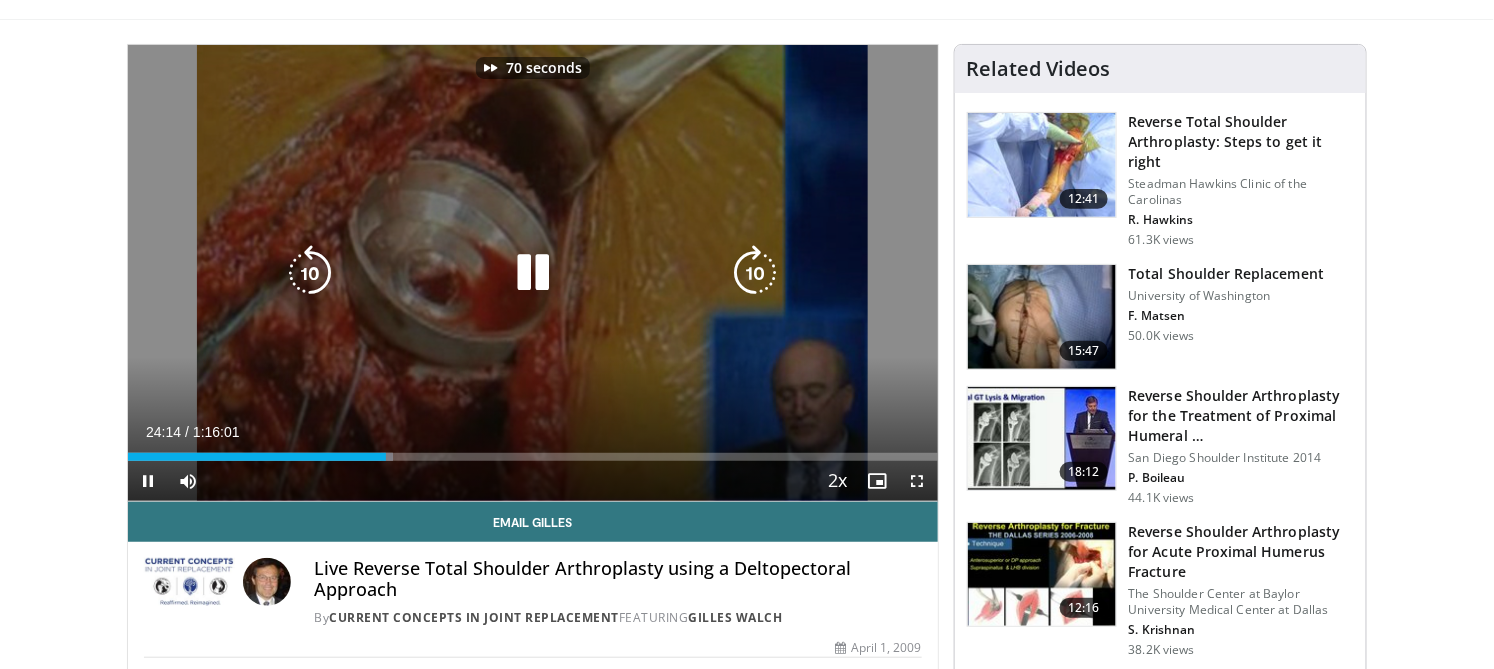 click at bounding box center (756, 273) 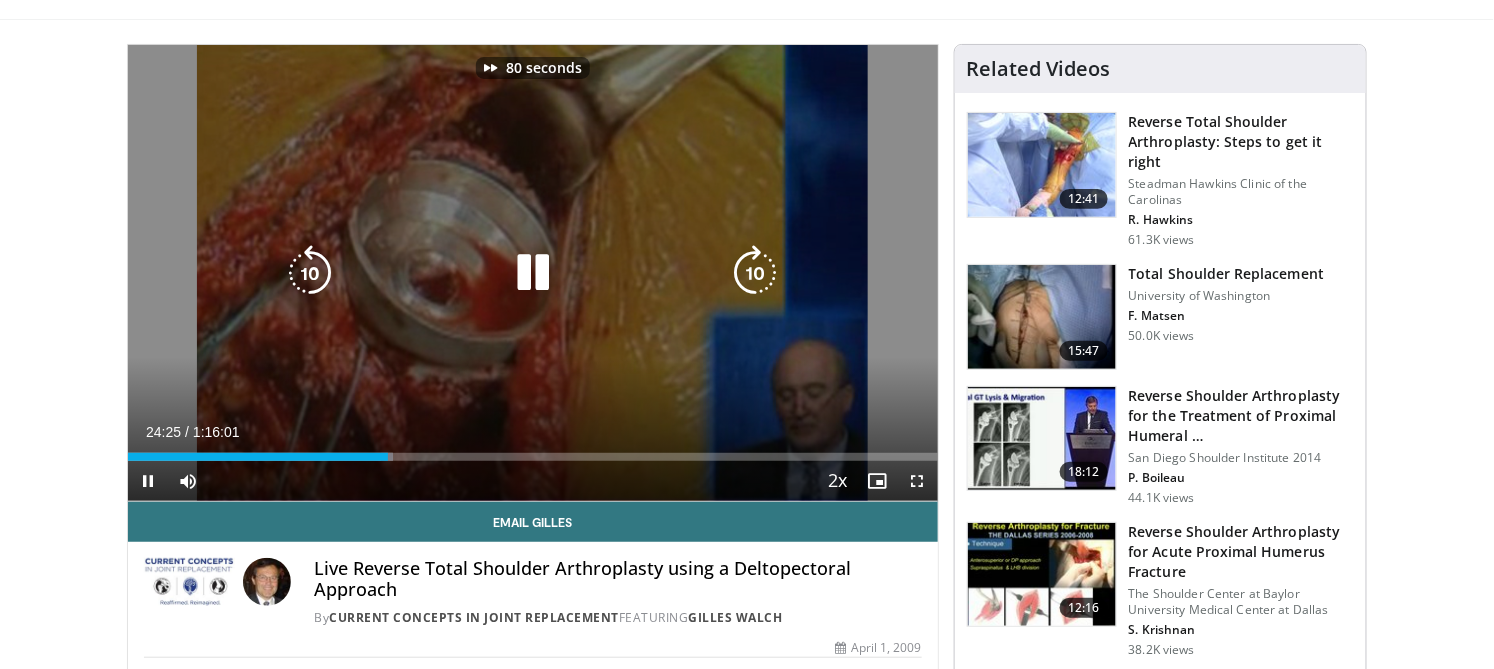 click at bounding box center [756, 273] 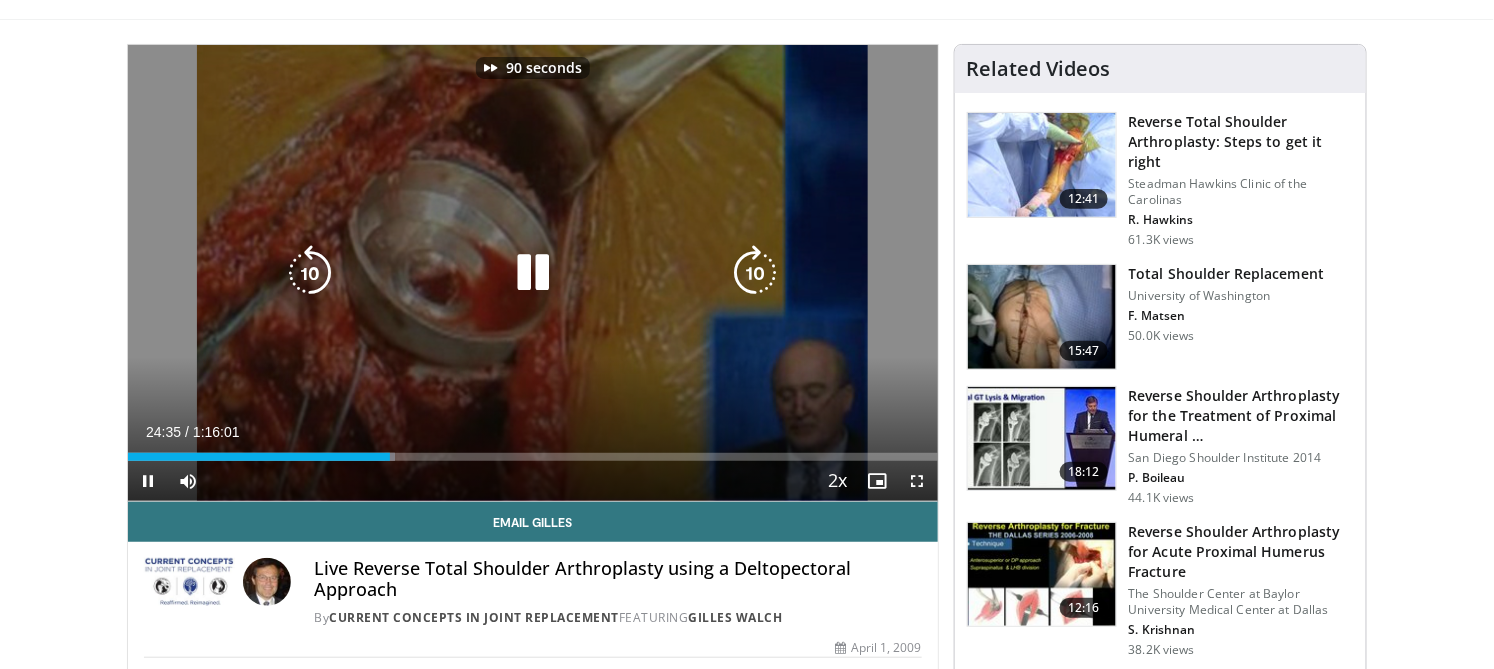 click at bounding box center [756, 273] 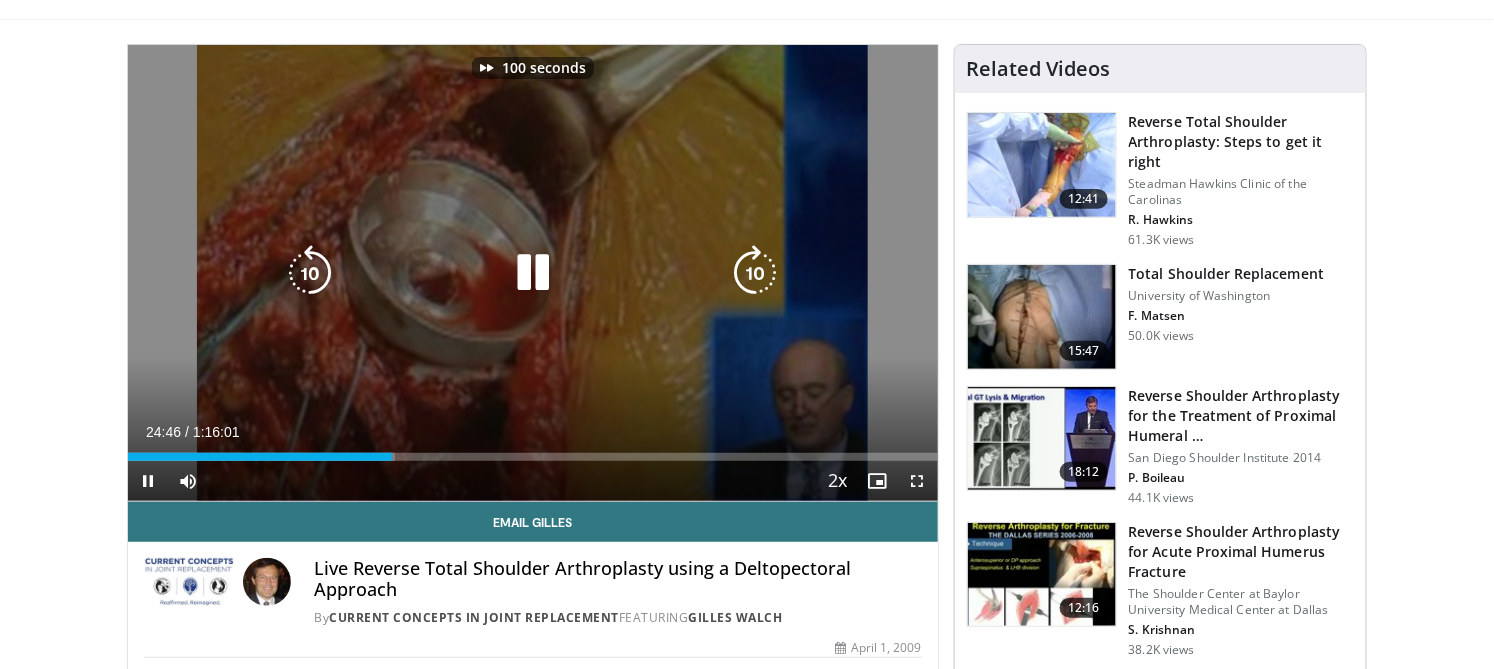click at bounding box center (756, 273) 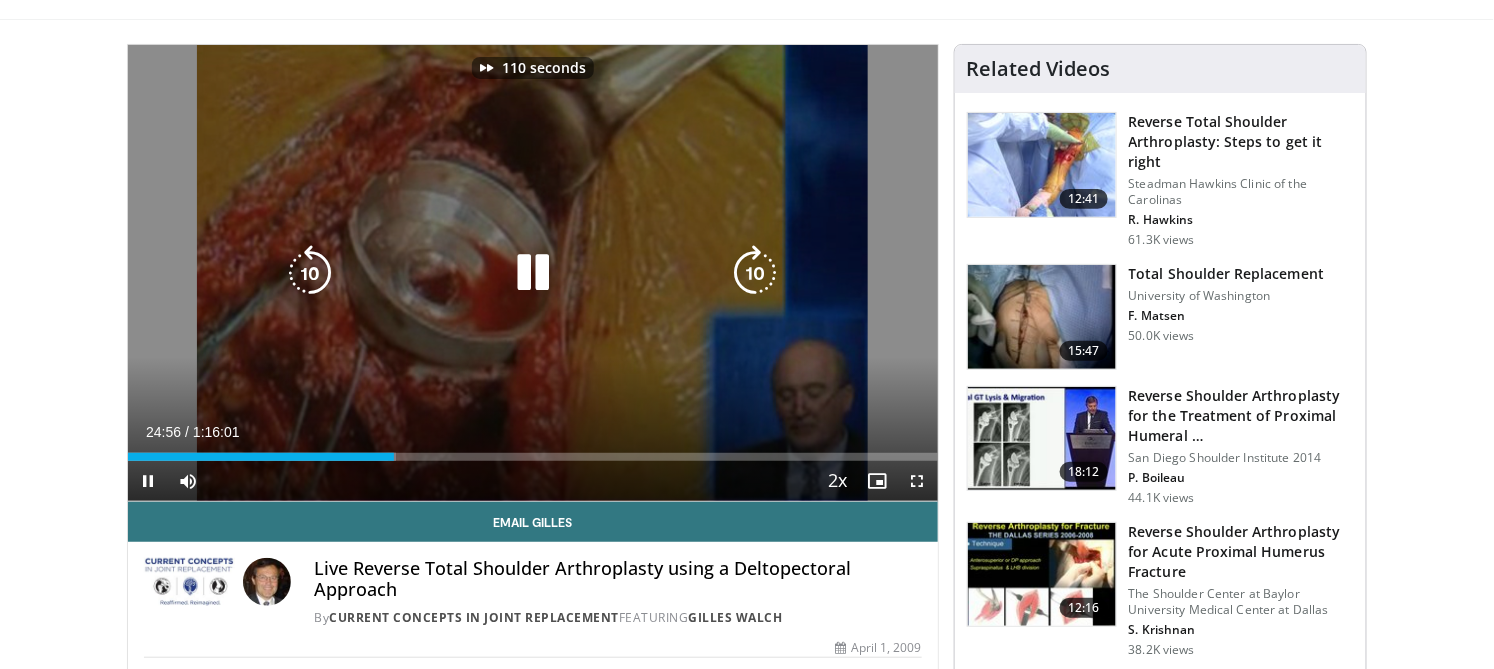 click at bounding box center [756, 273] 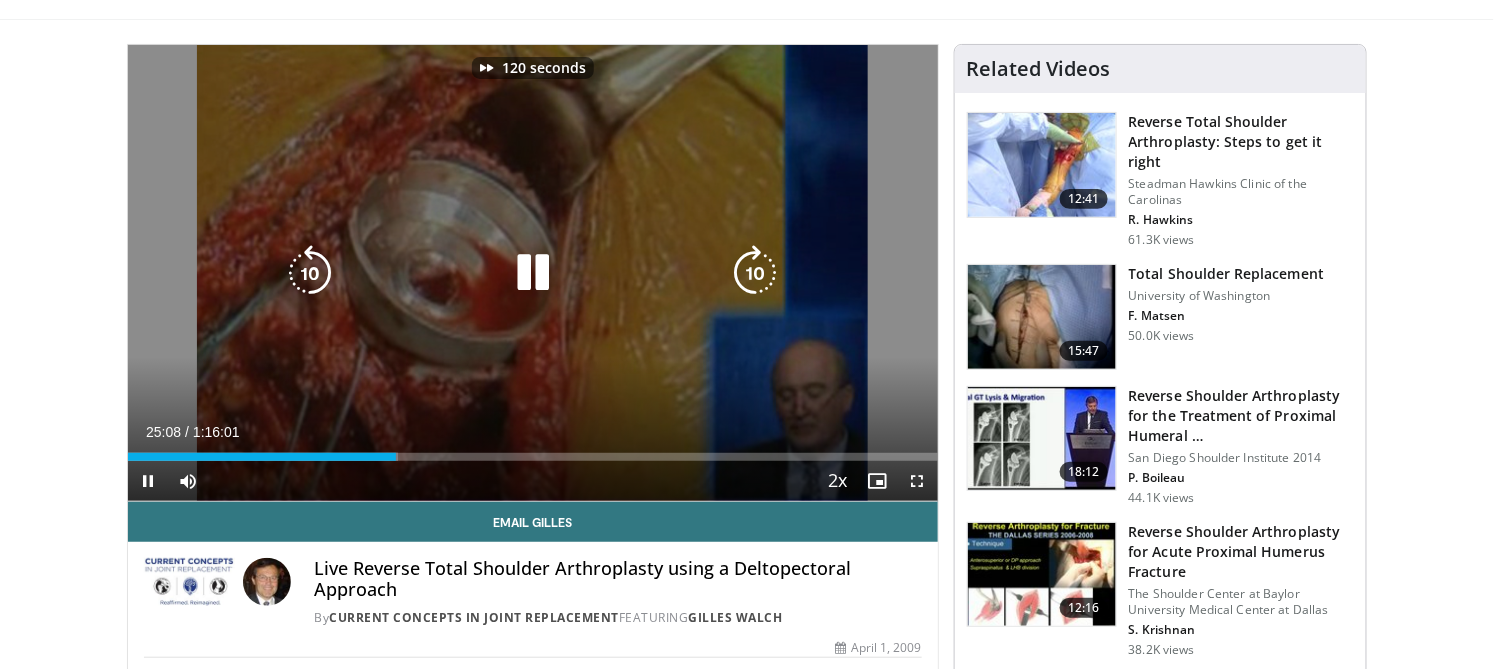 click at bounding box center (756, 273) 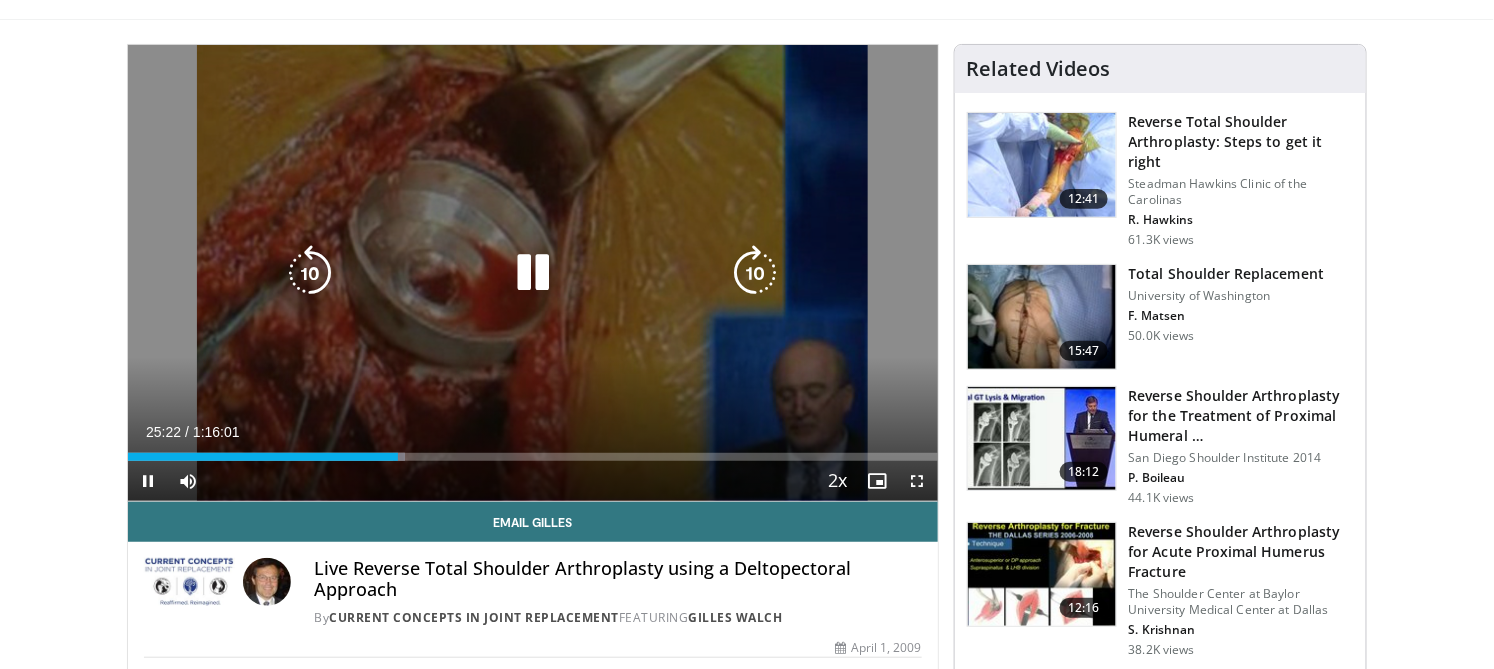 click at bounding box center [756, 273] 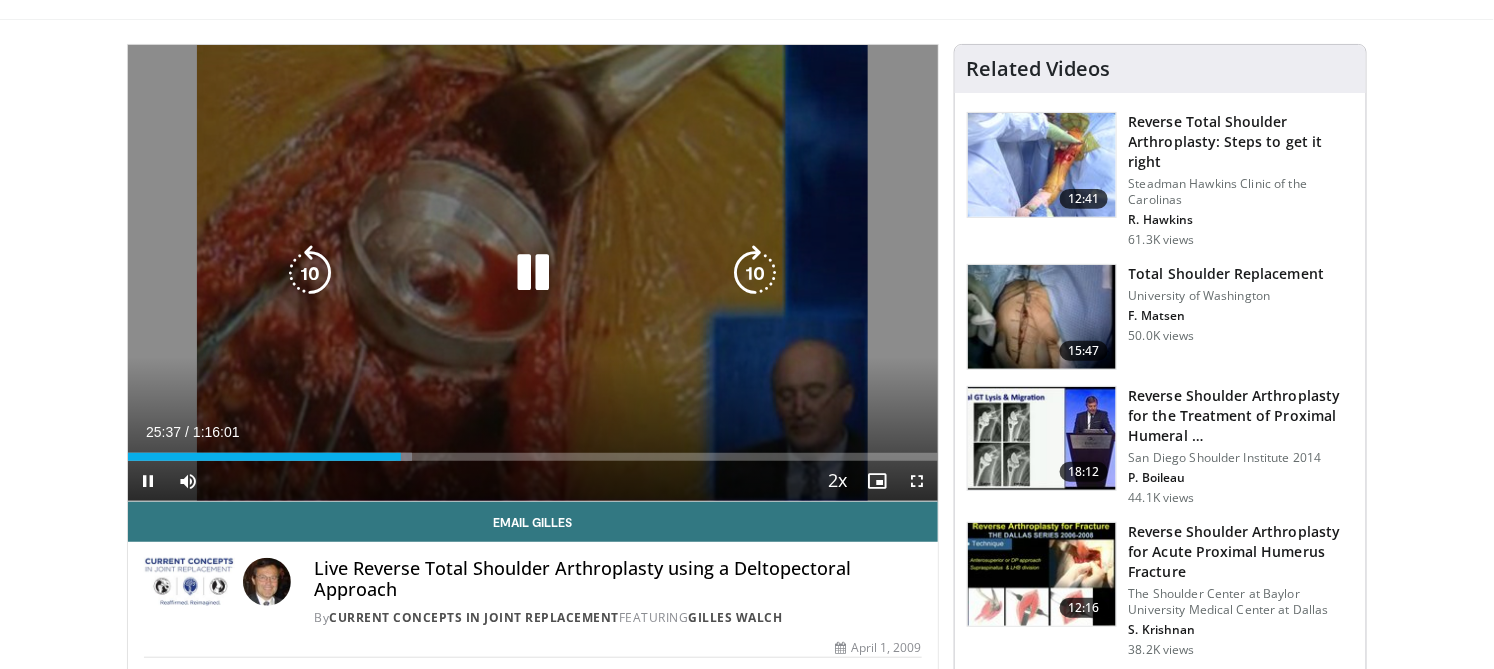 click at bounding box center (756, 273) 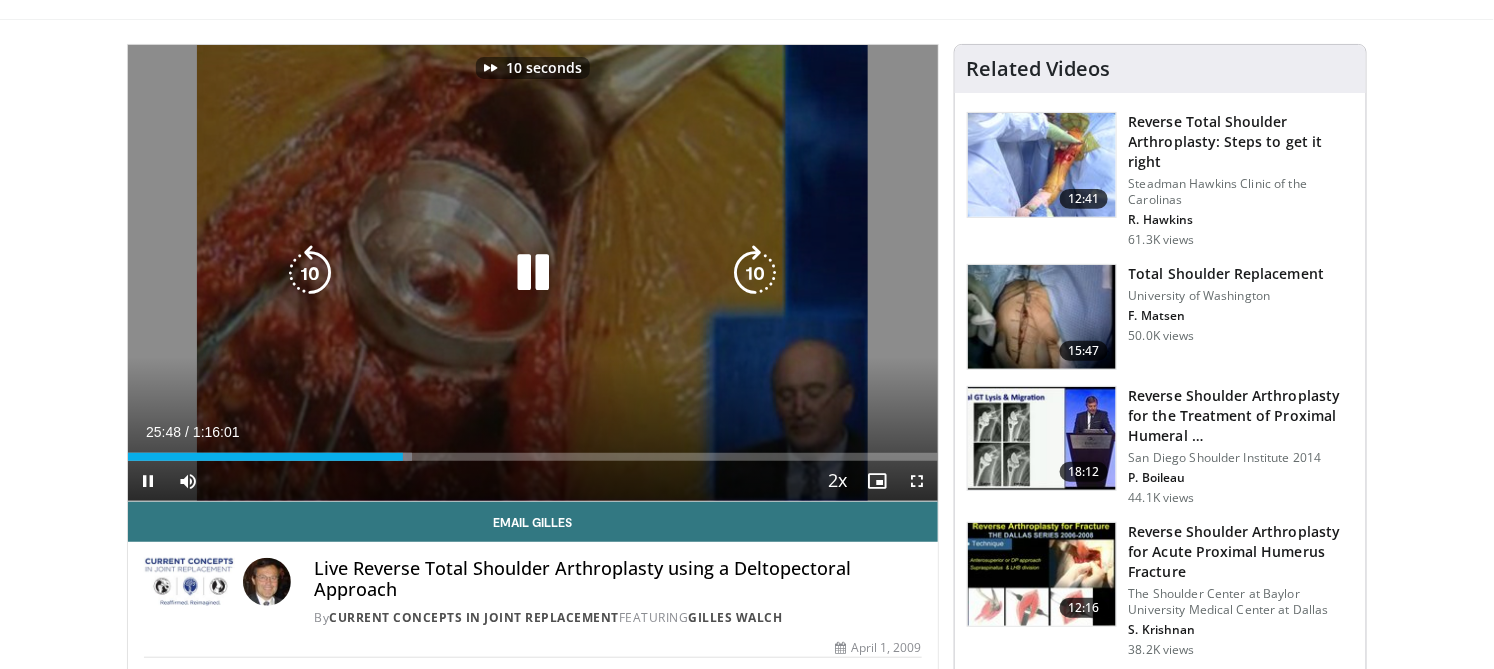 click at bounding box center (756, 273) 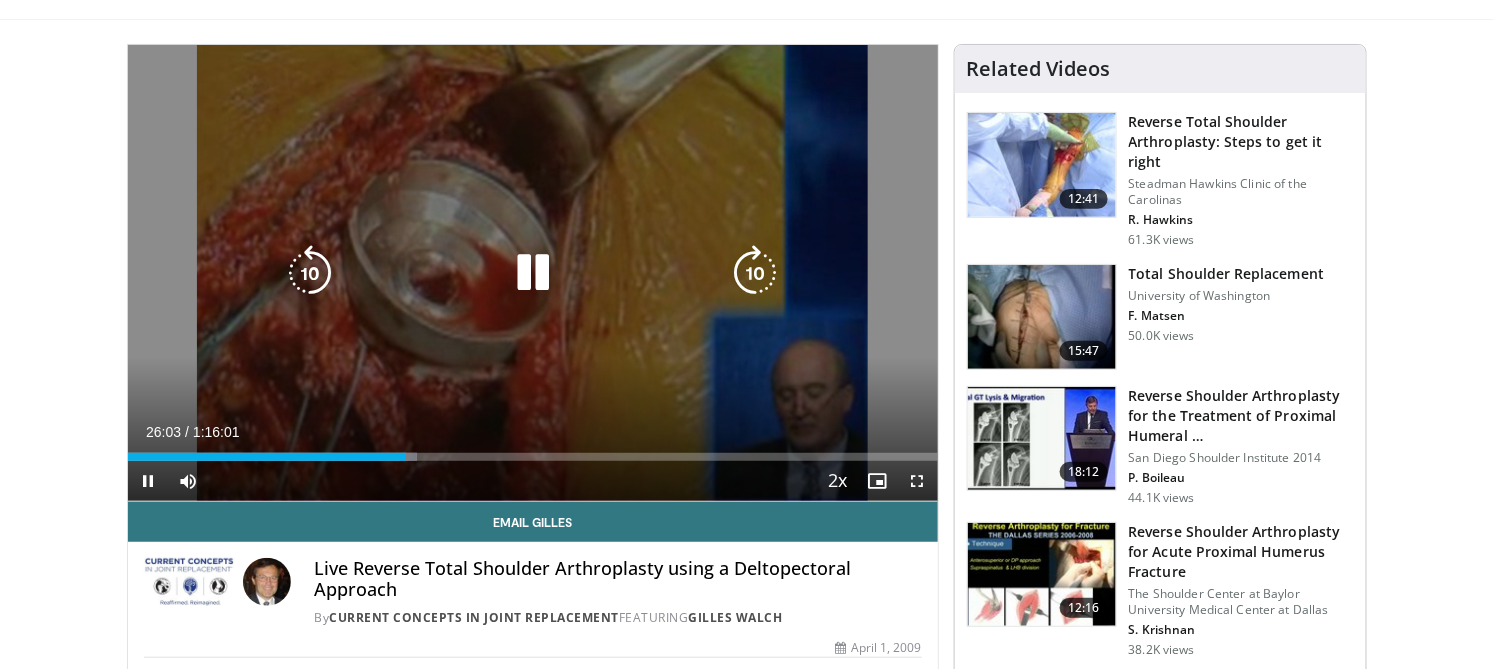 click at bounding box center (756, 273) 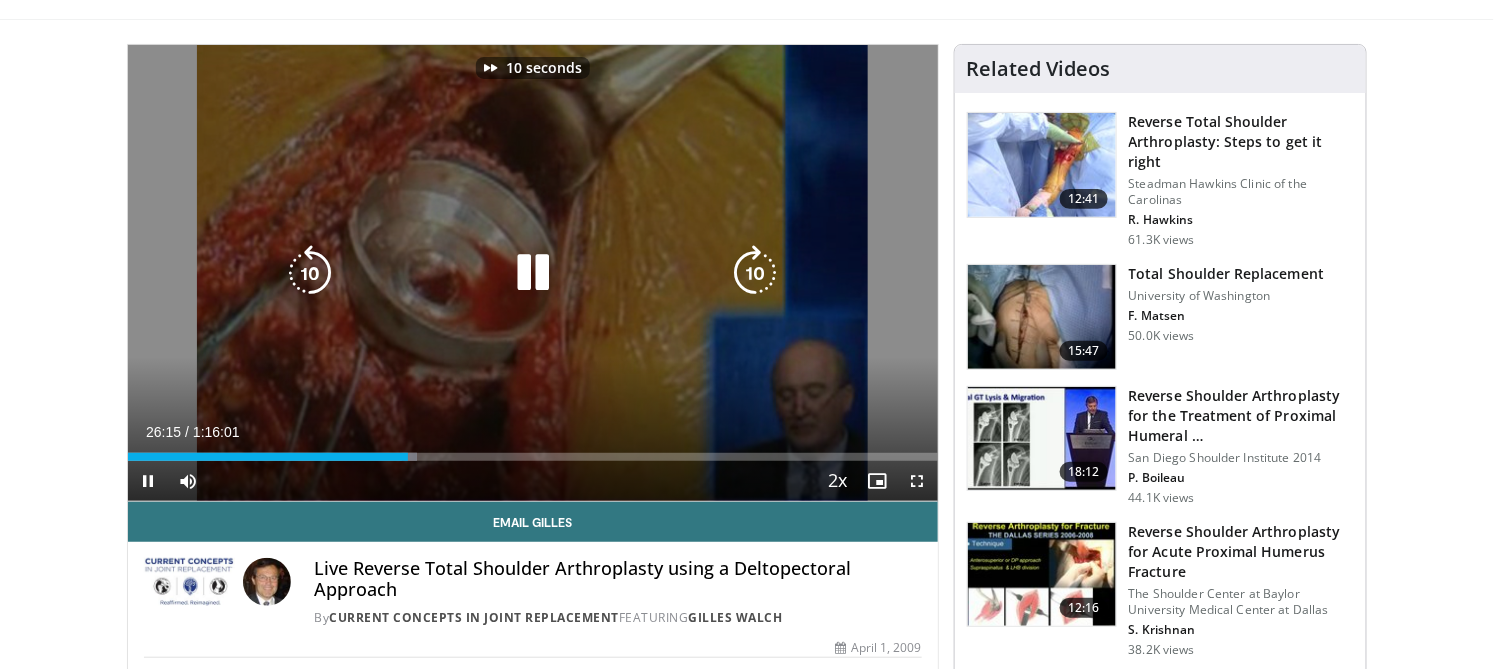 click at bounding box center [756, 273] 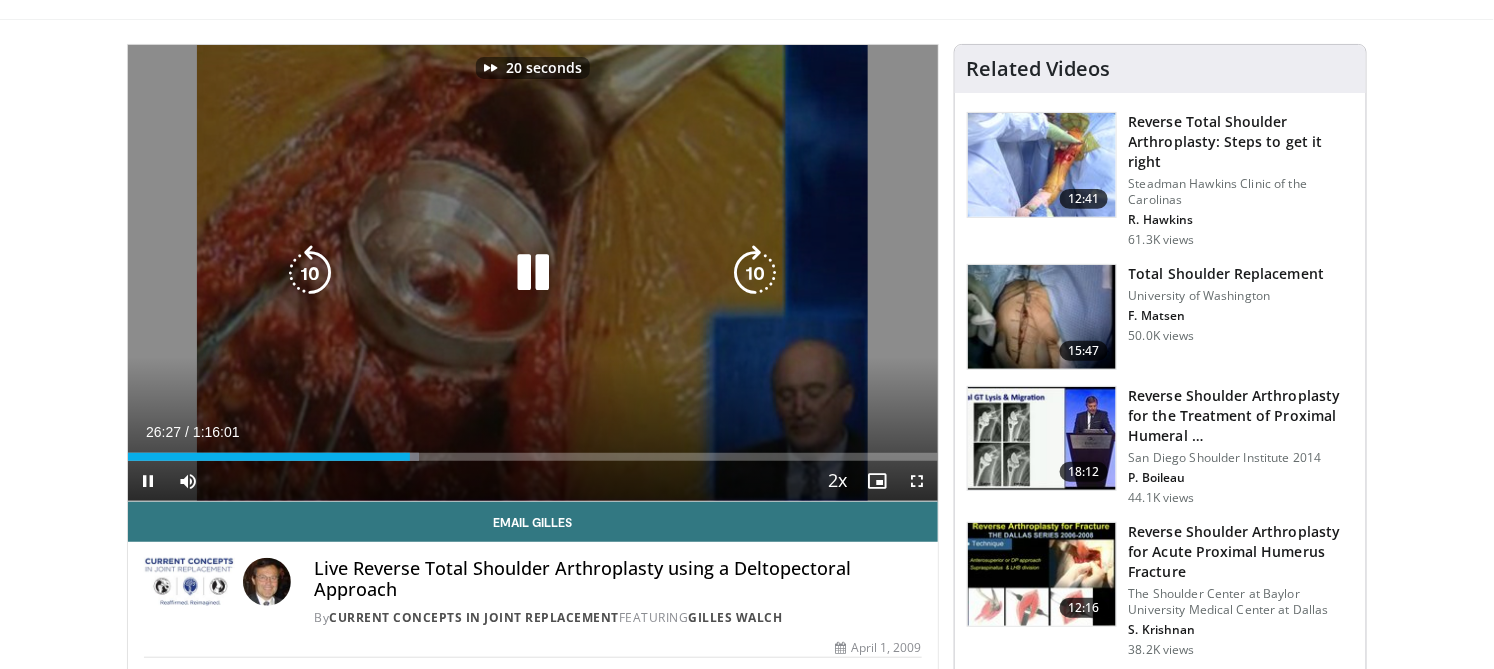 click at bounding box center [756, 273] 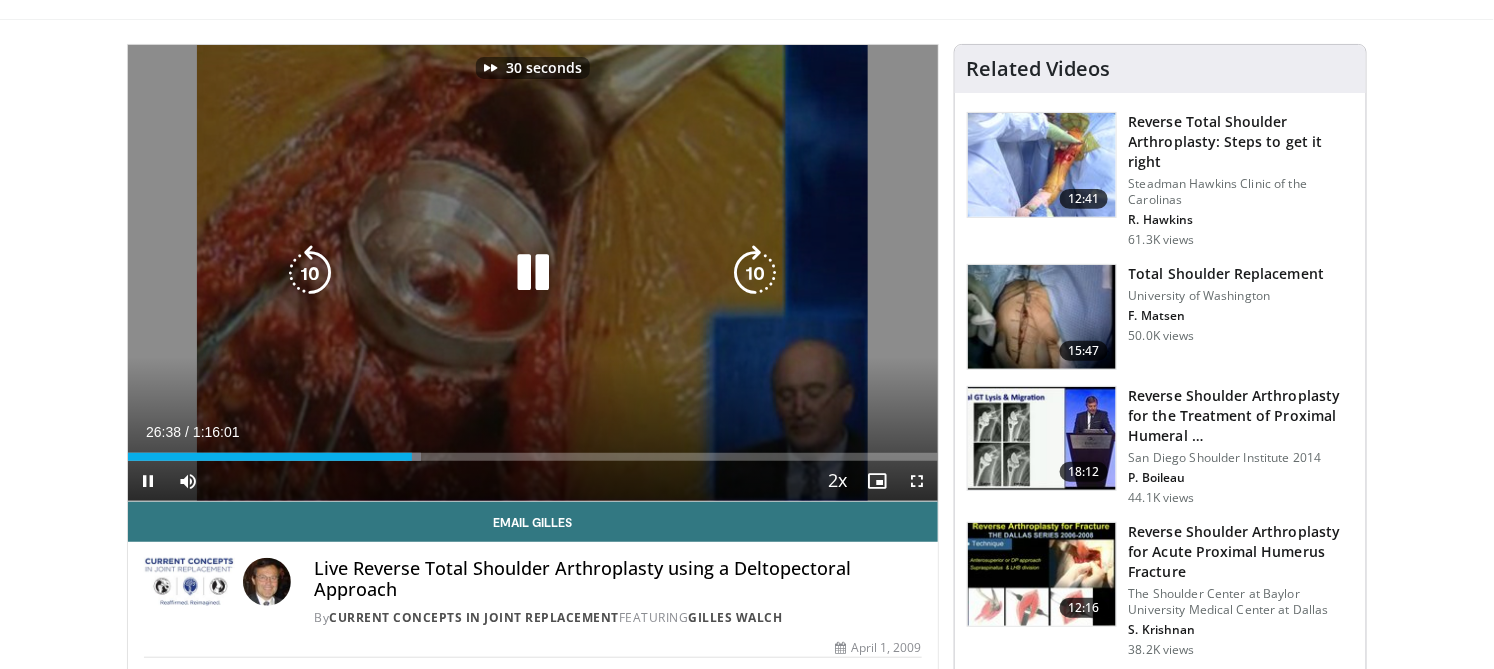 click at bounding box center (756, 273) 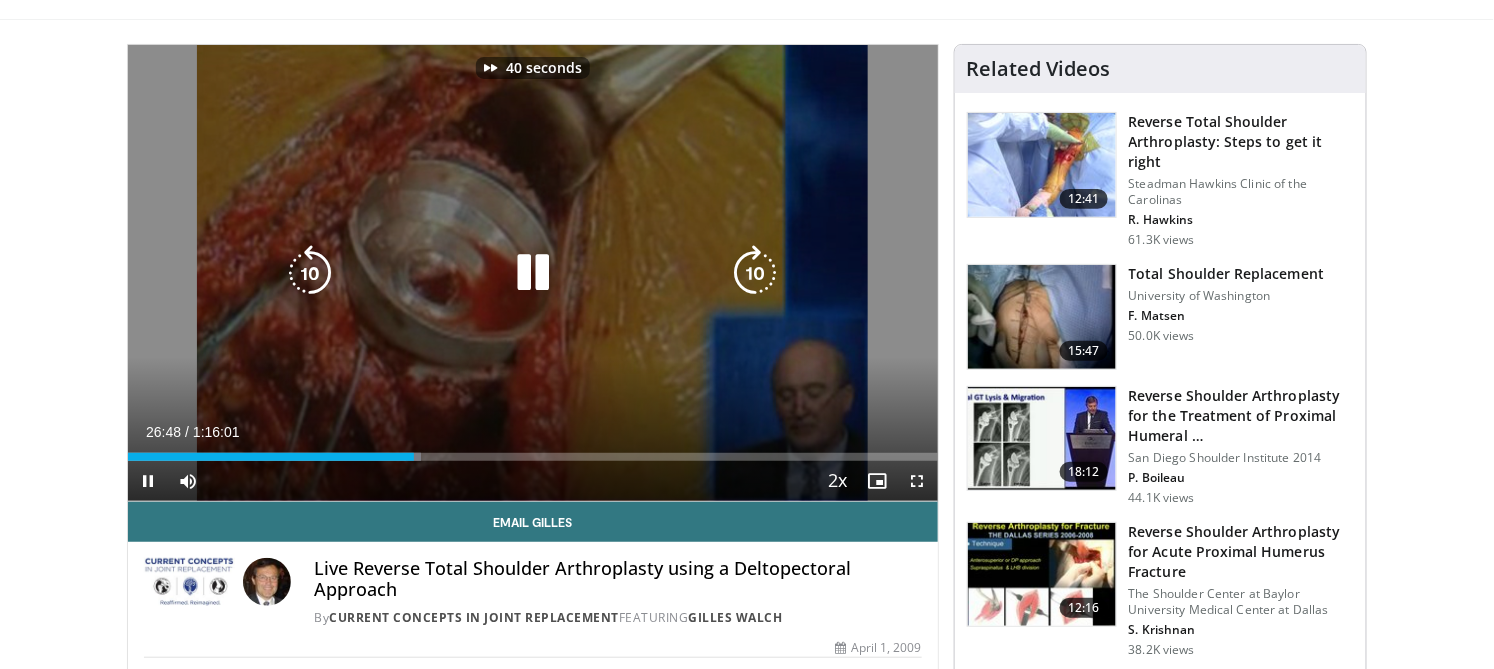 click at bounding box center (756, 273) 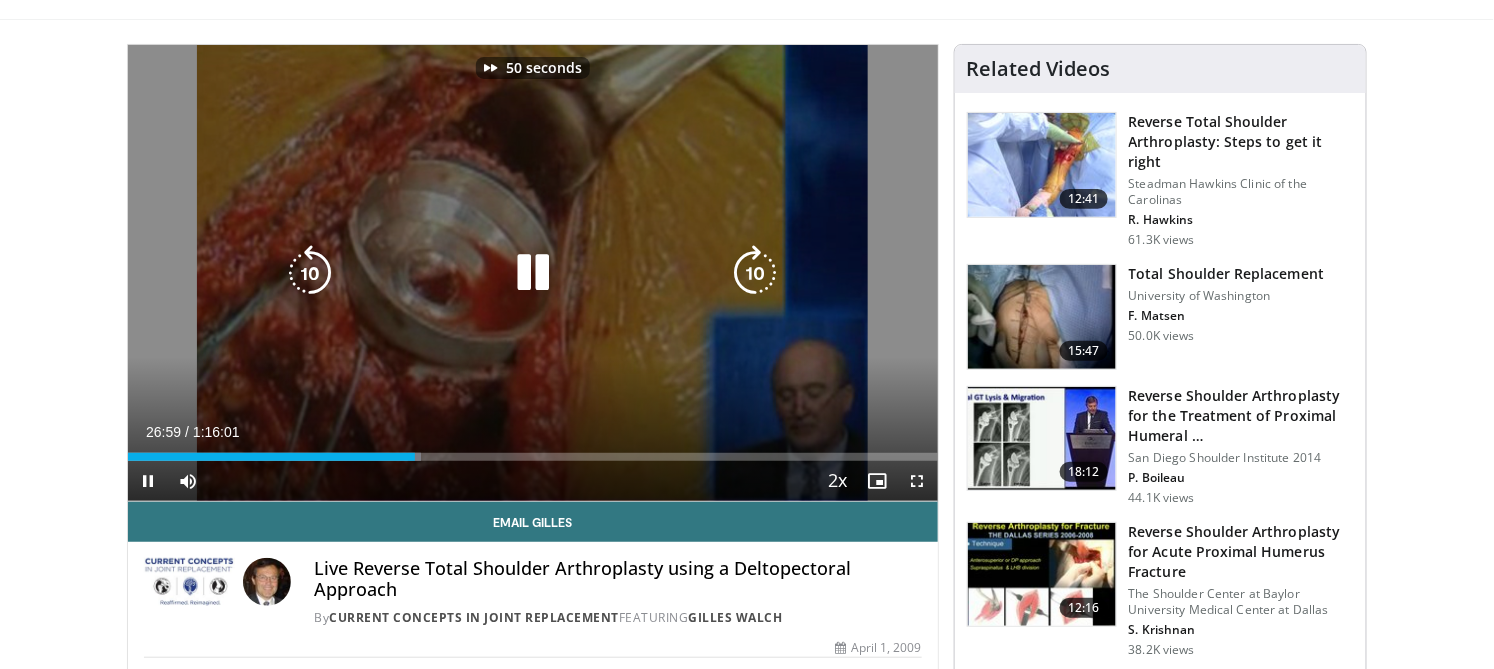 click at bounding box center [756, 273] 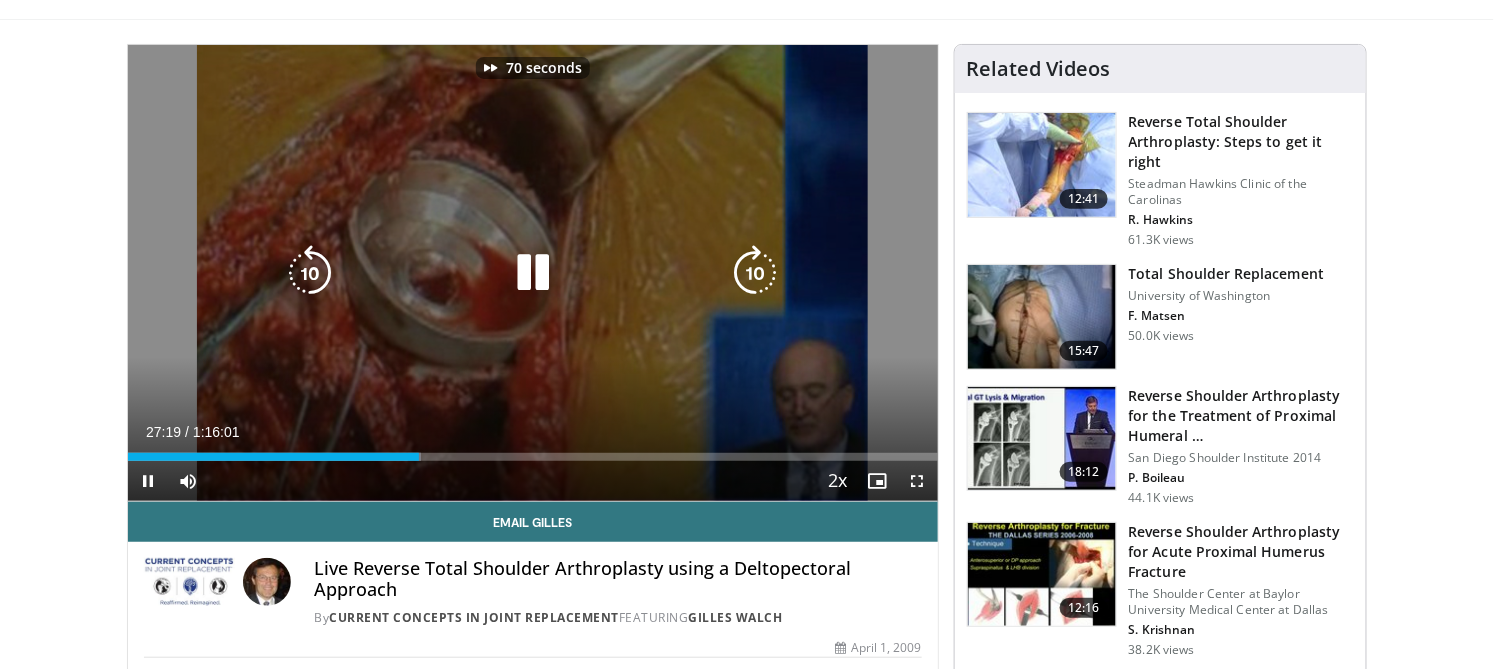 click at bounding box center (756, 273) 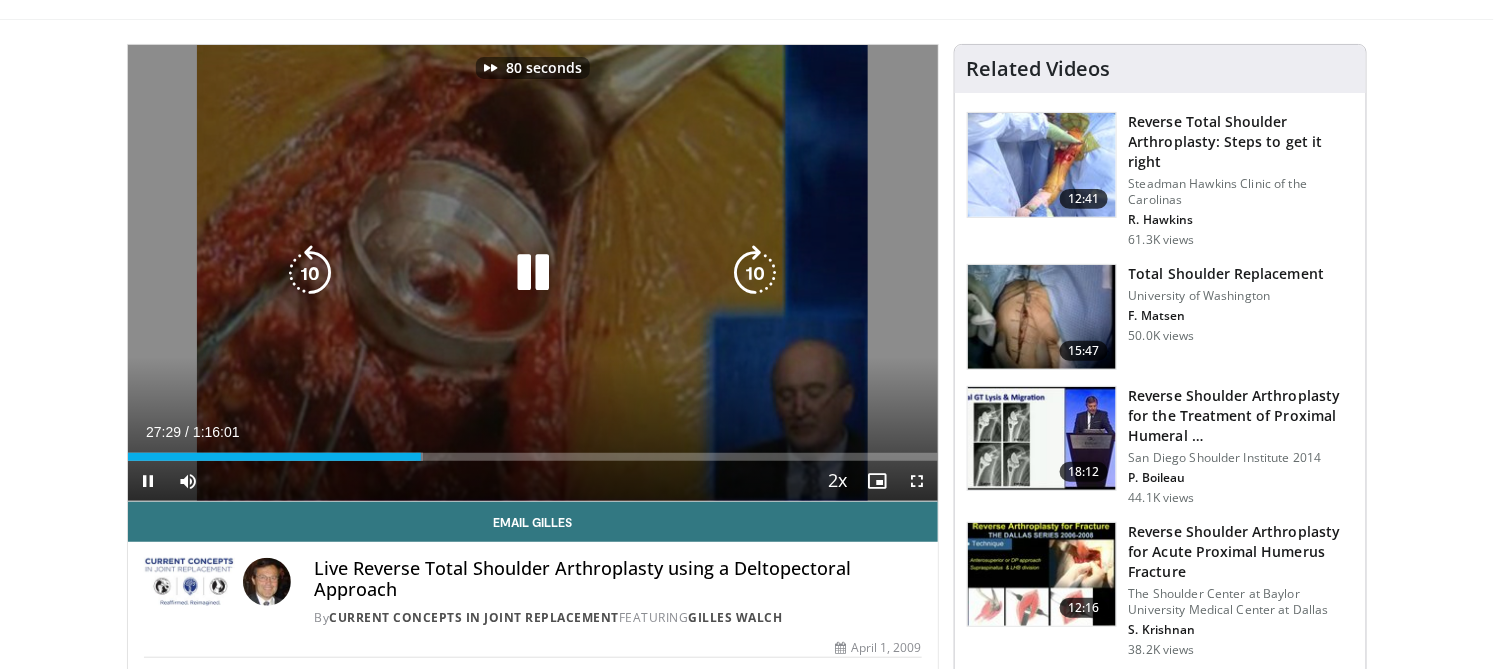 click at bounding box center (756, 273) 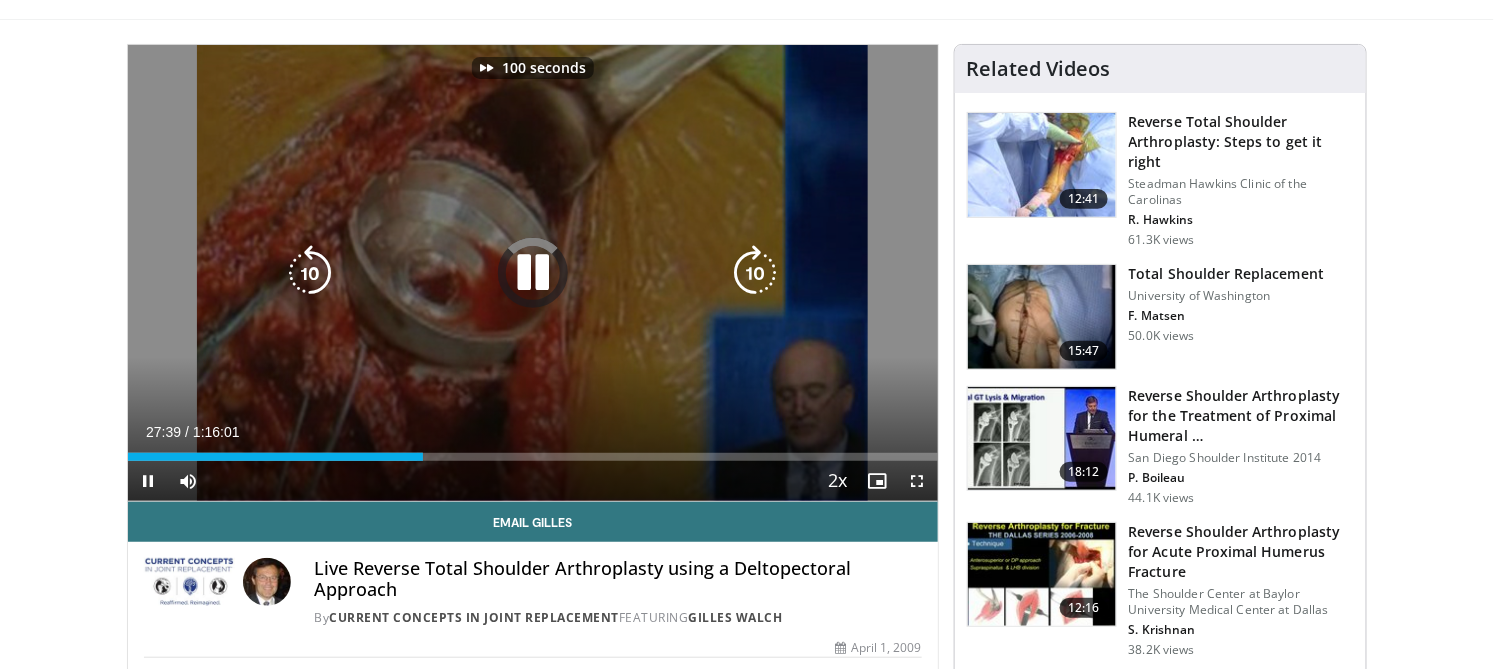 click at bounding box center [756, 273] 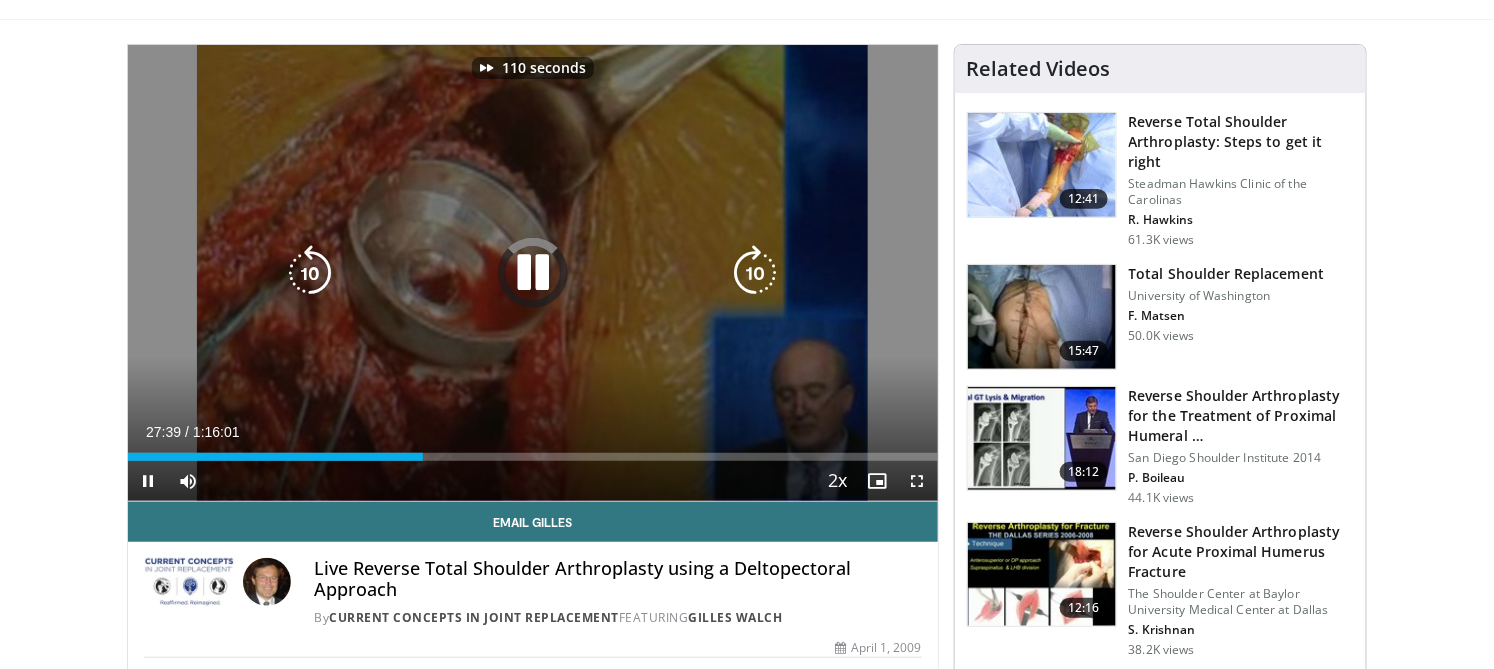 click at bounding box center (756, 273) 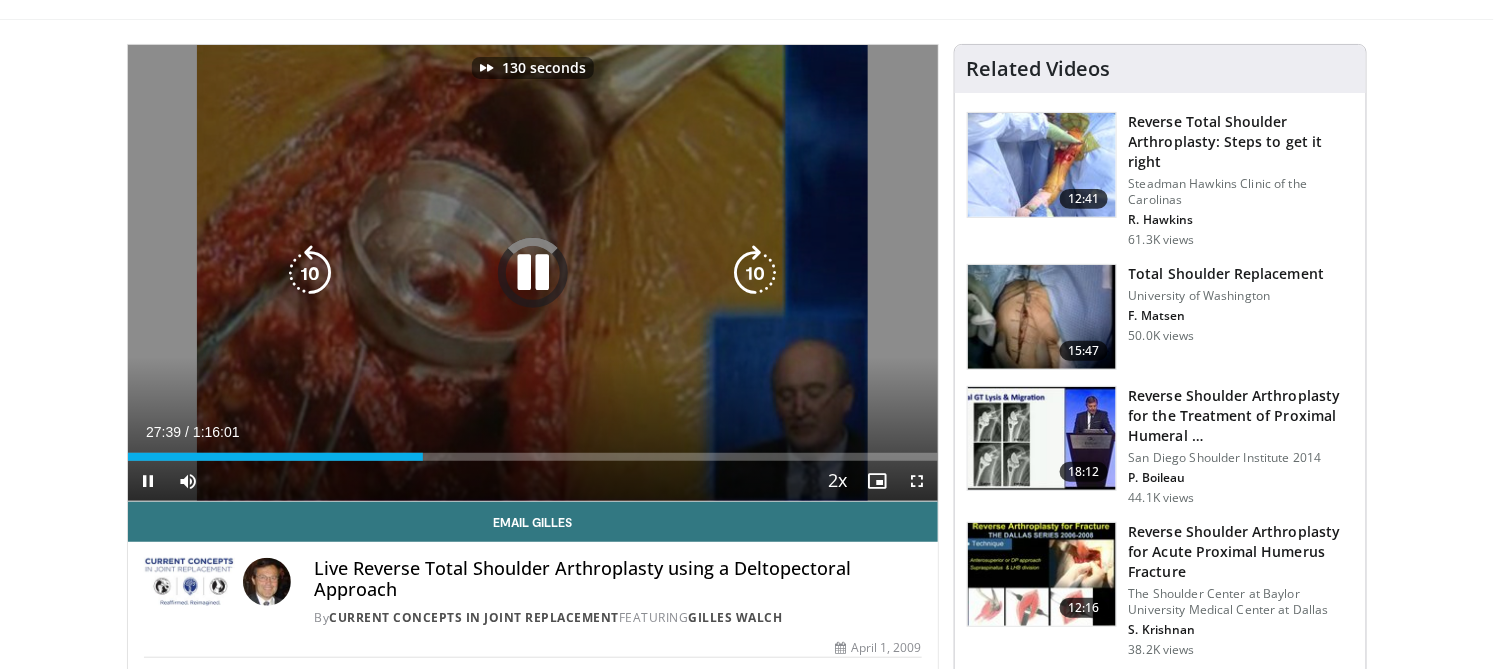 click at bounding box center (756, 273) 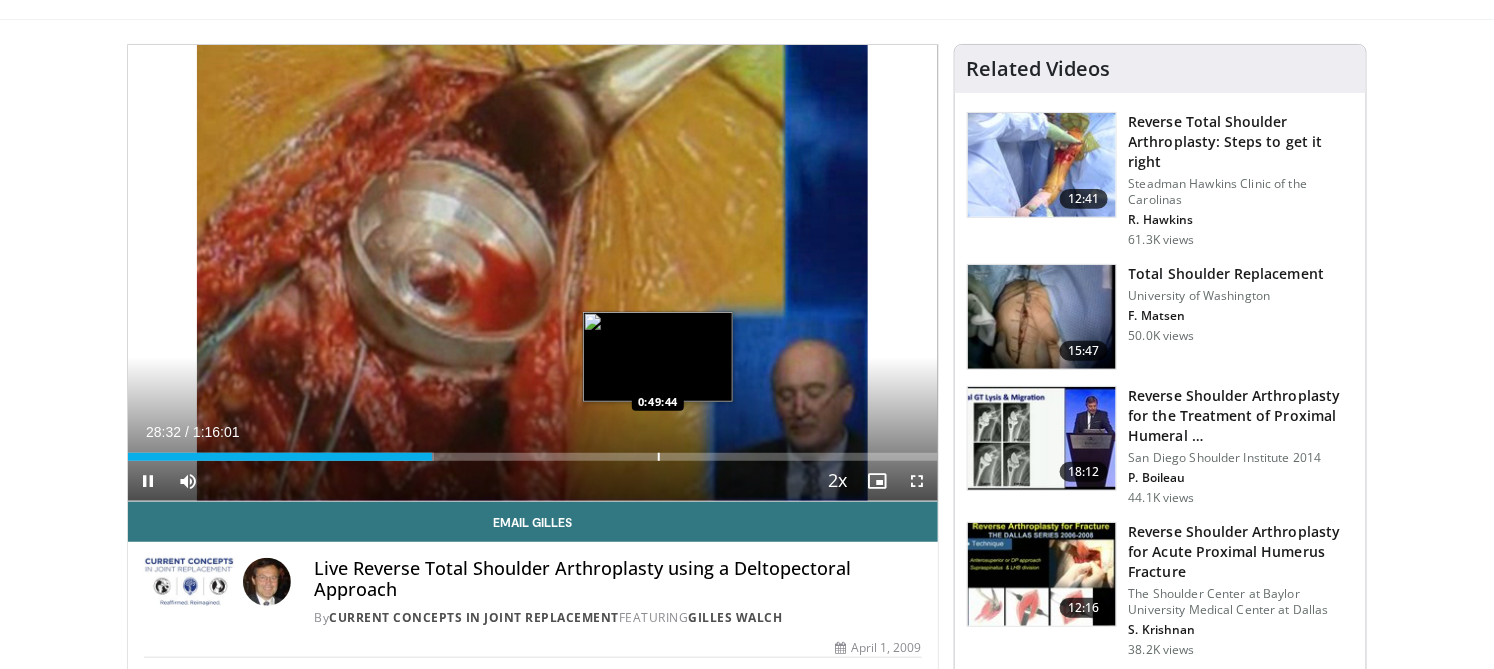 click at bounding box center (659, 457) 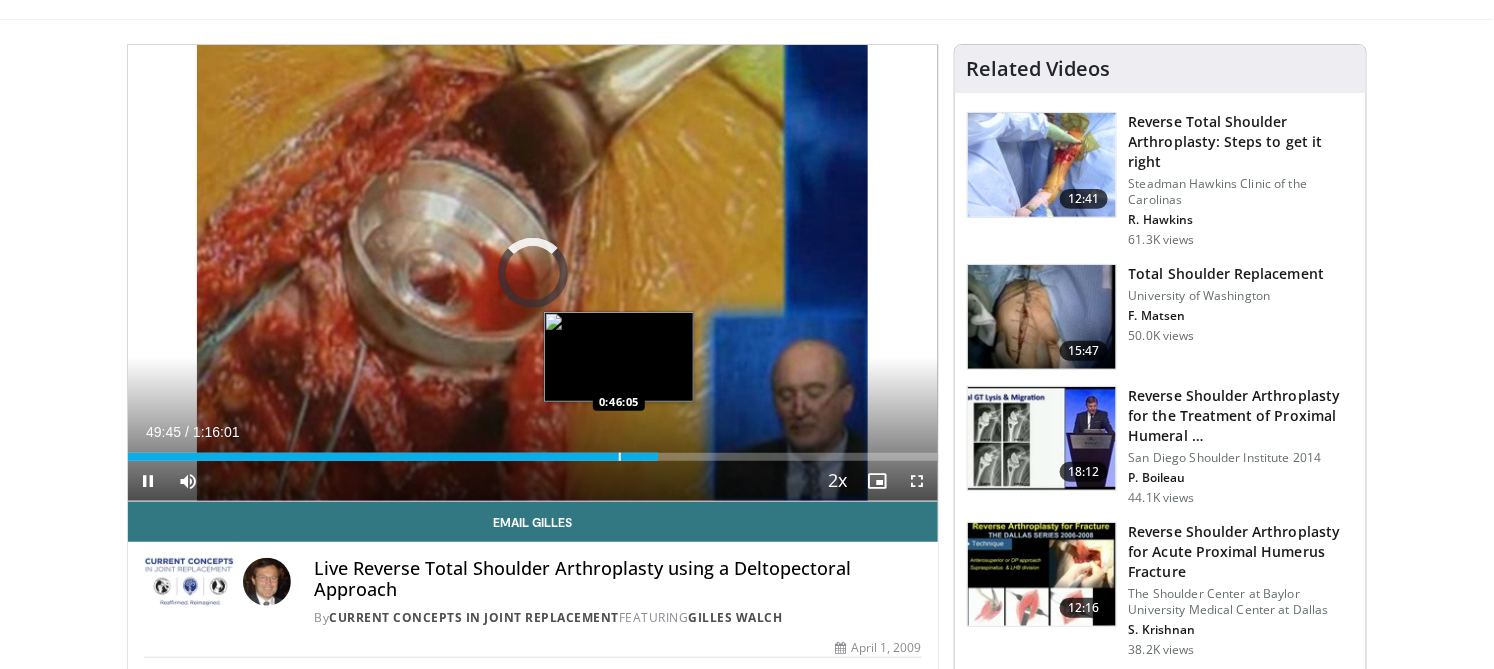click on "0:49:45" at bounding box center [393, 457] 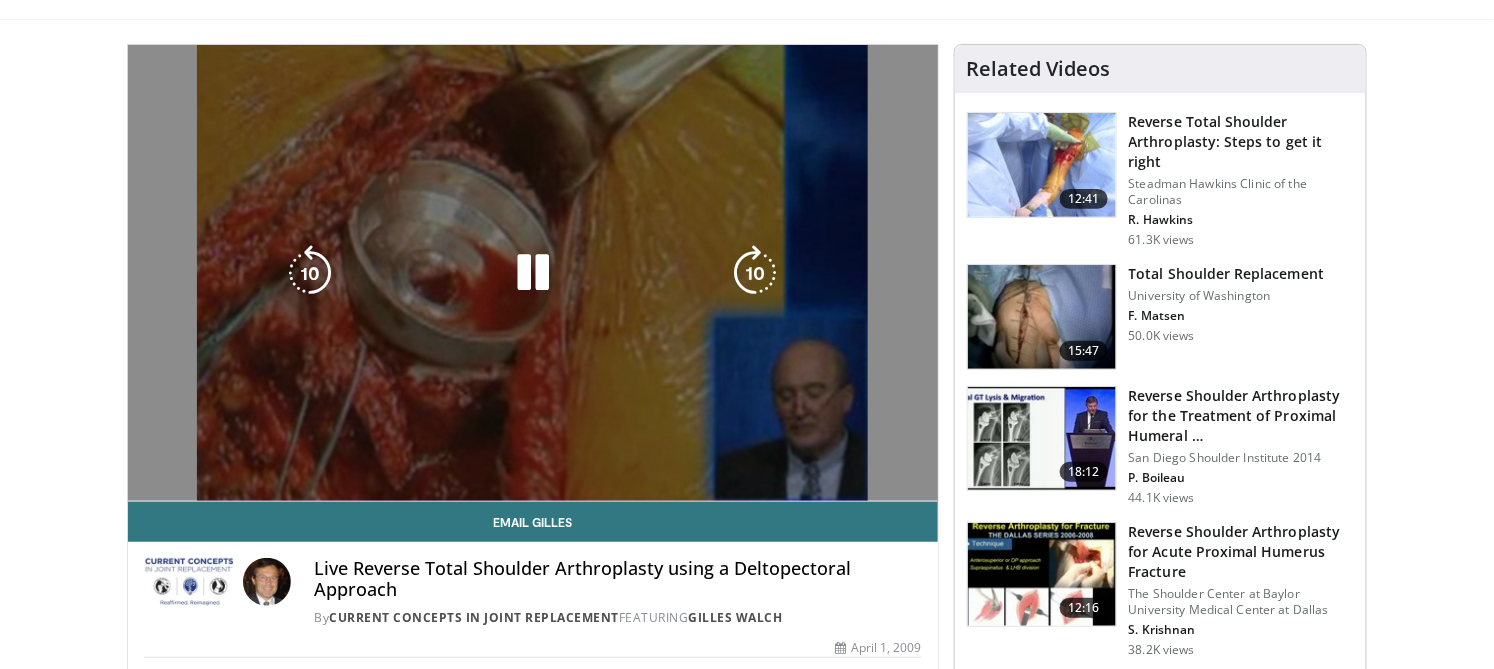 click on "**********" at bounding box center [533, 273] 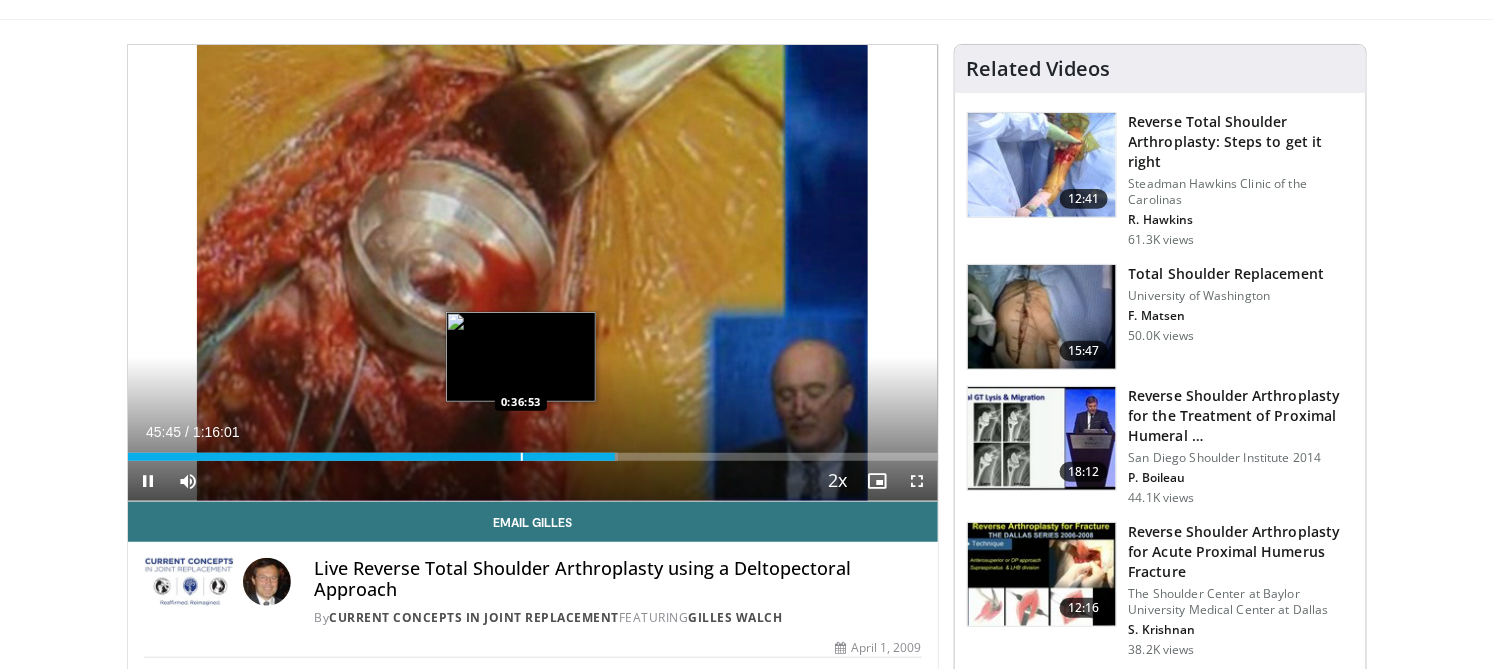 click at bounding box center (522, 457) 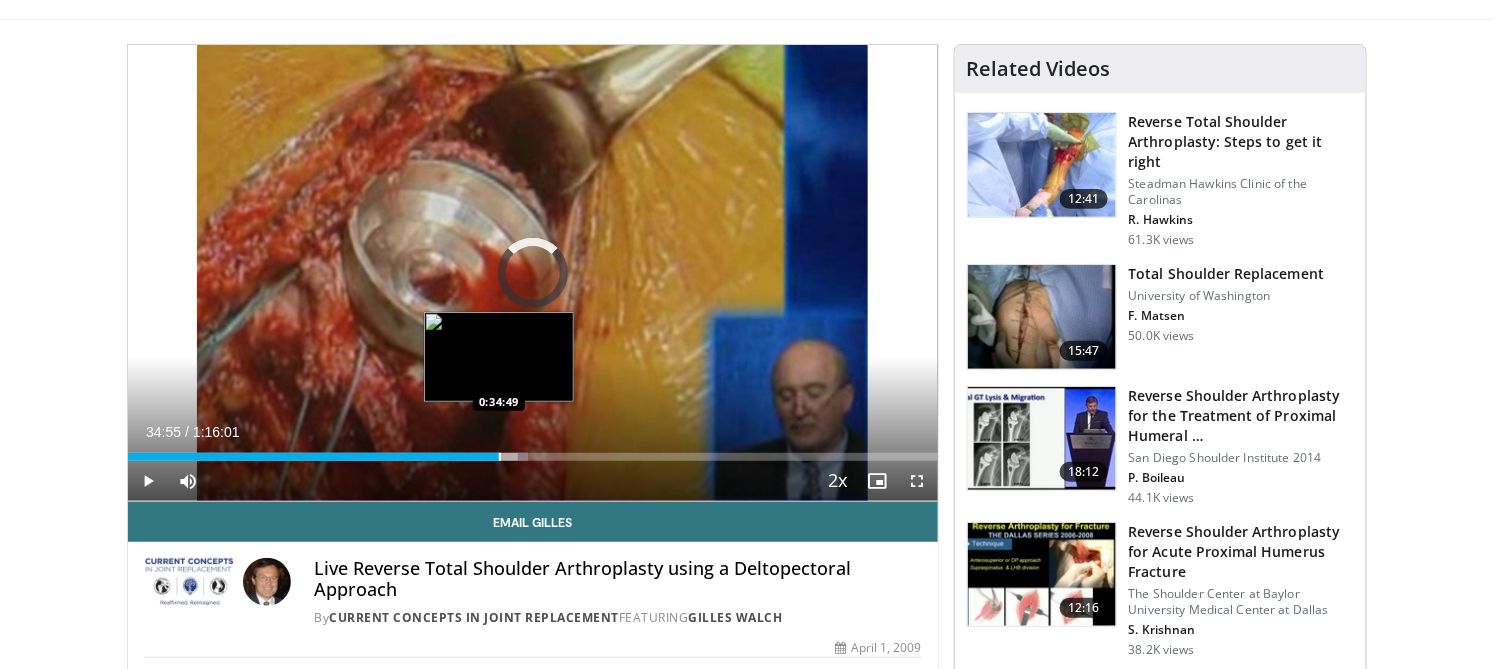 click at bounding box center (500, 457) 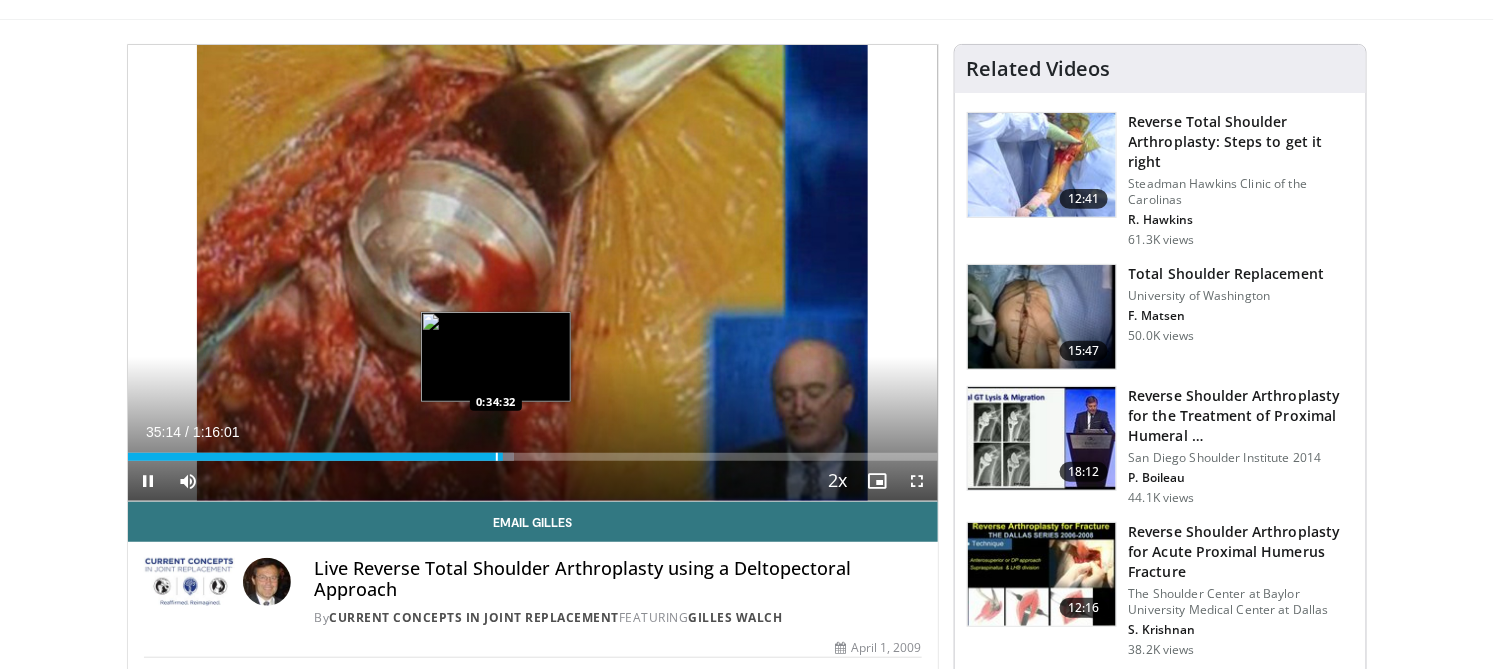 click at bounding box center [497, 457] 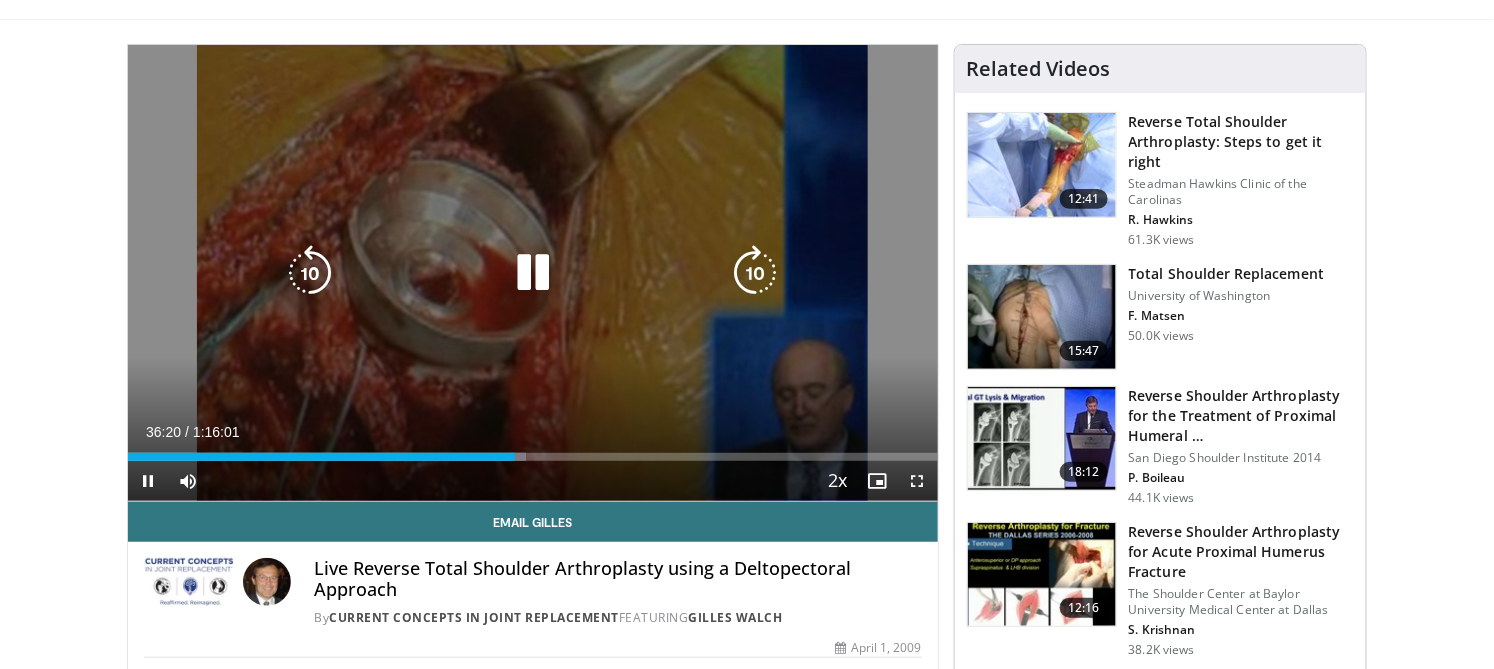 click at bounding box center (756, 273) 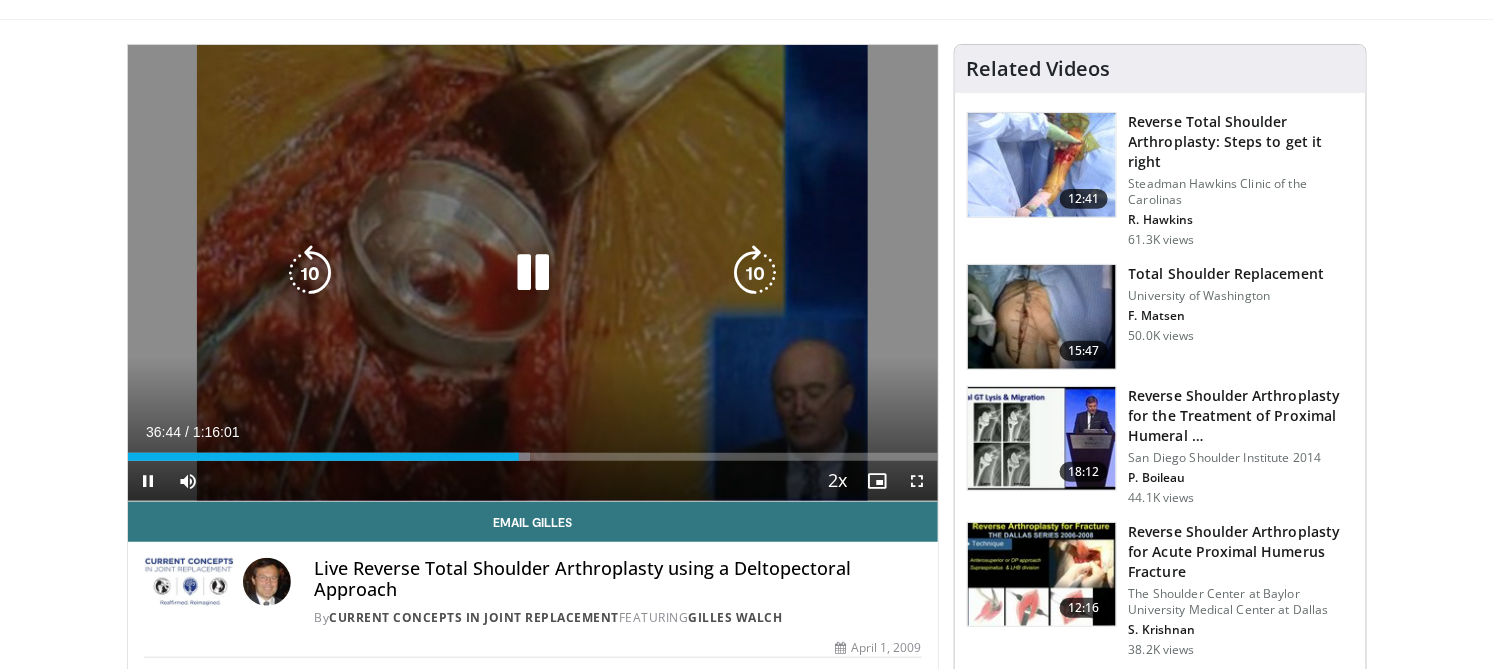 click at bounding box center (756, 273) 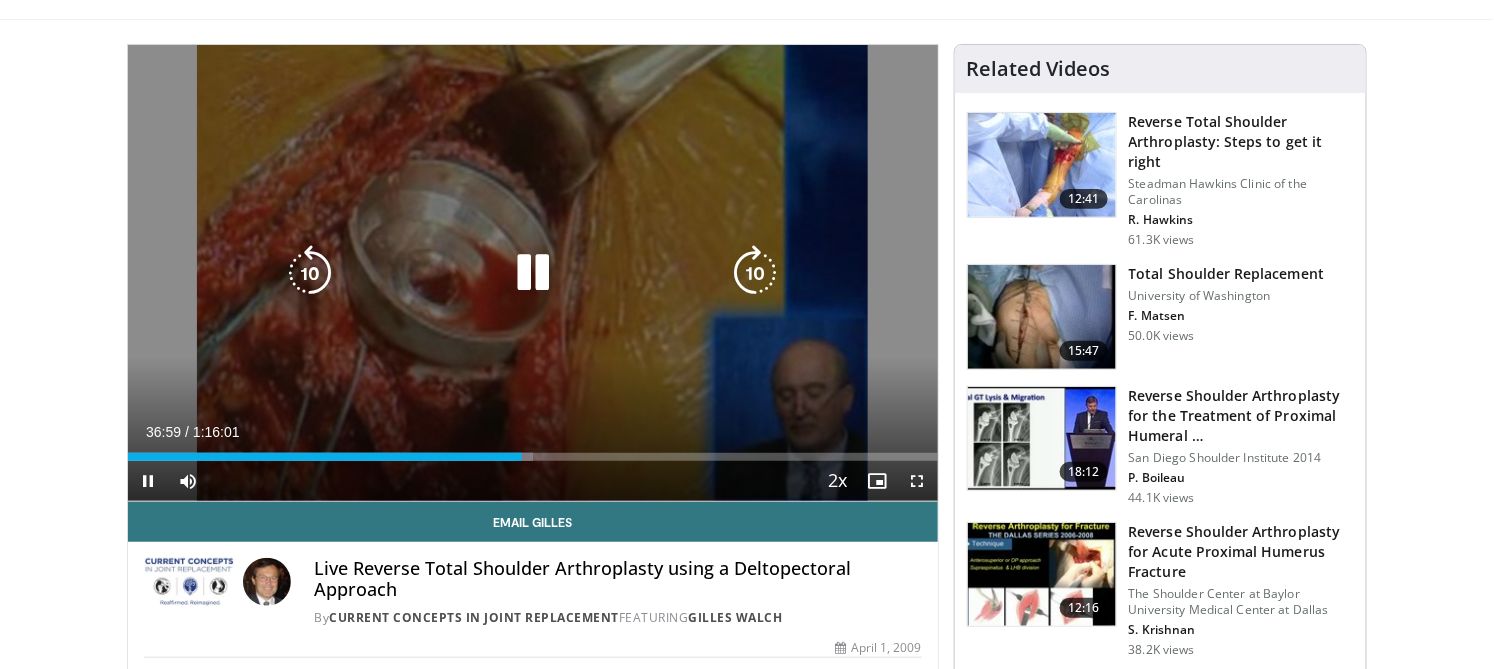click at bounding box center [756, 273] 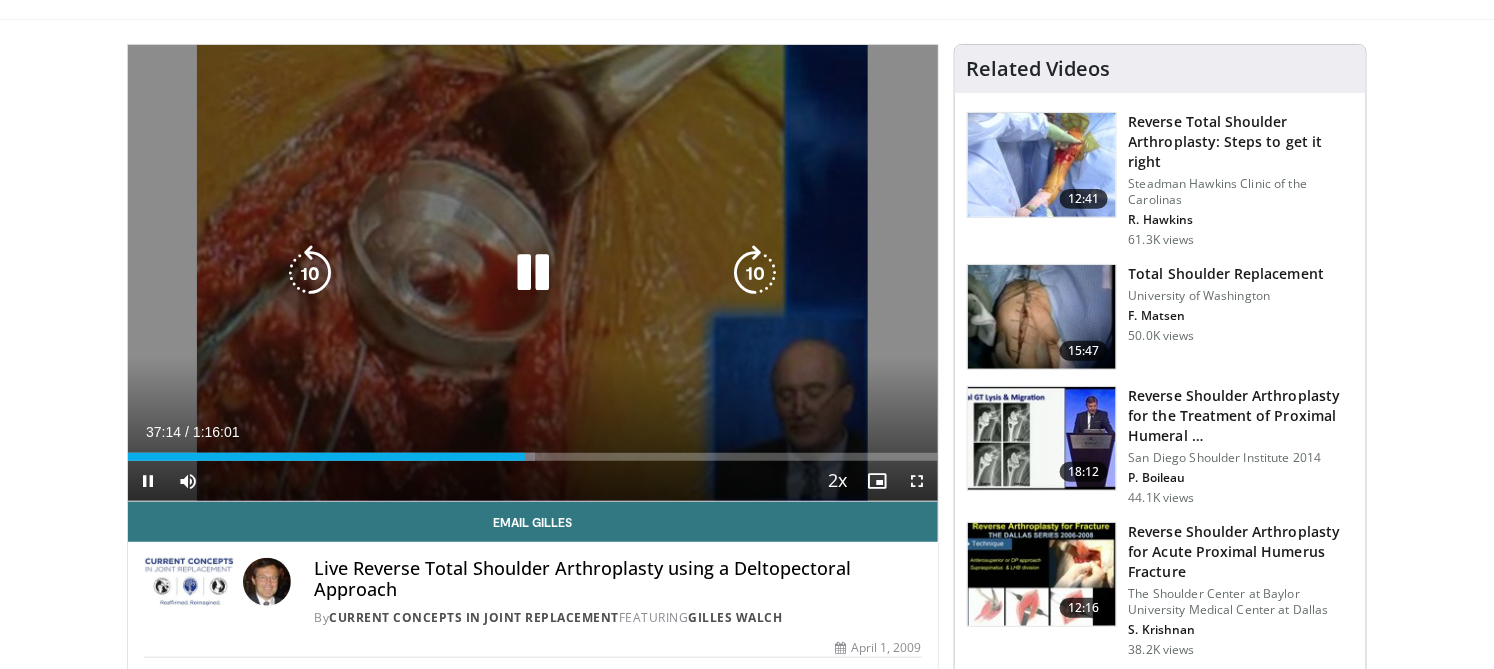 click at bounding box center [756, 273] 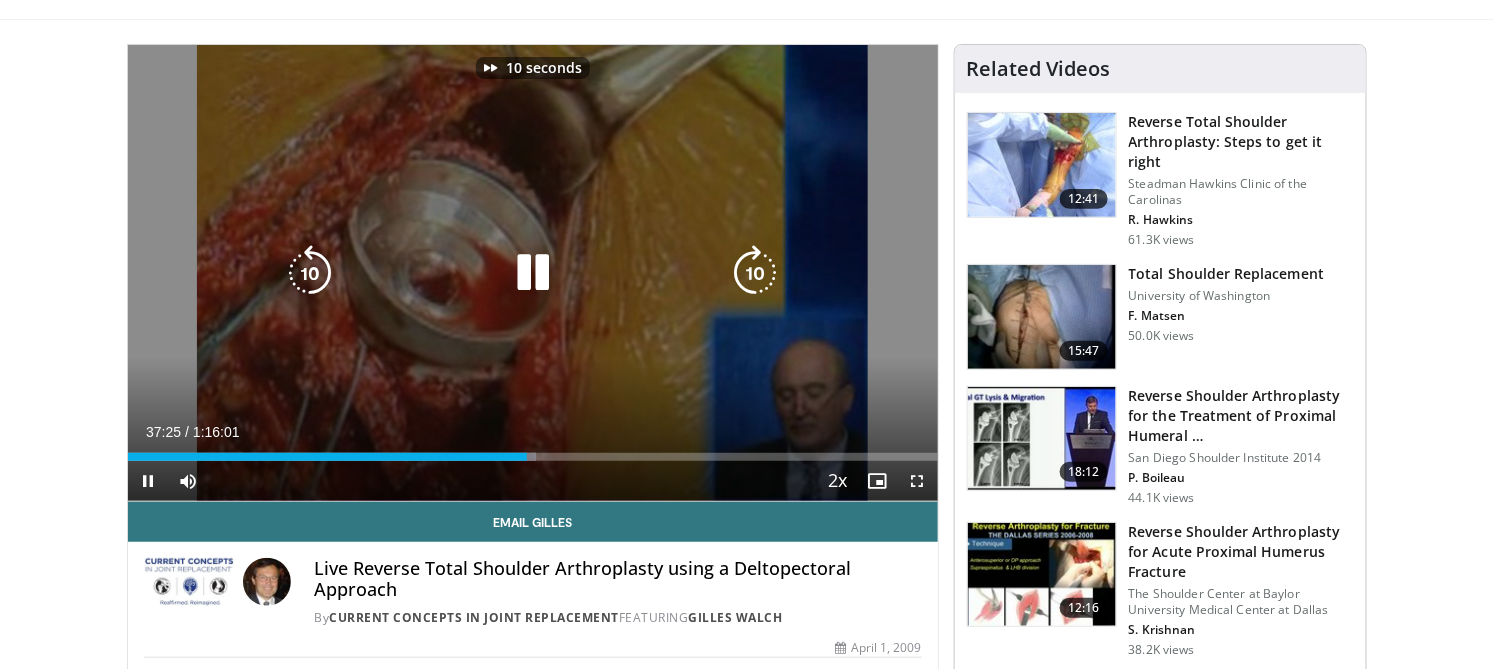 click at bounding box center (756, 273) 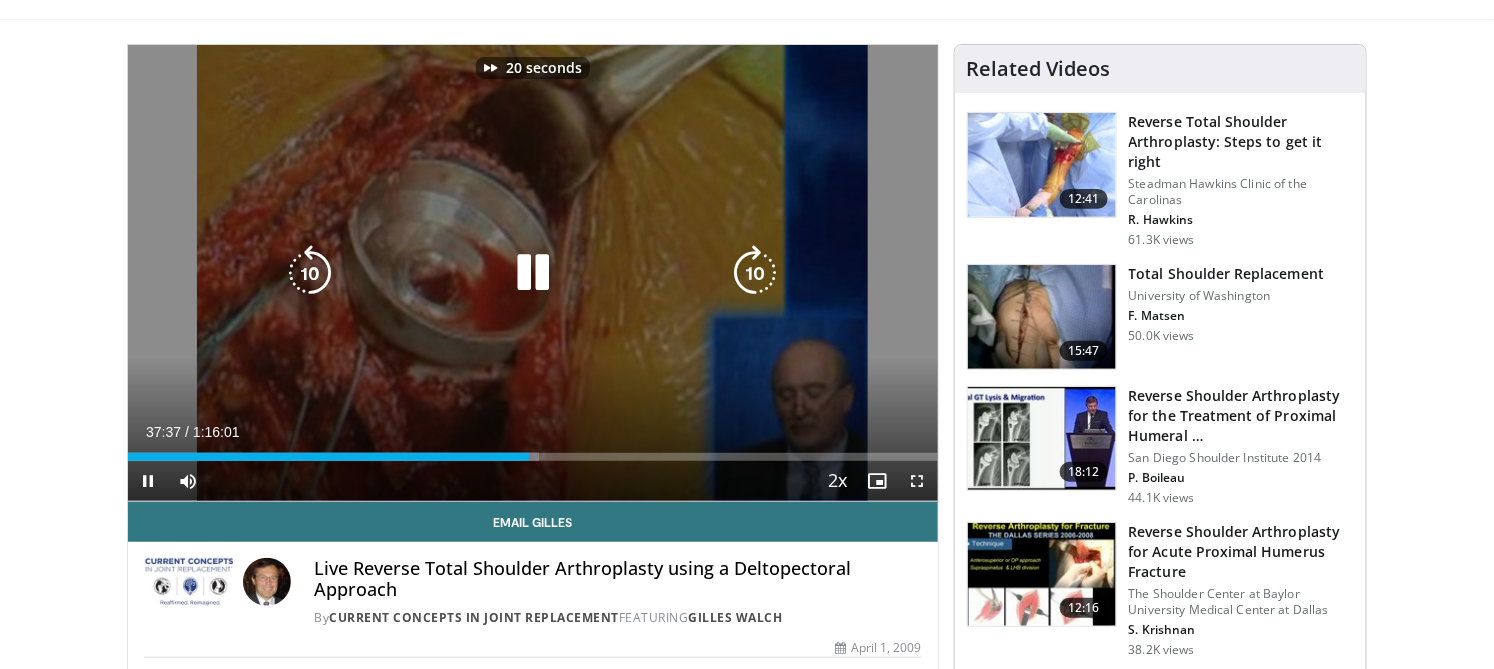 click at bounding box center (756, 273) 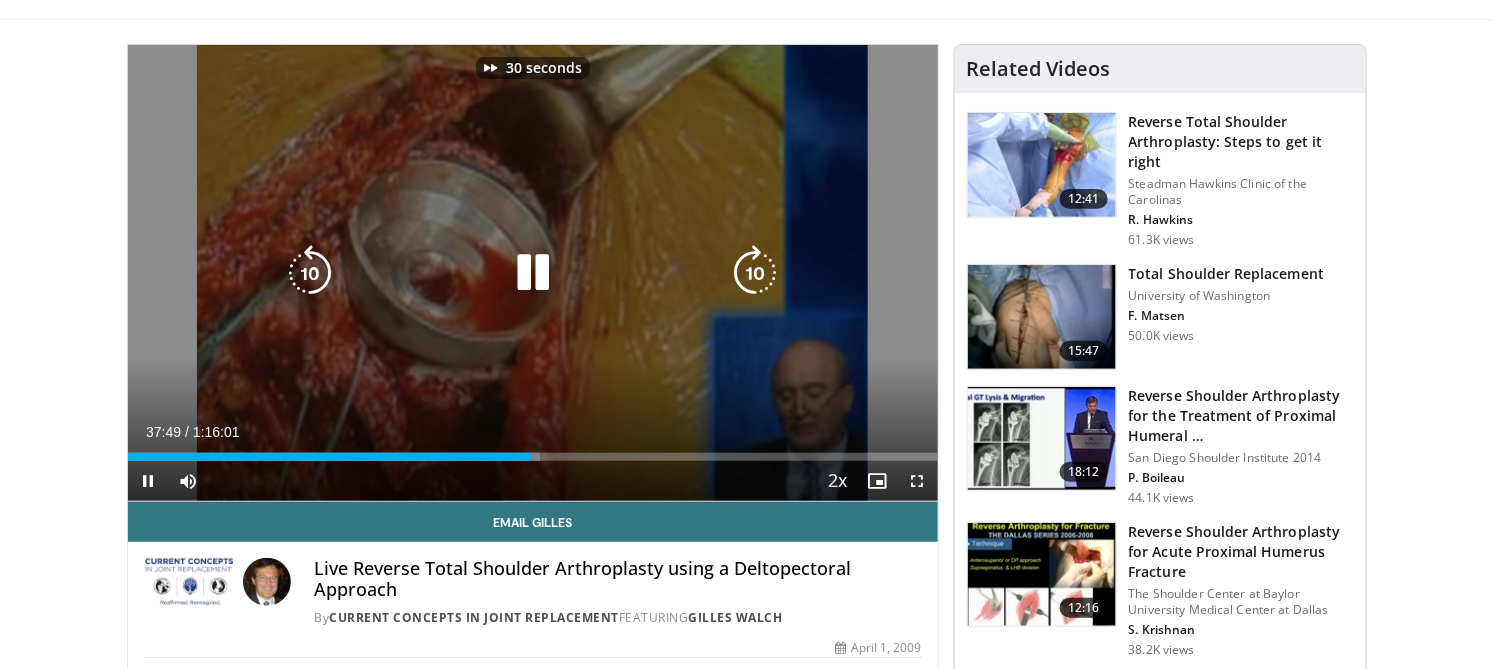 click at bounding box center (756, 273) 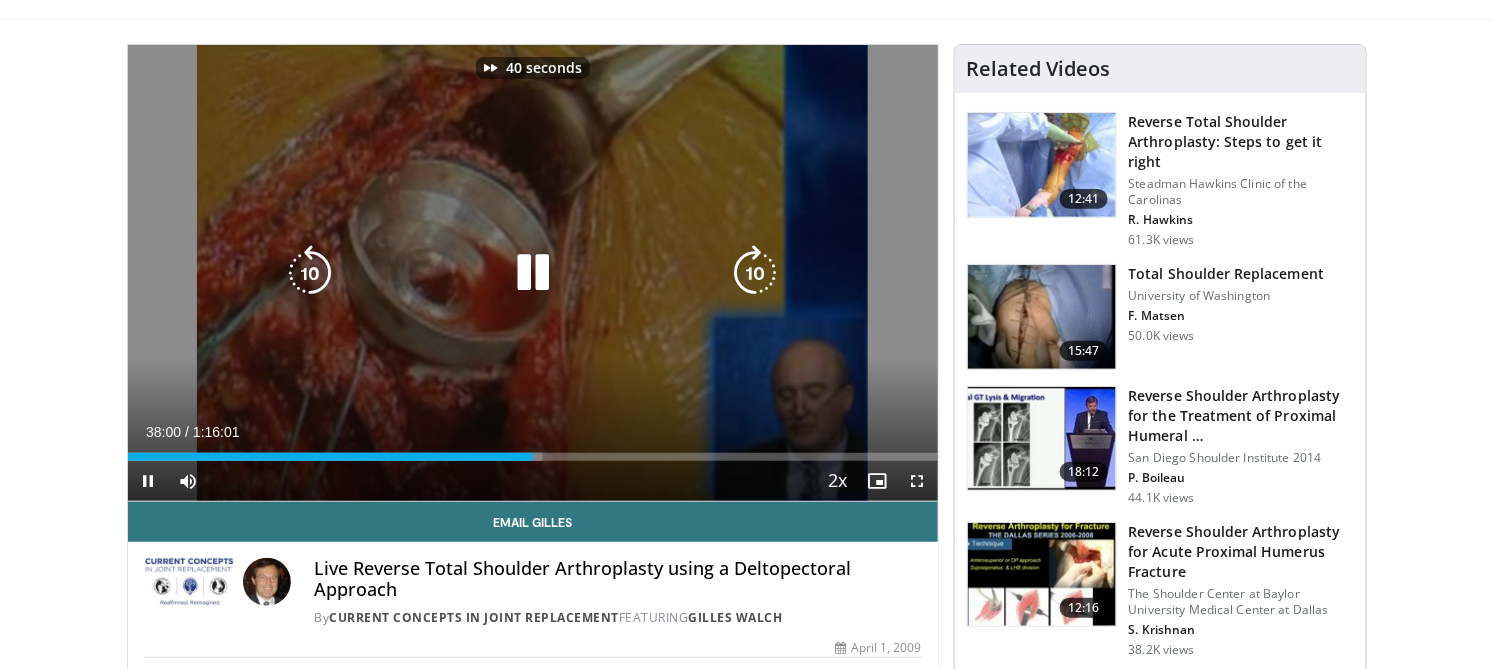 click at bounding box center [756, 273] 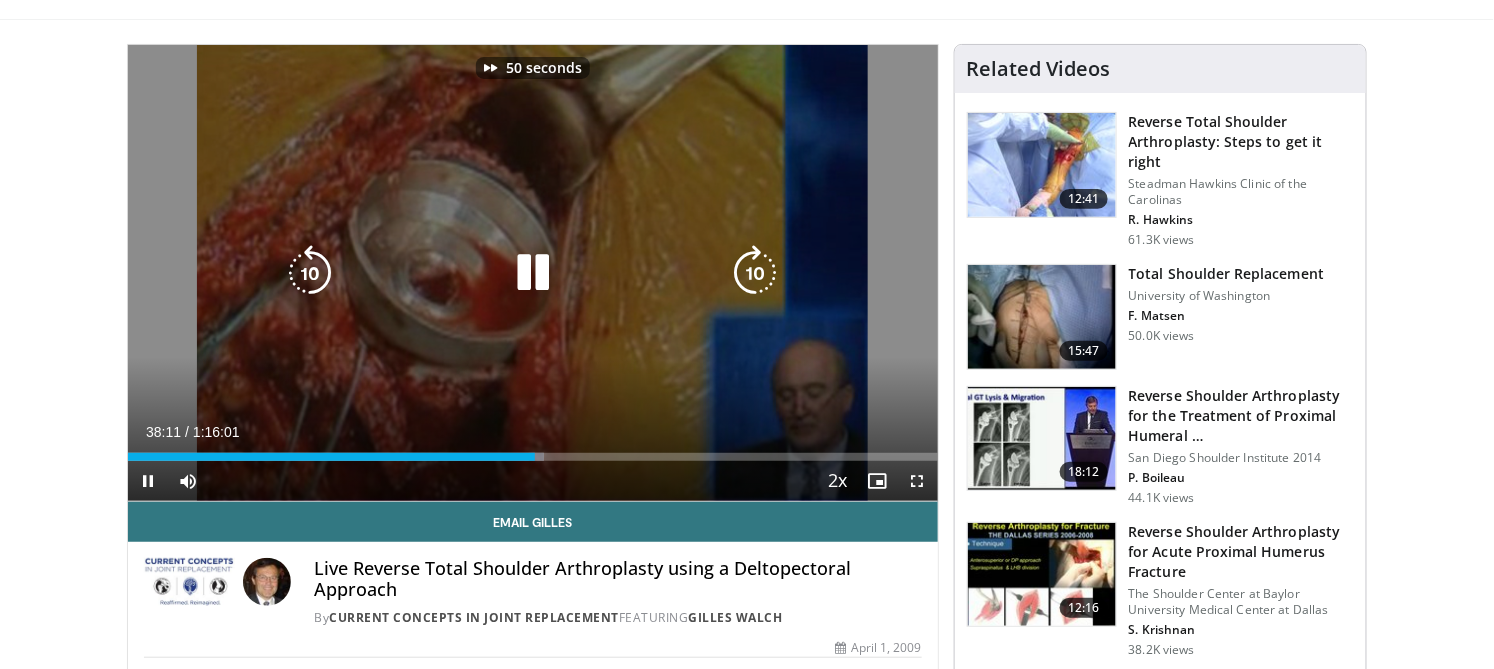 click at bounding box center [756, 273] 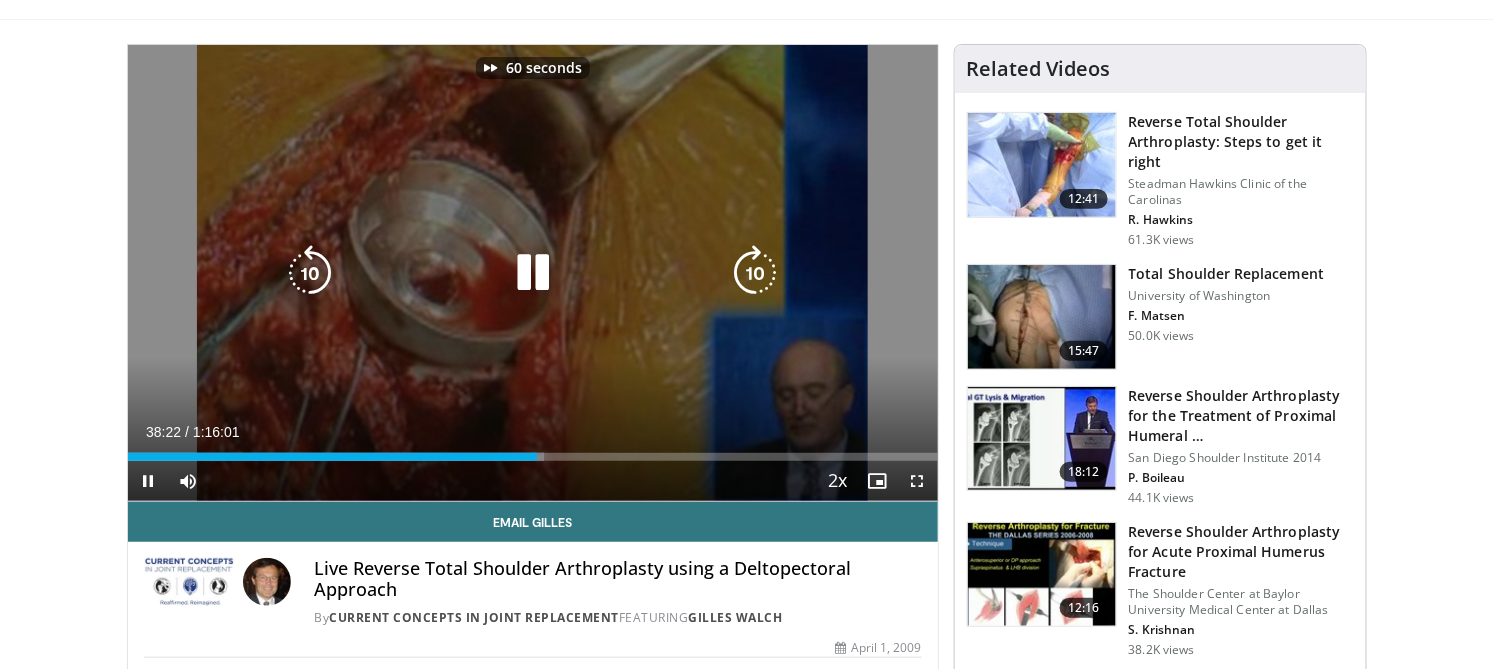click at bounding box center (756, 273) 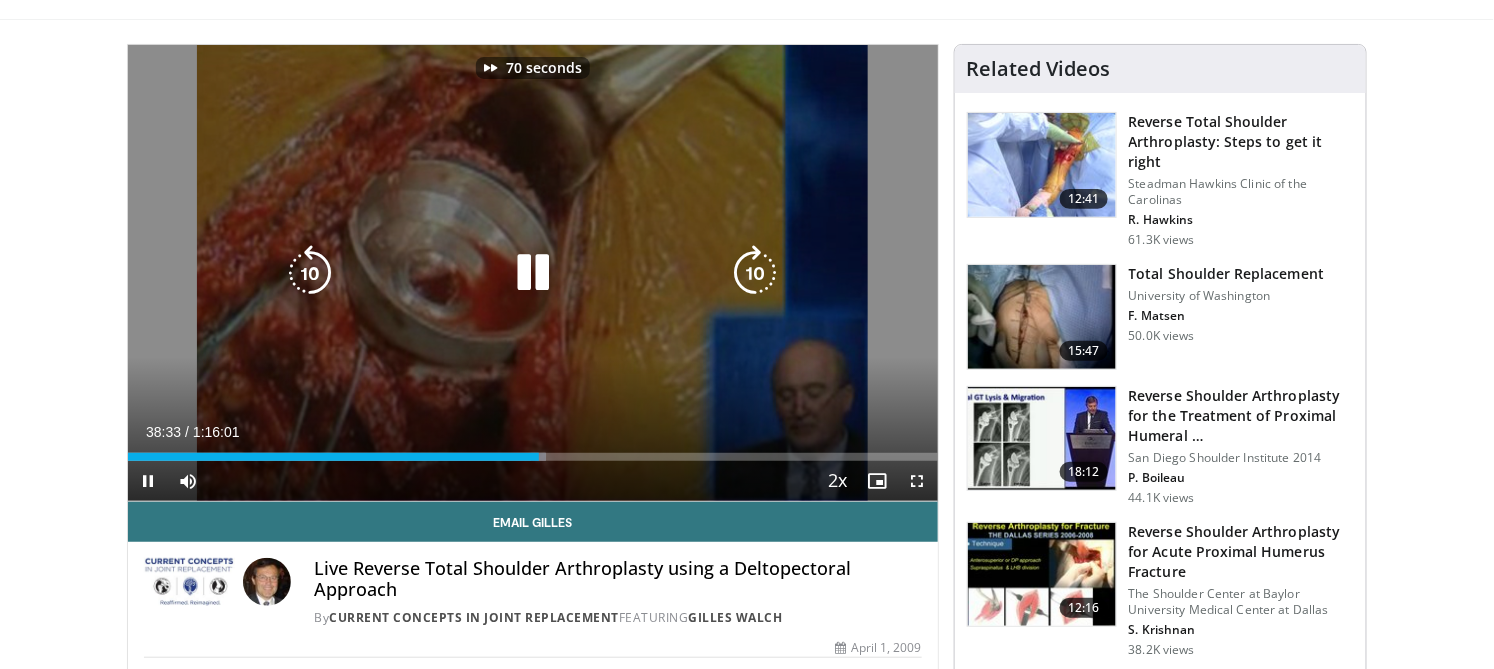 click at bounding box center [756, 273] 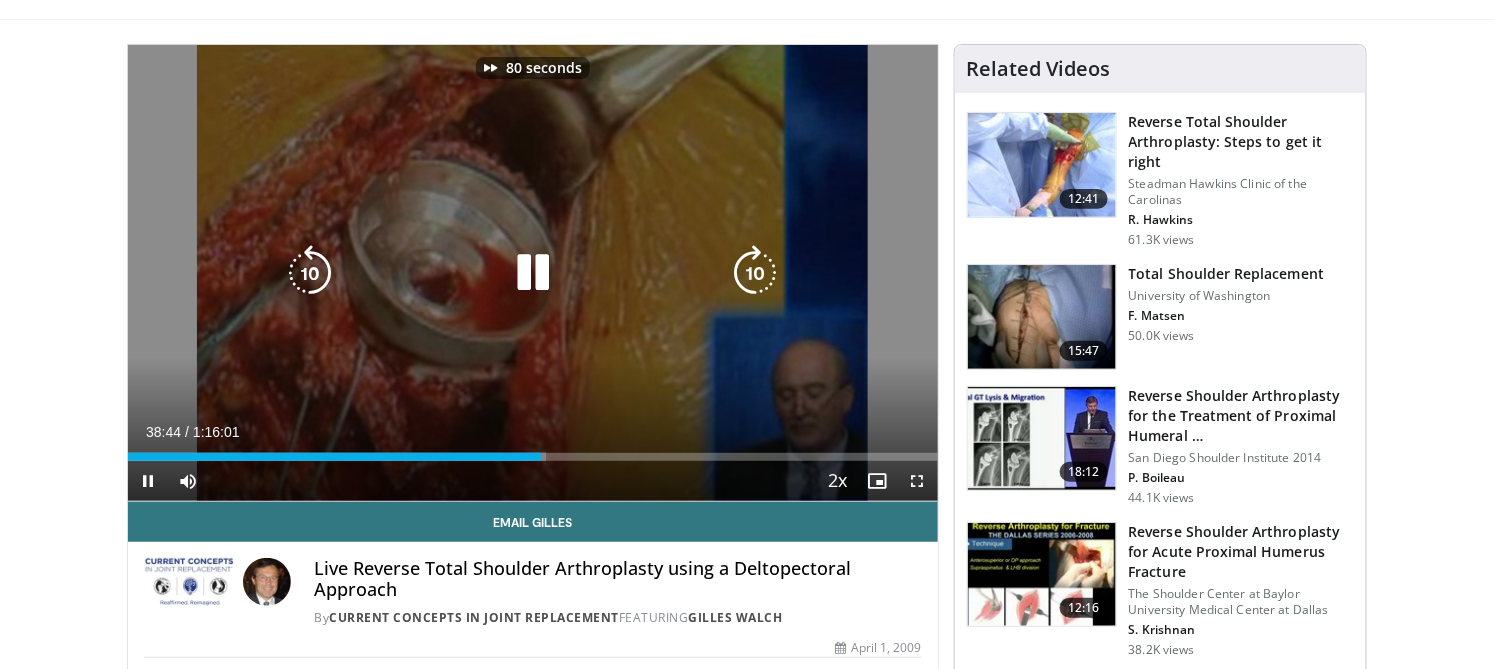click at bounding box center (756, 273) 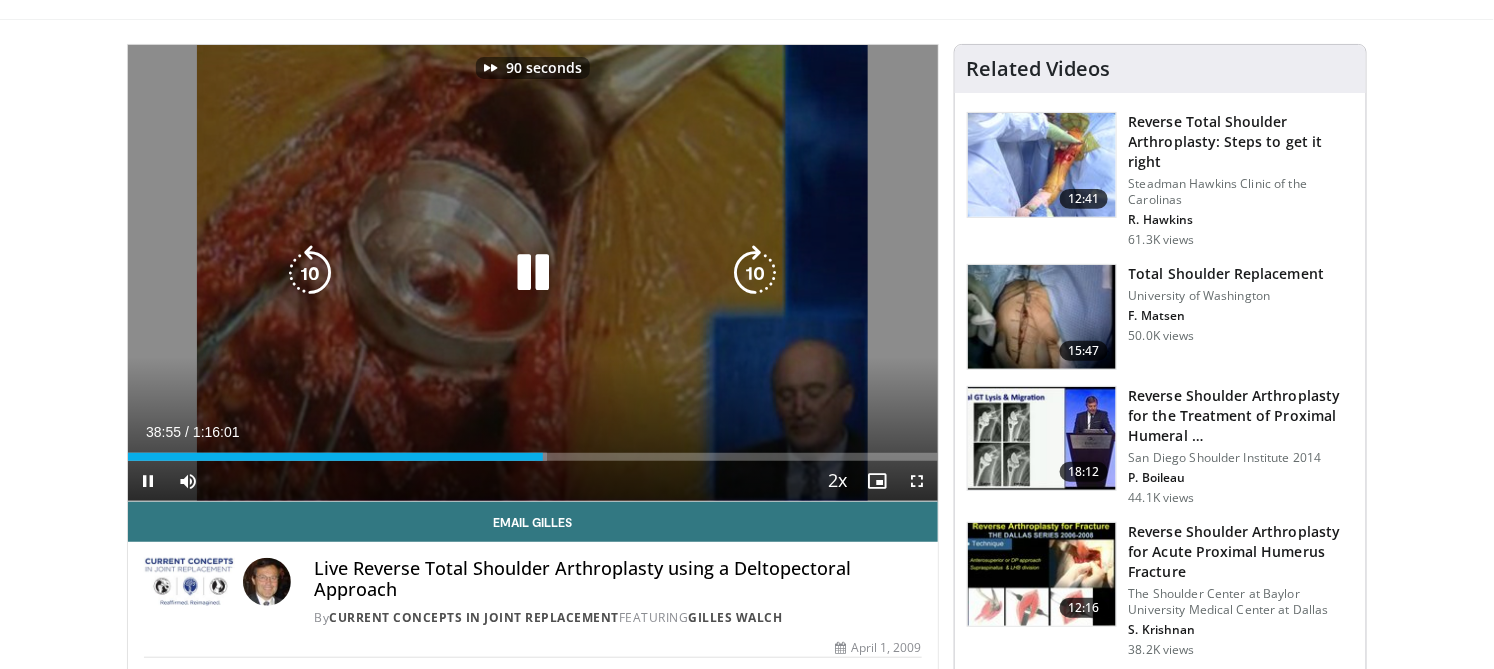 click at bounding box center (756, 273) 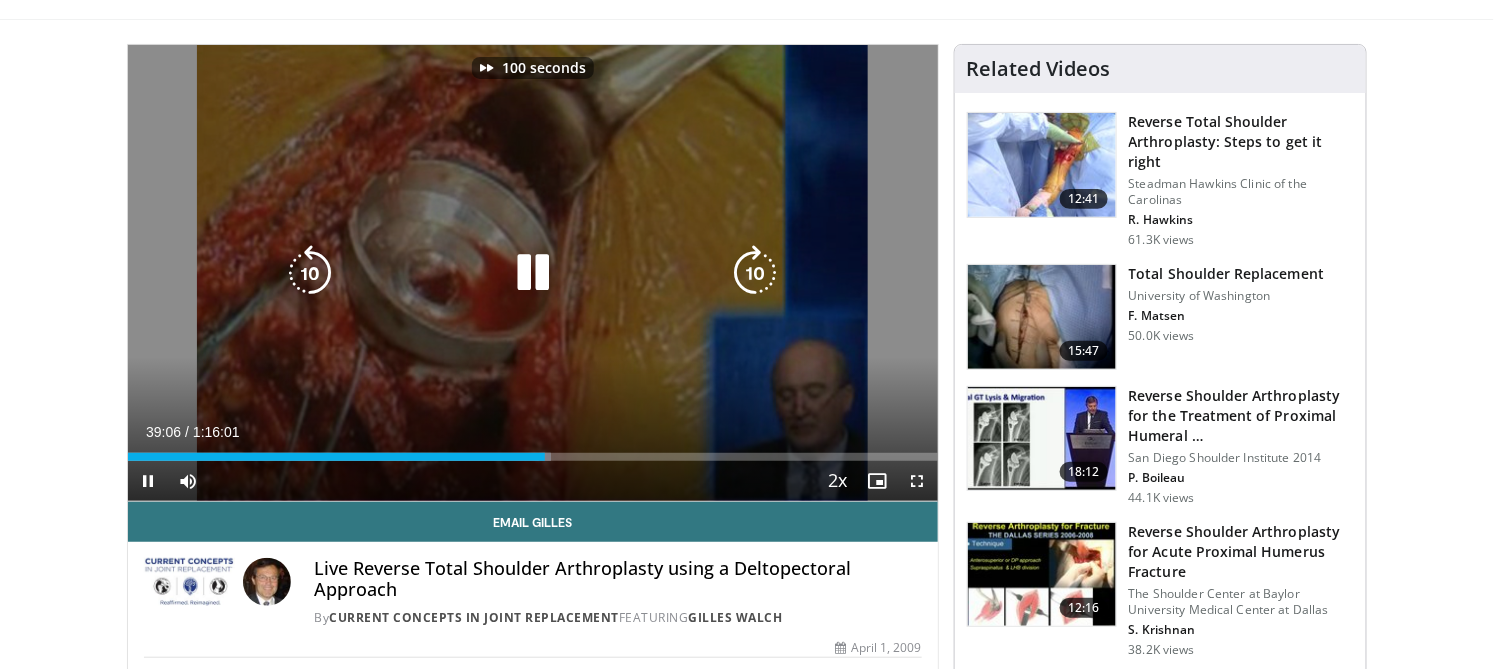 click at bounding box center [756, 273] 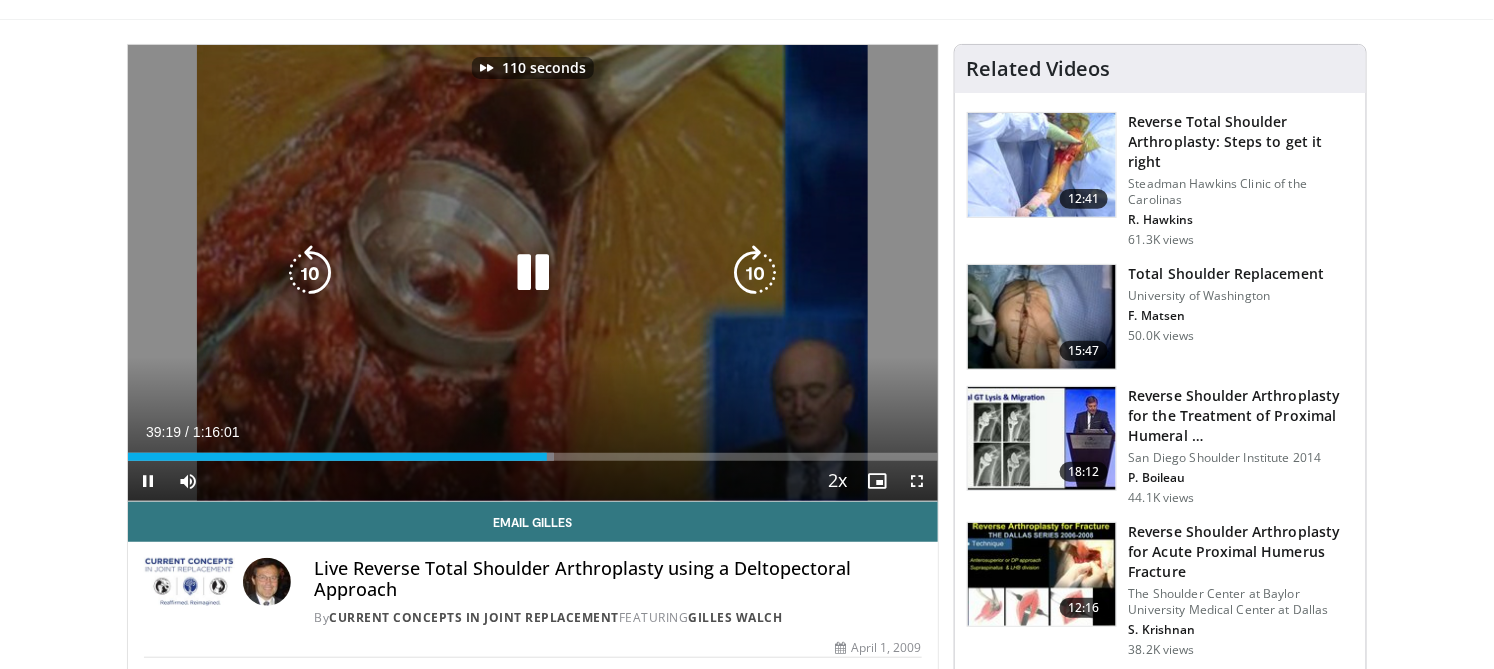 click at bounding box center (756, 273) 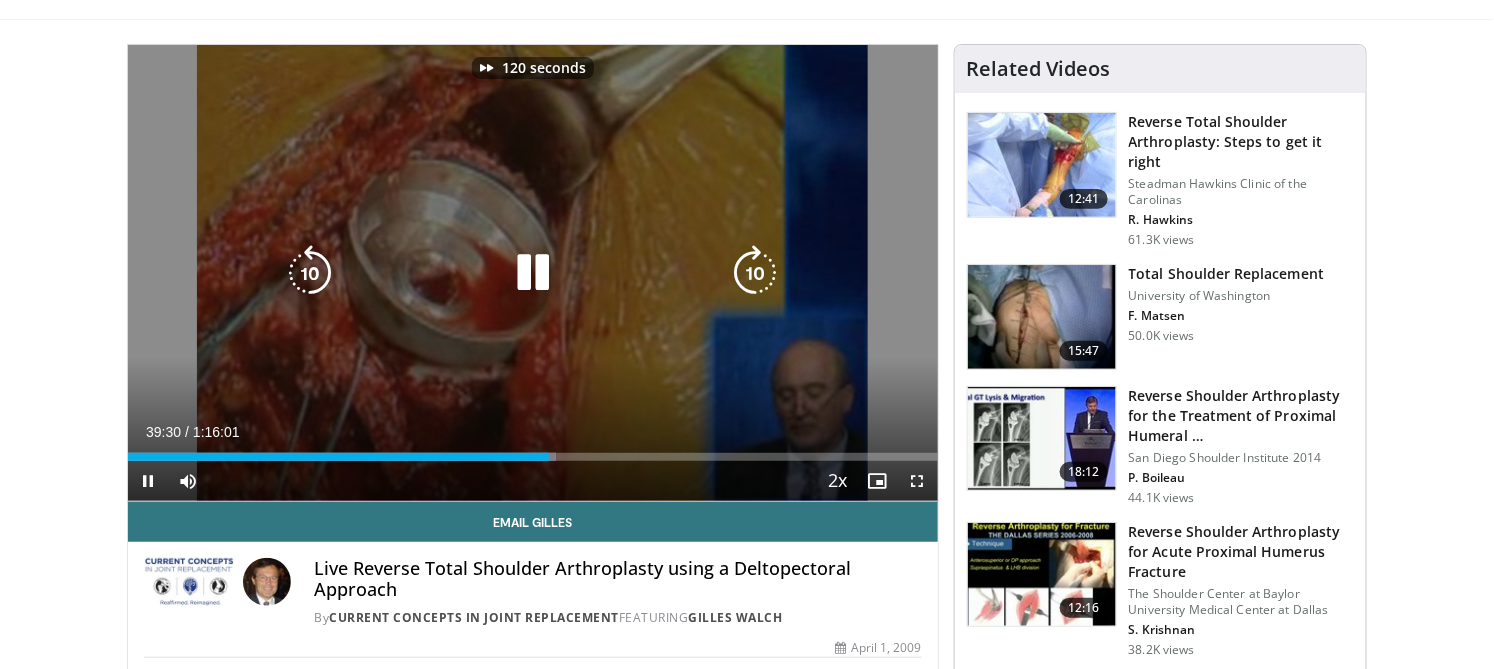 click at bounding box center [756, 273] 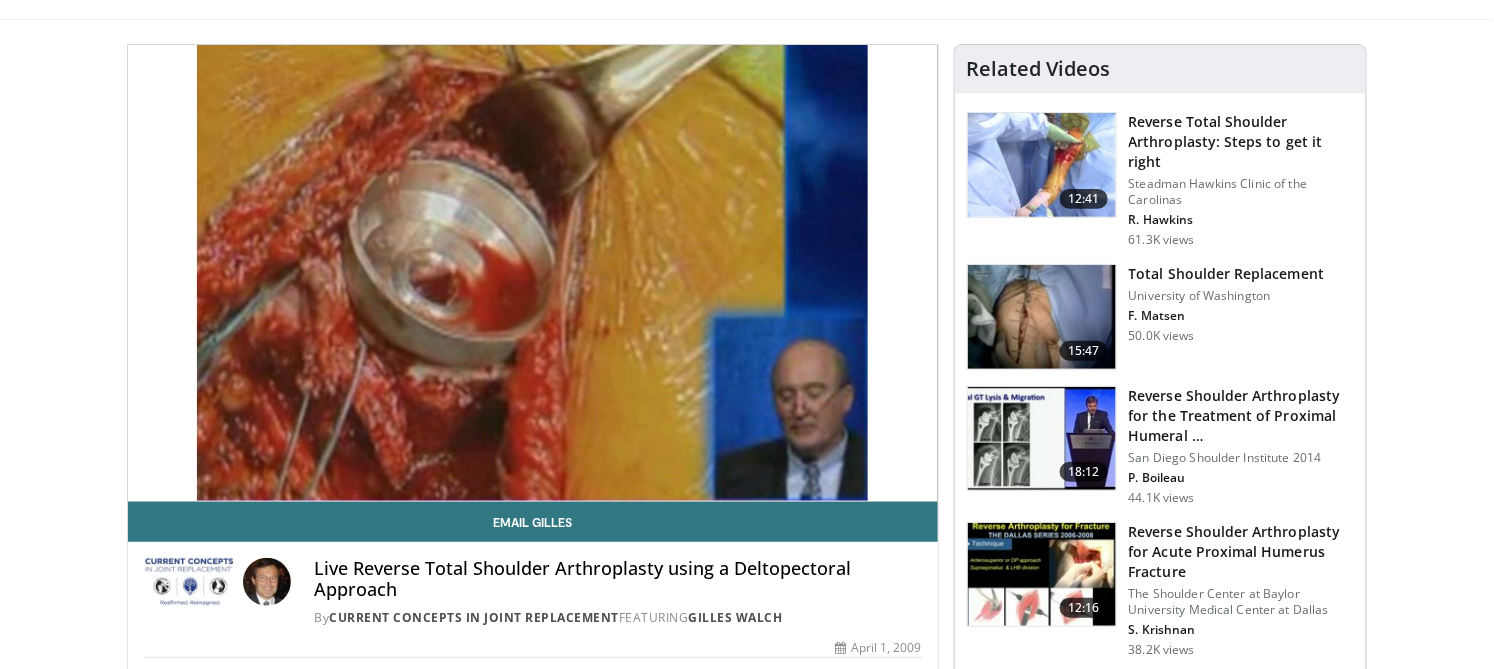 click on "130 seconds
Tap to unmute" at bounding box center (533, 273) 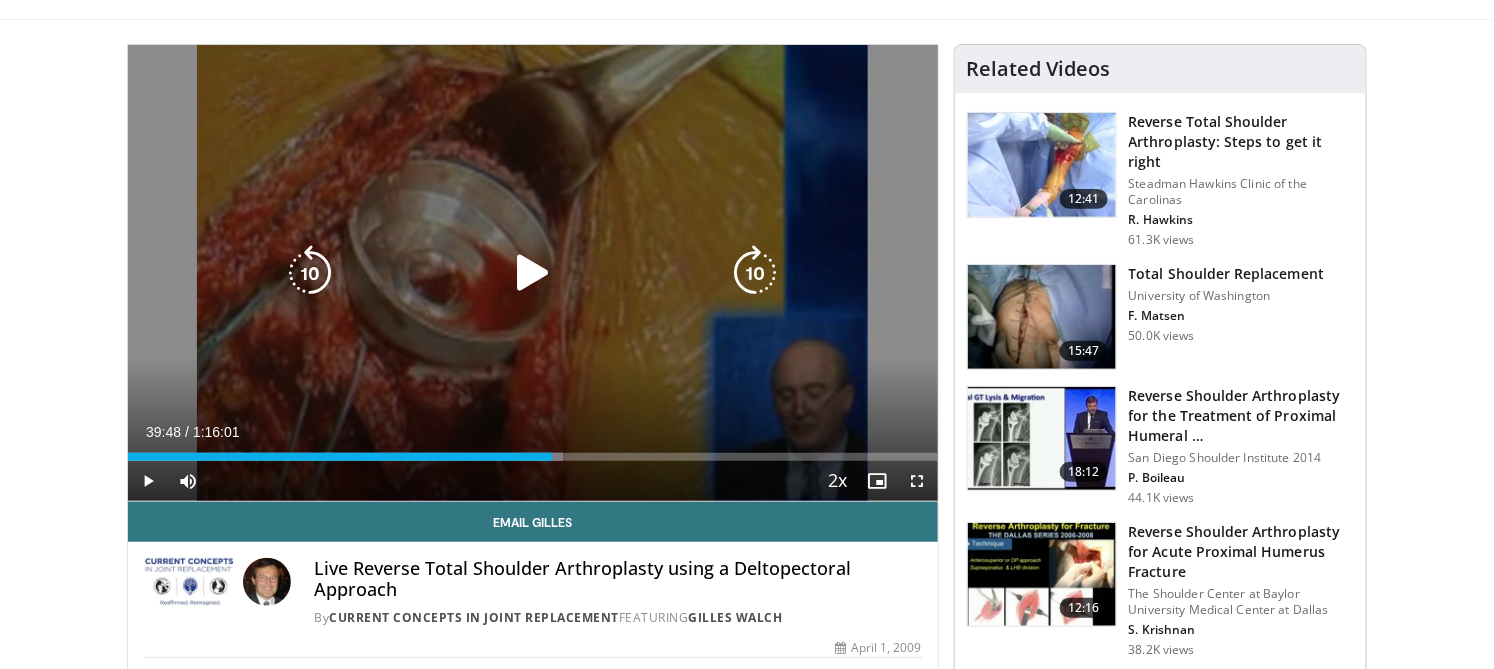 click at bounding box center (756, 273) 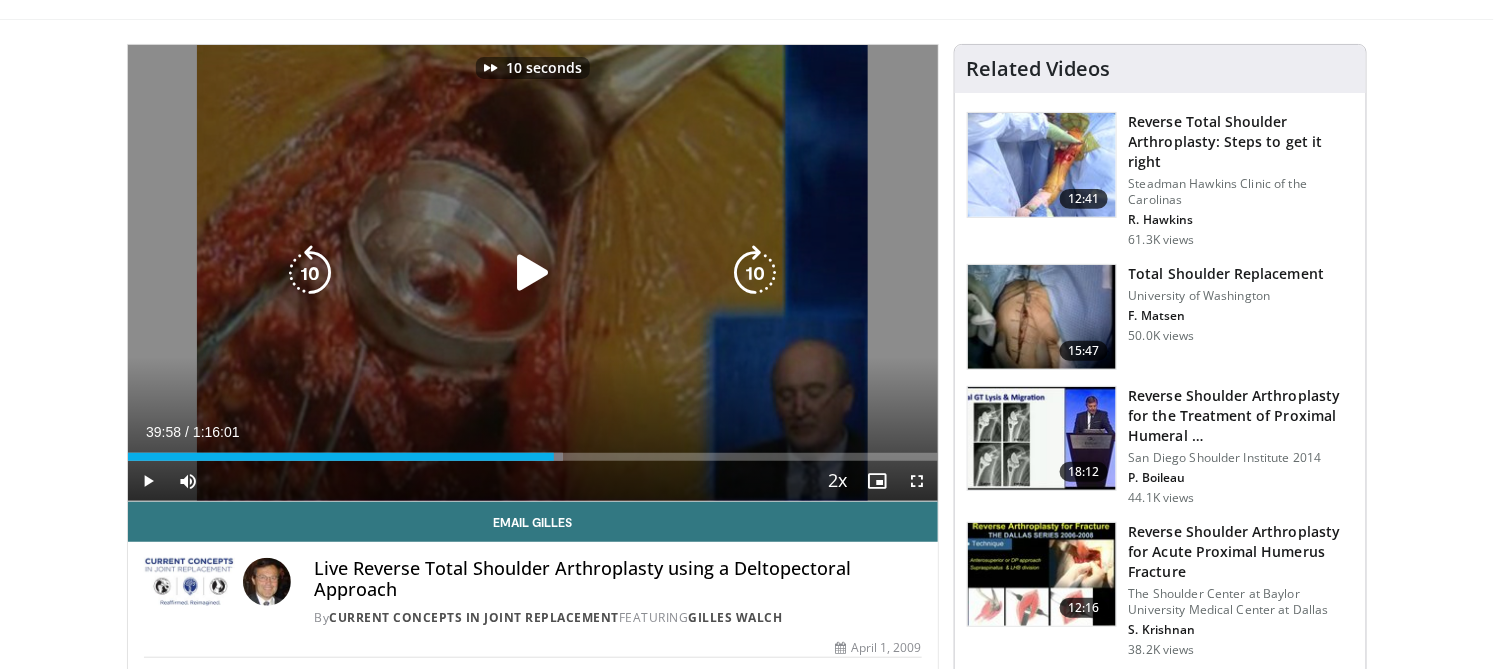 click at bounding box center (533, 273) 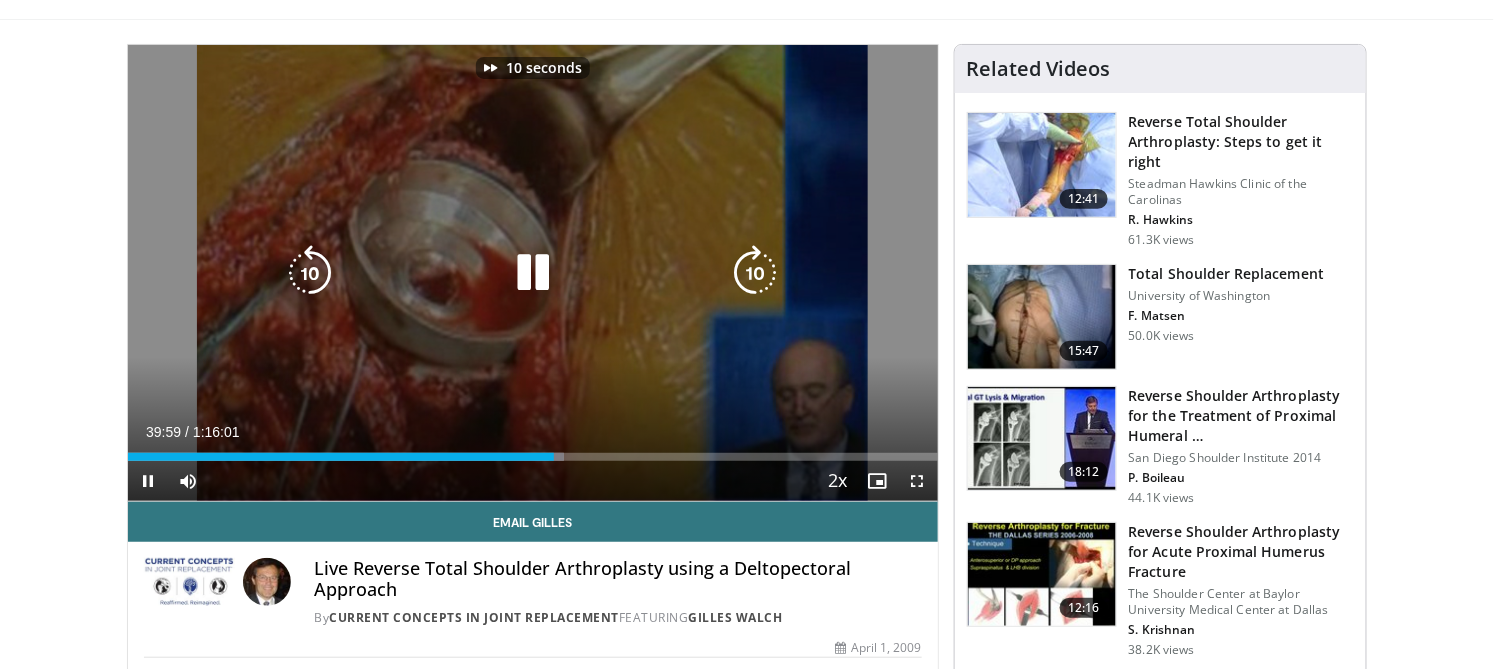 click at bounding box center [756, 273] 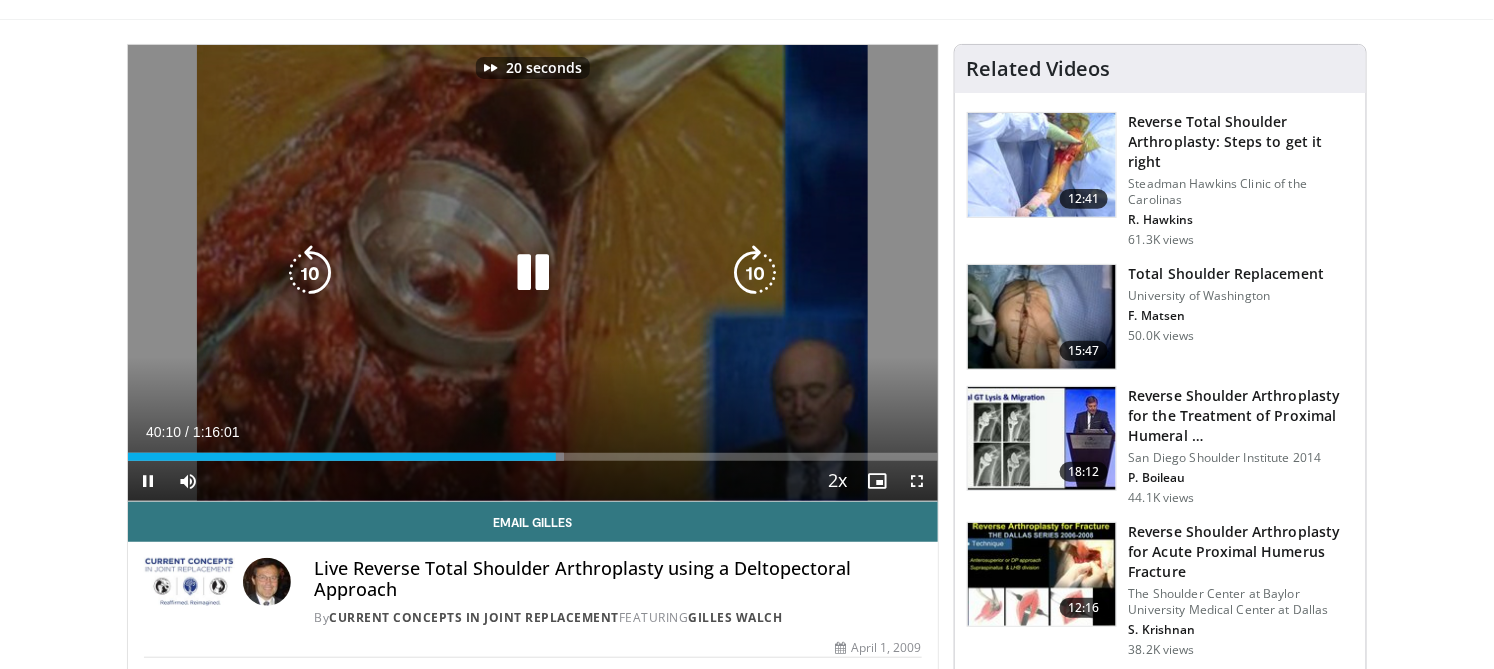 click at bounding box center [756, 273] 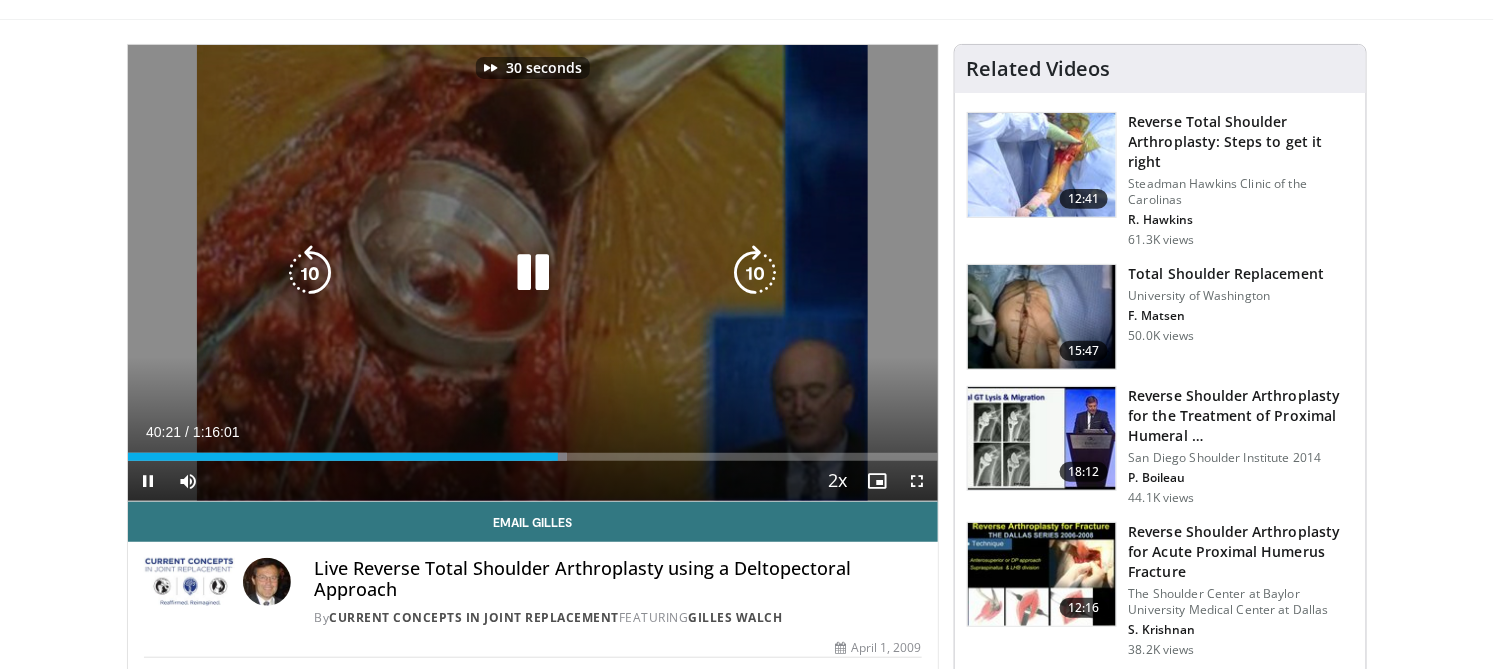 click at bounding box center (756, 273) 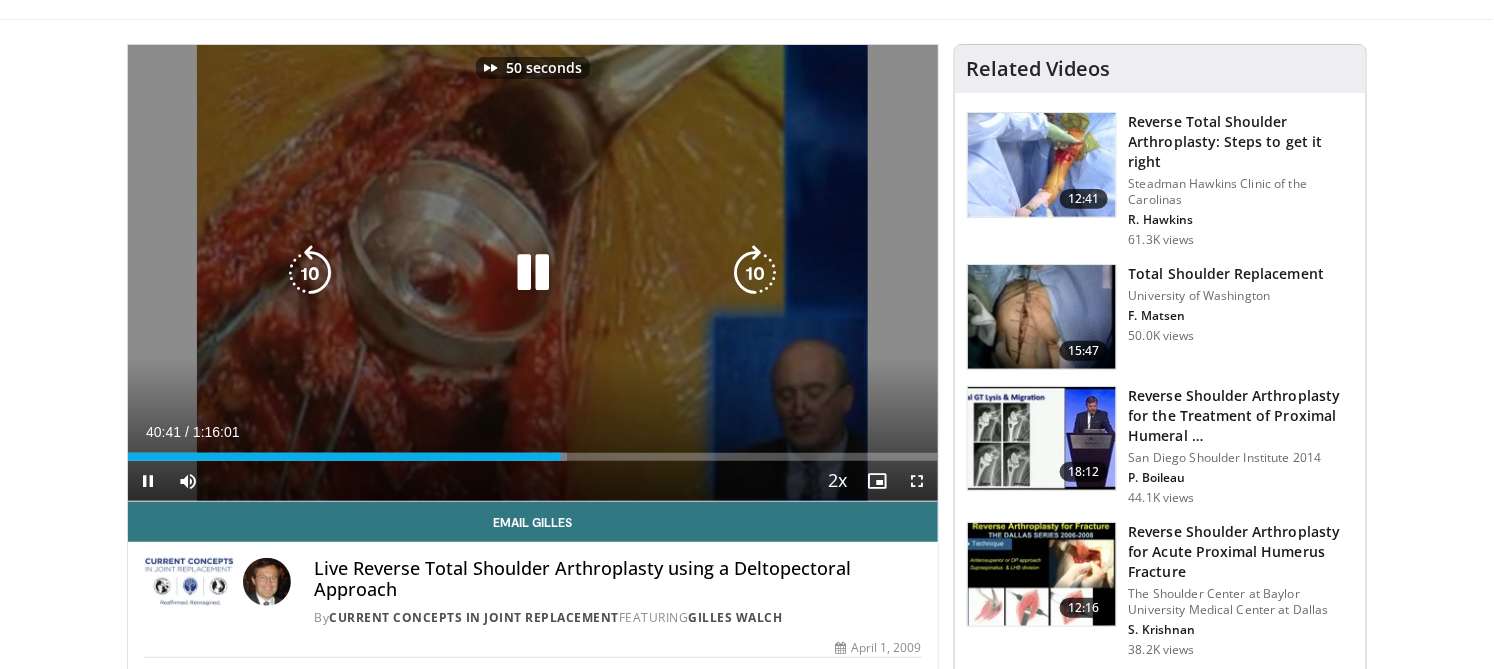 click at bounding box center [756, 273] 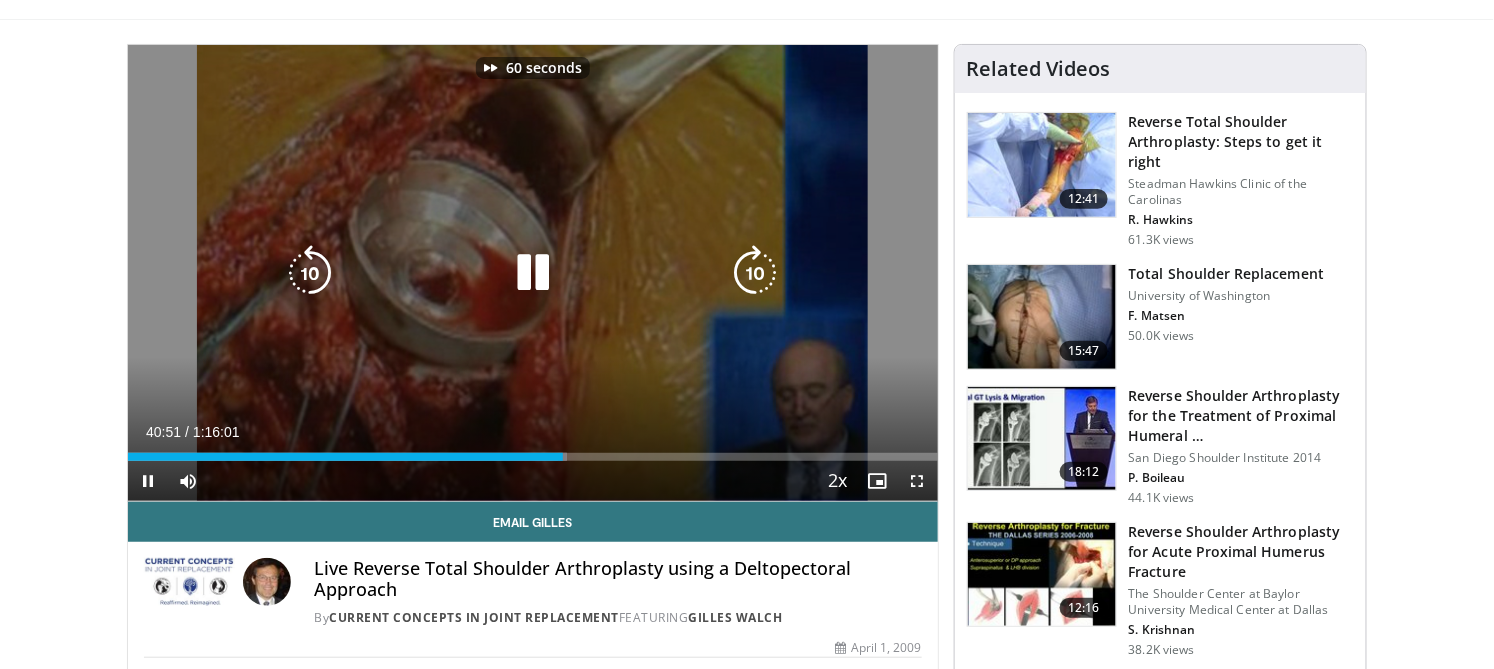 click at bounding box center (756, 273) 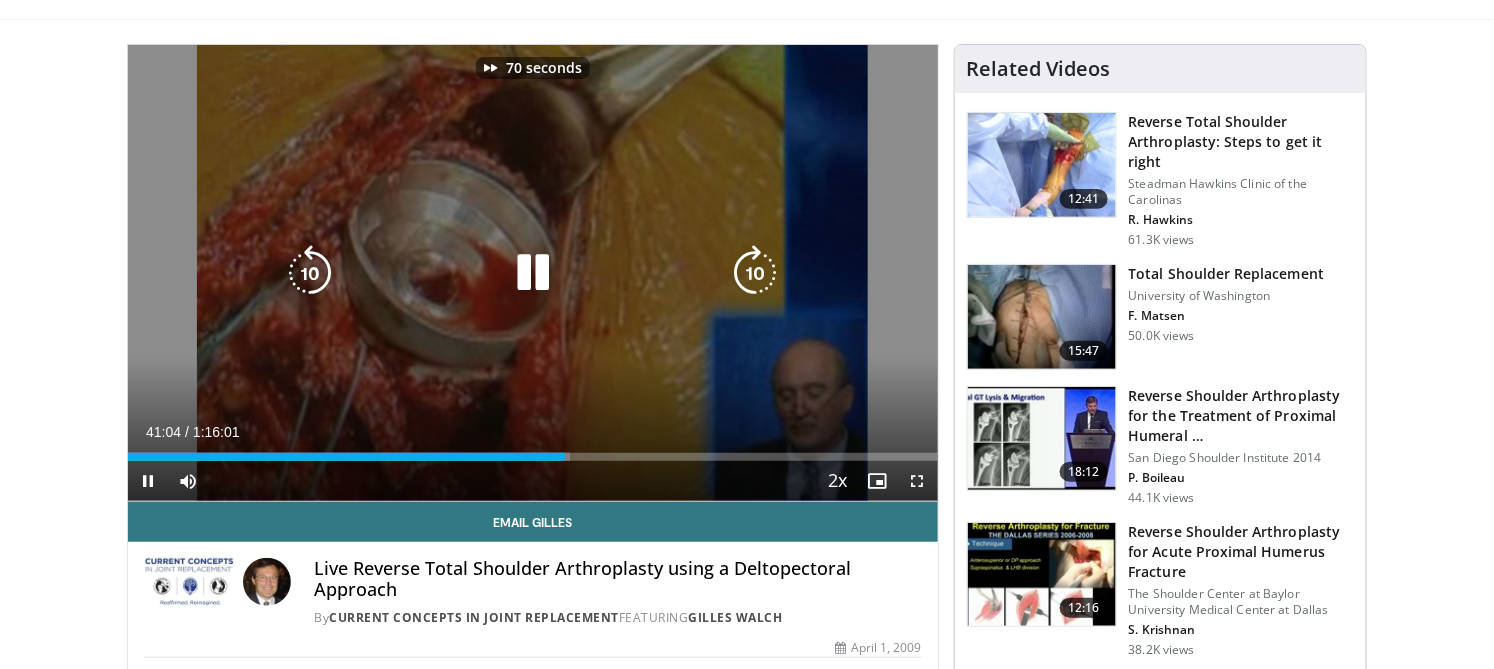 click at bounding box center (756, 273) 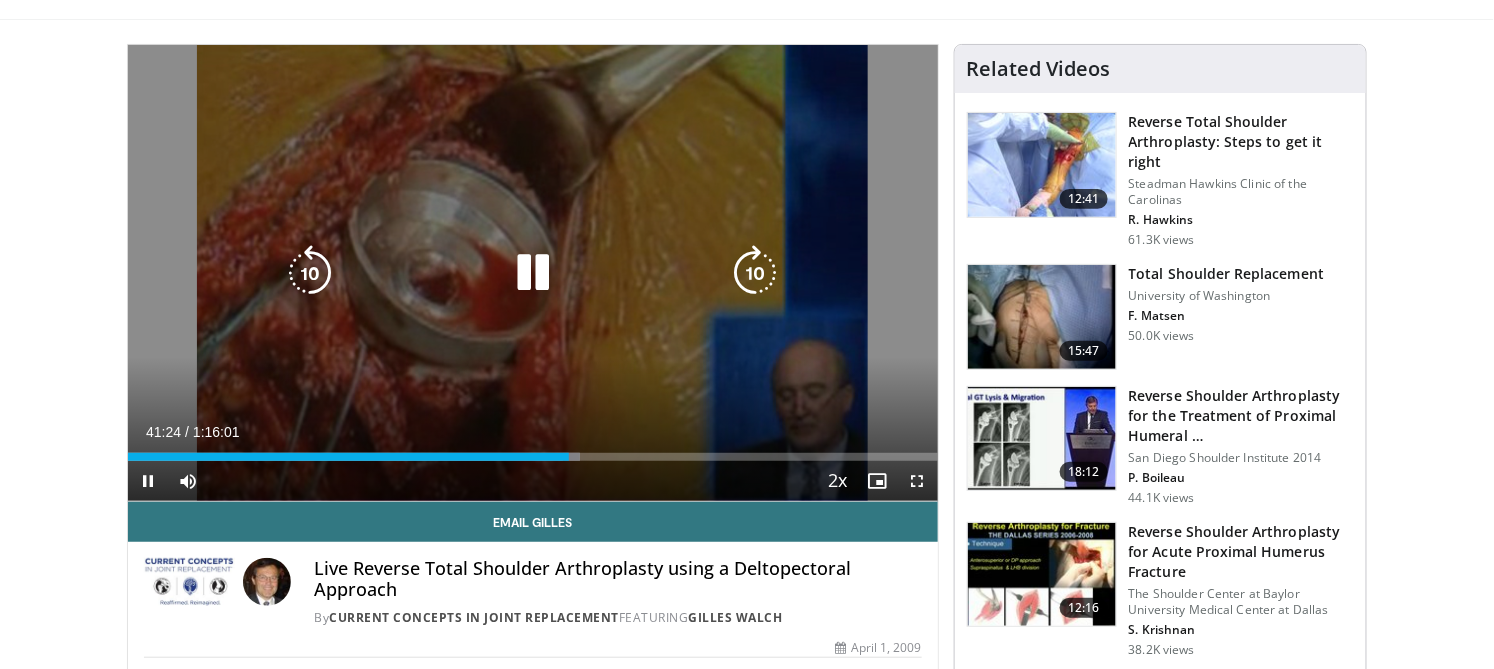 click at bounding box center [756, 273] 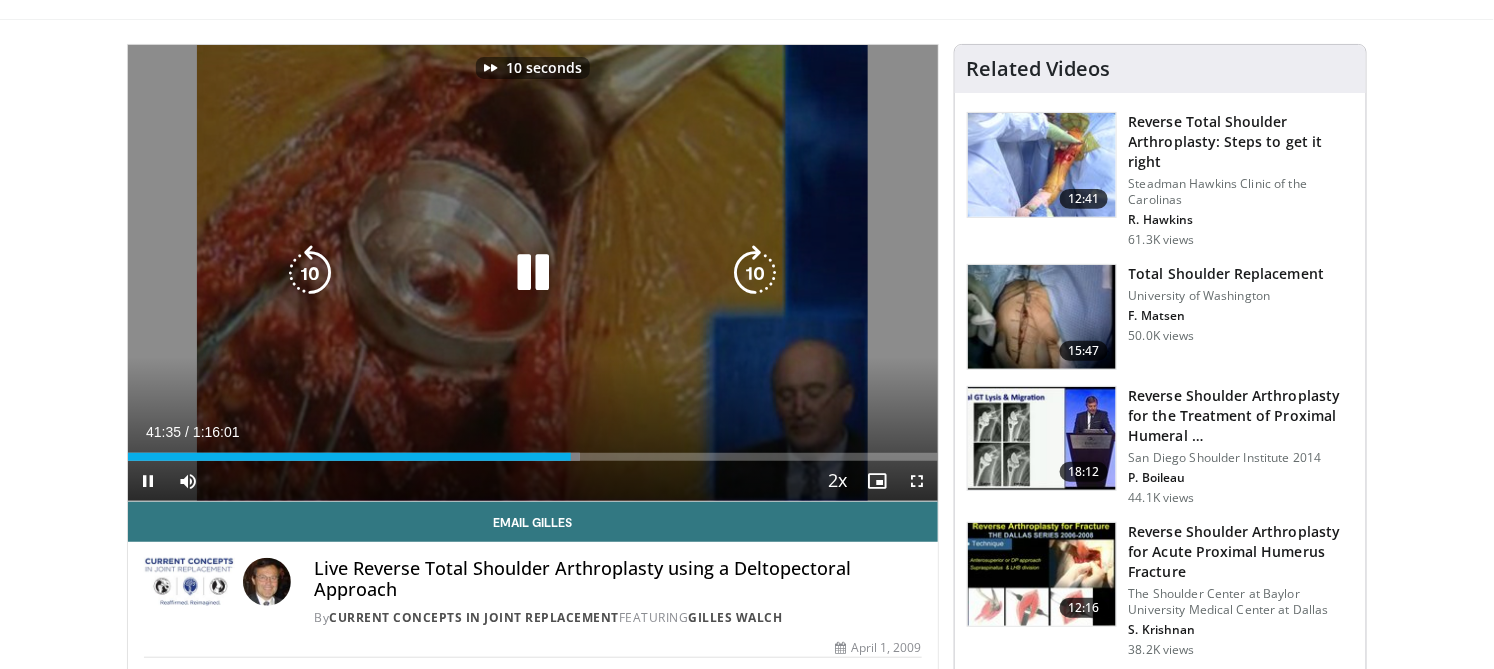 click at bounding box center (756, 273) 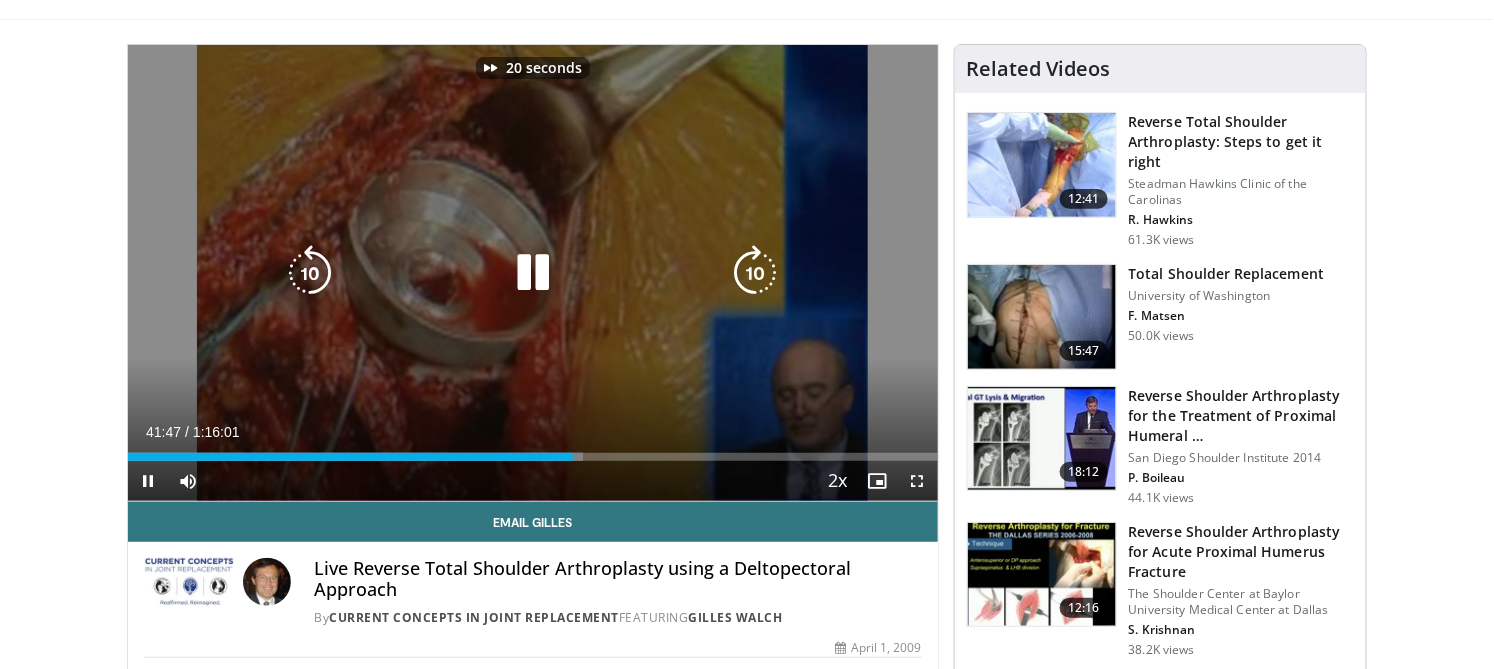 click at bounding box center [756, 273] 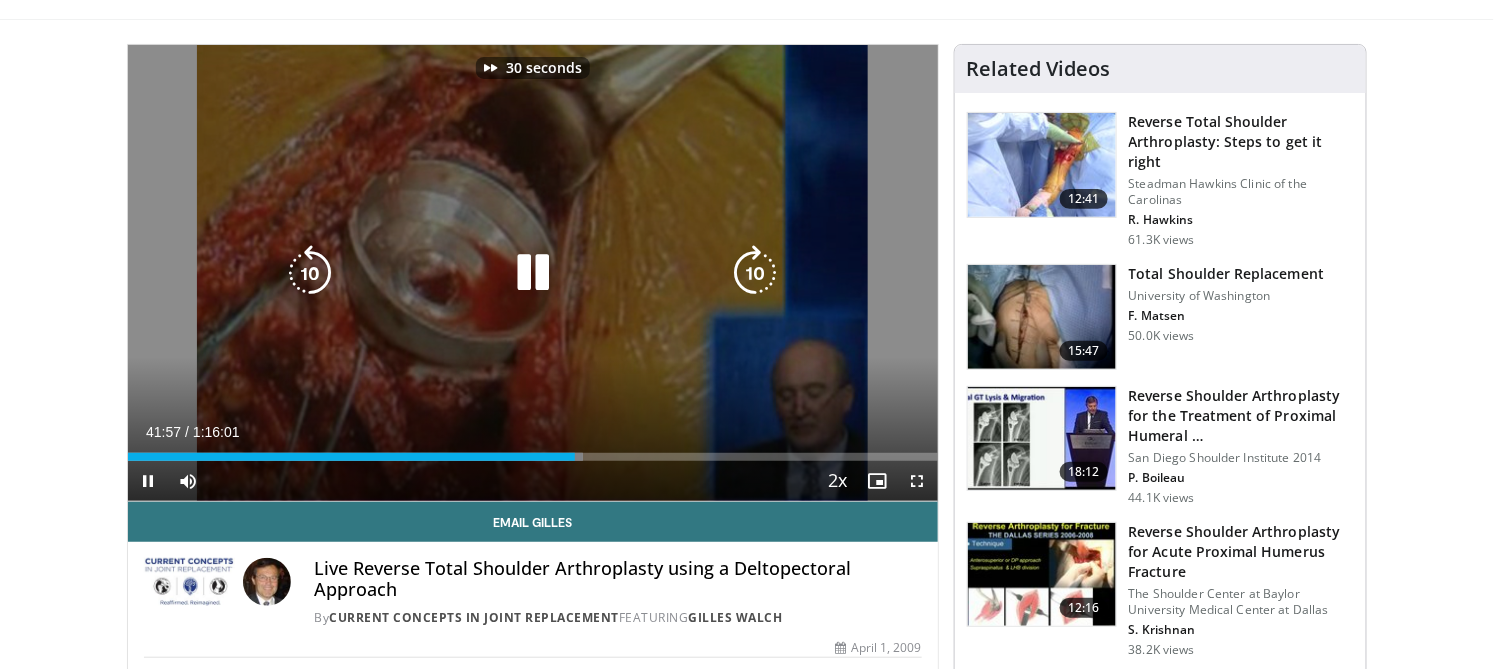 click at bounding box center [756, 273] 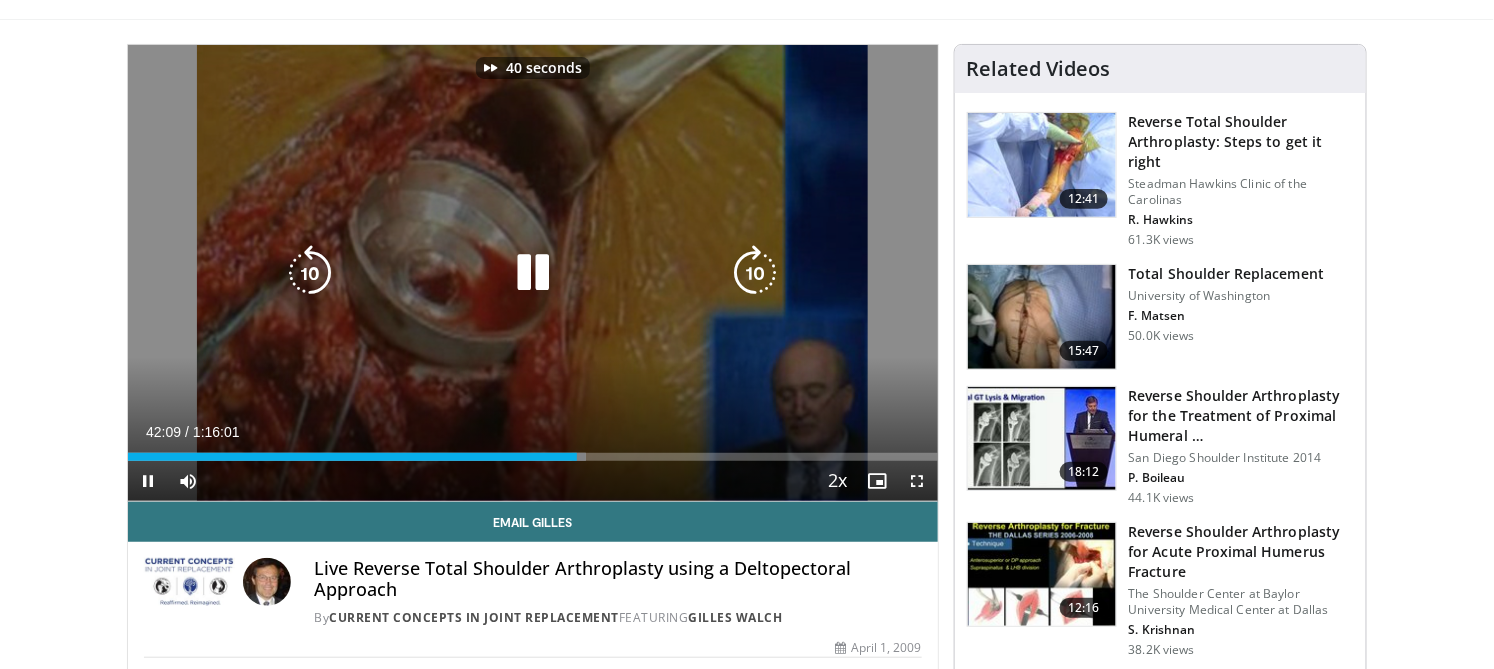 click at bounding box center [756, 273] 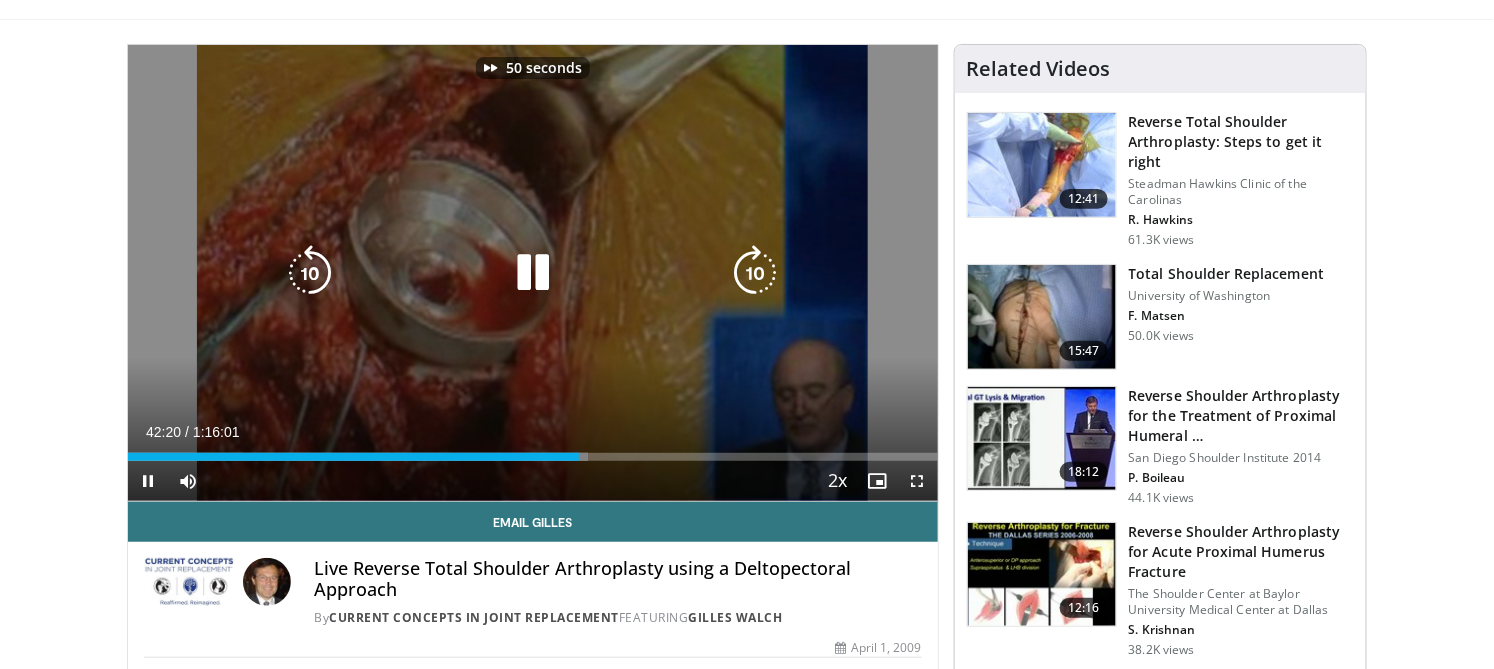 click at bounding box center [756, 273] 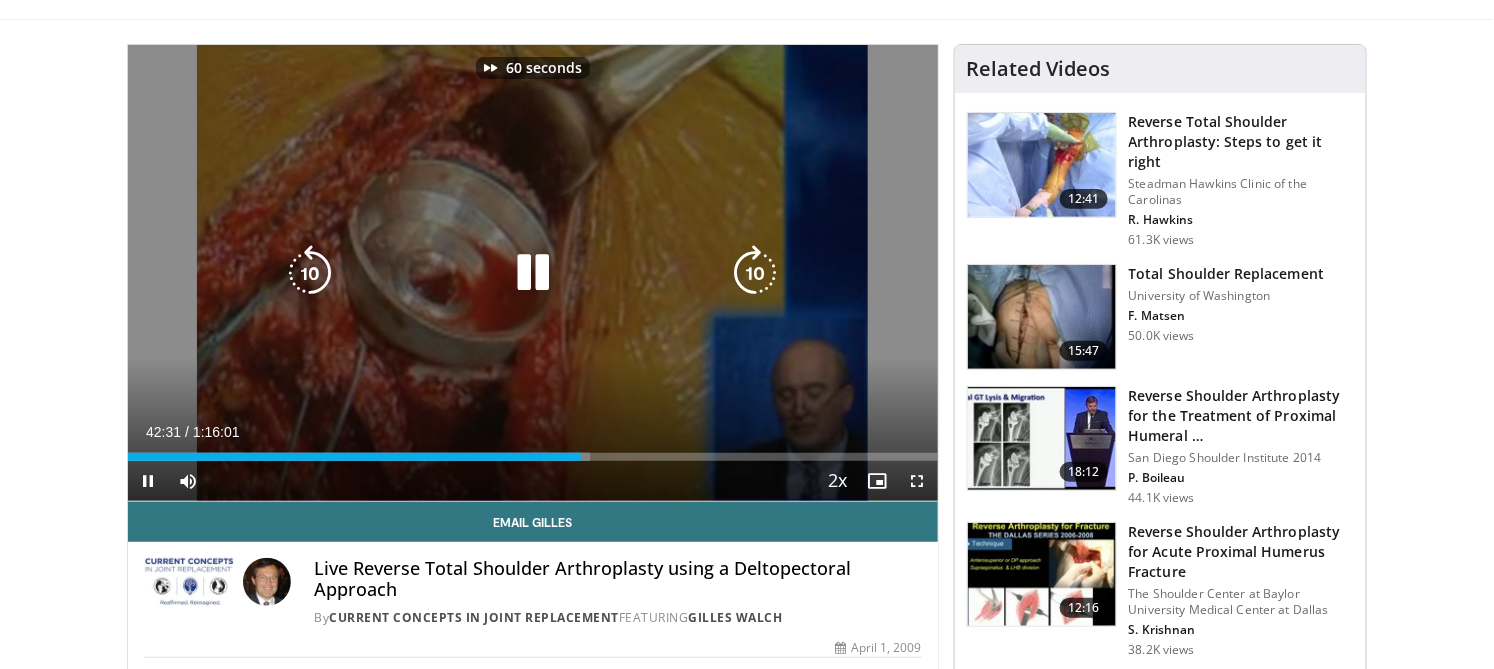 click at bounding box center (756, 273) 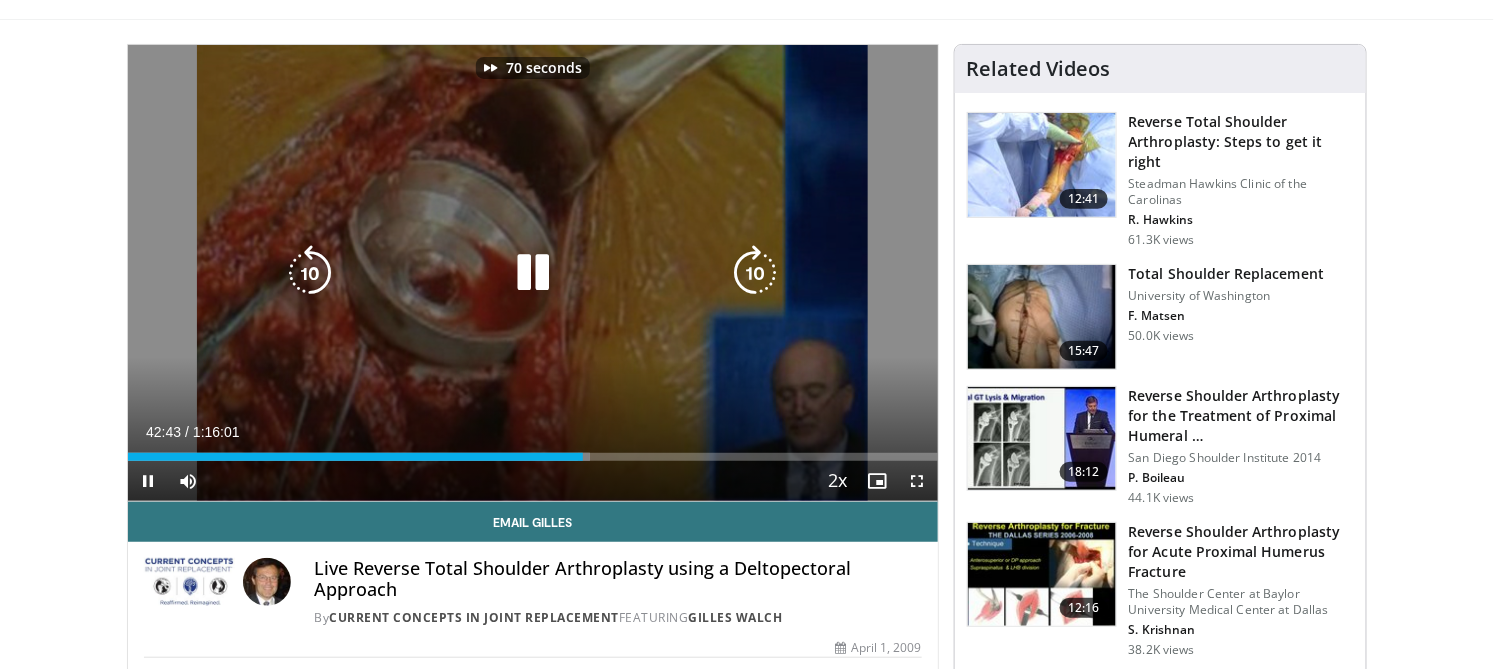 click at bounding box center (756, 273) 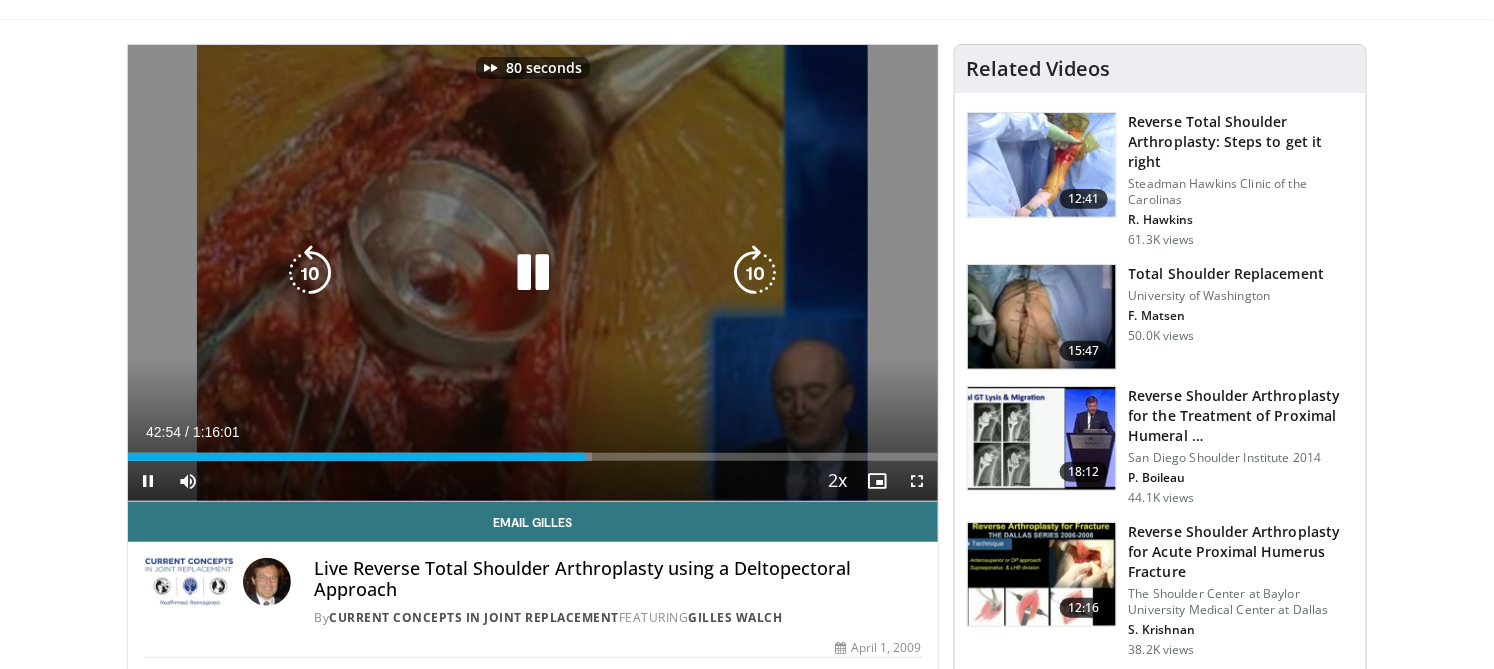 click at bounding box center [756, 273] 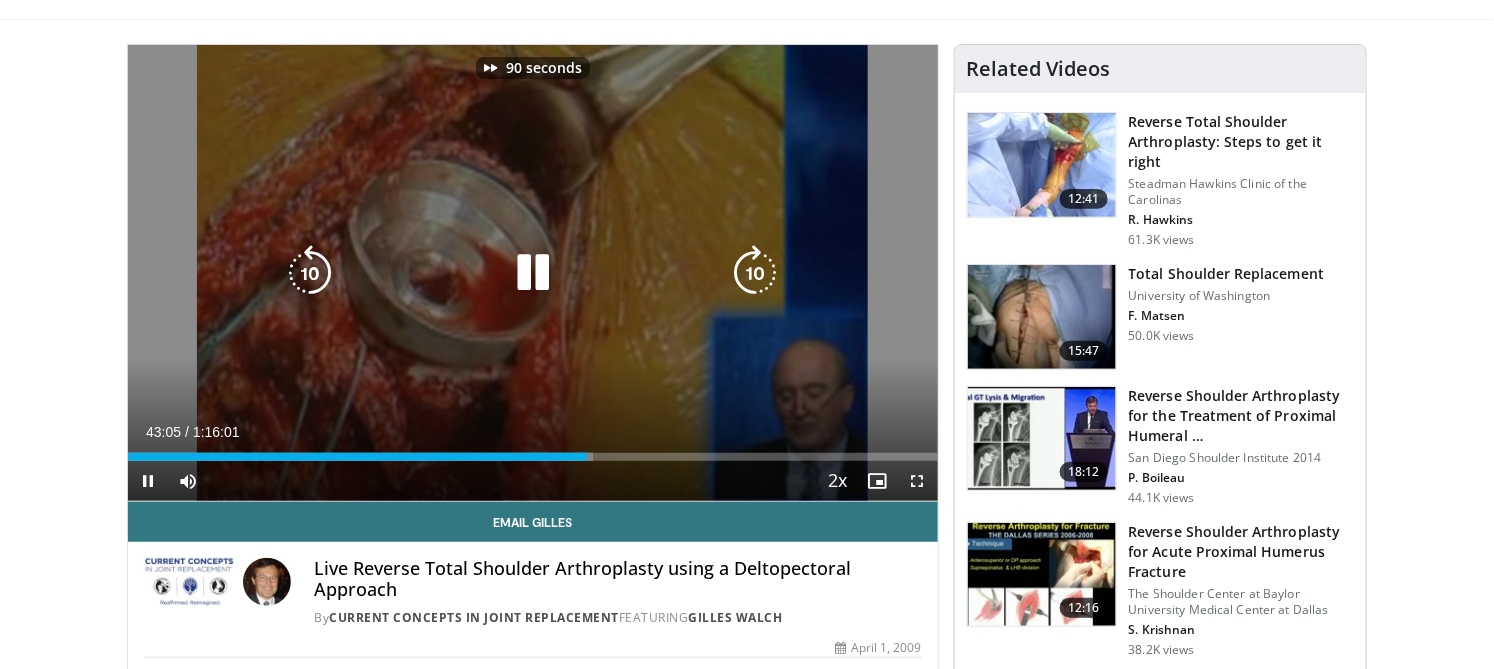 click at bounding box center [756, 273] 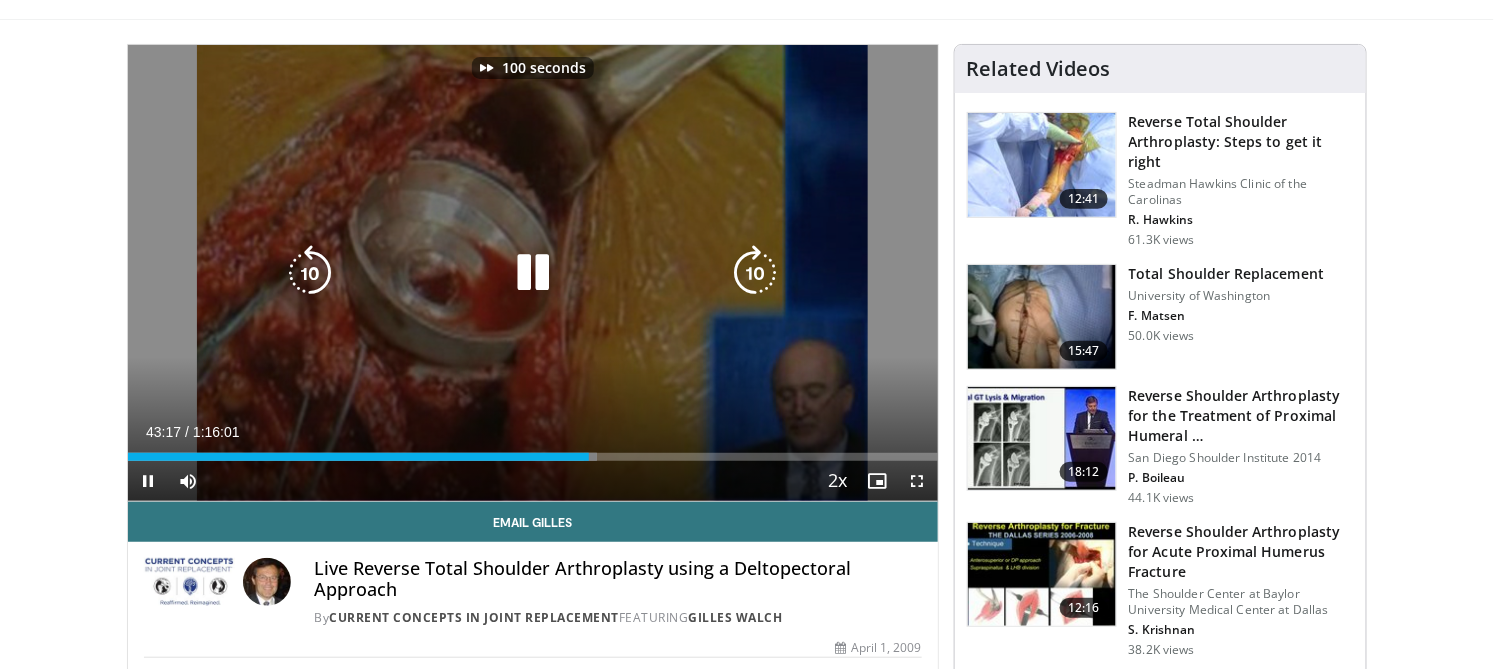 click at bounding box center (756, 273) 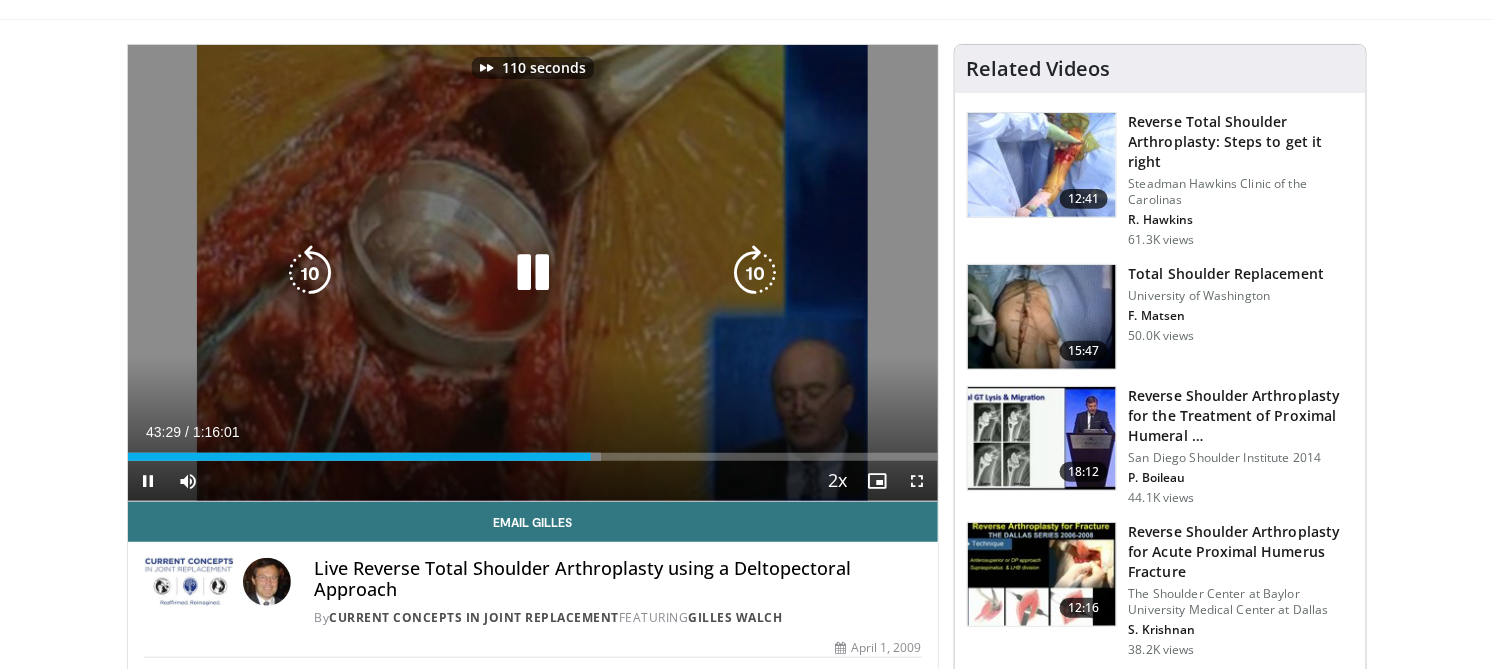 click at bounding box center [756, 273] 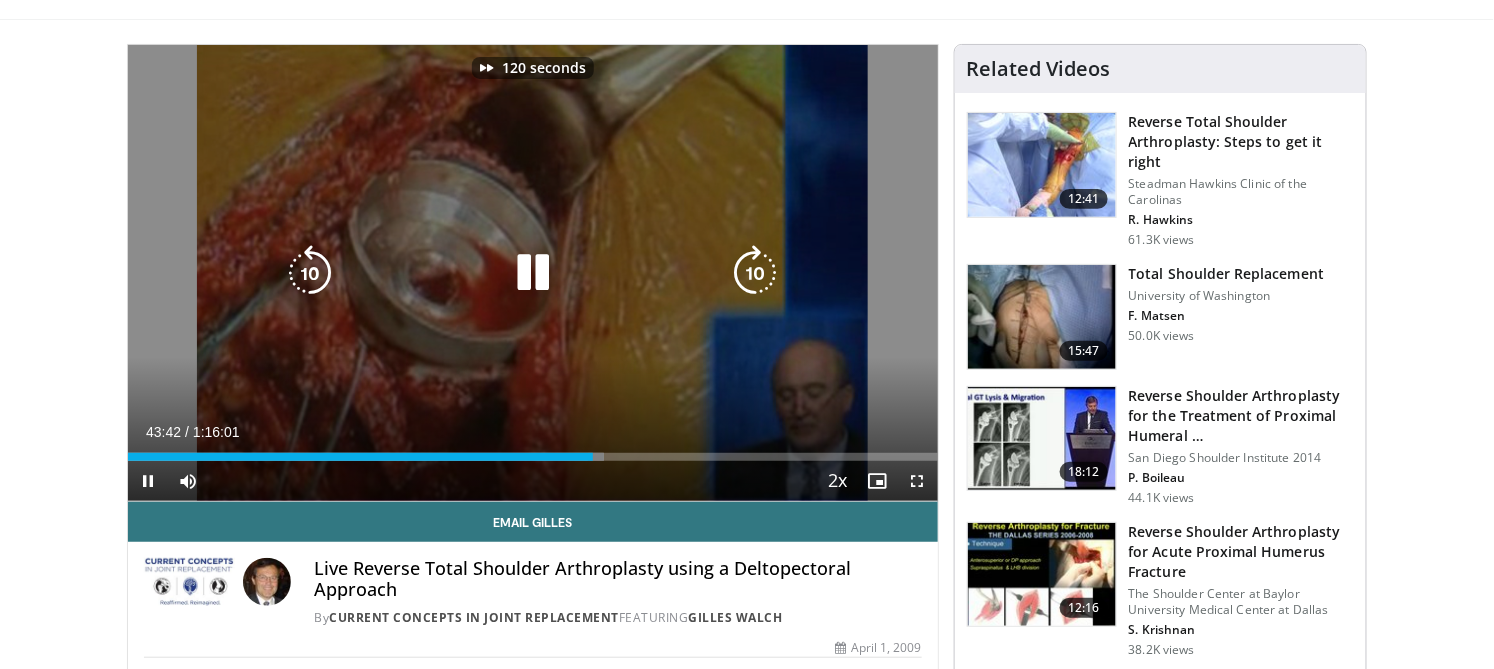 click at bounding box center [756, 273] 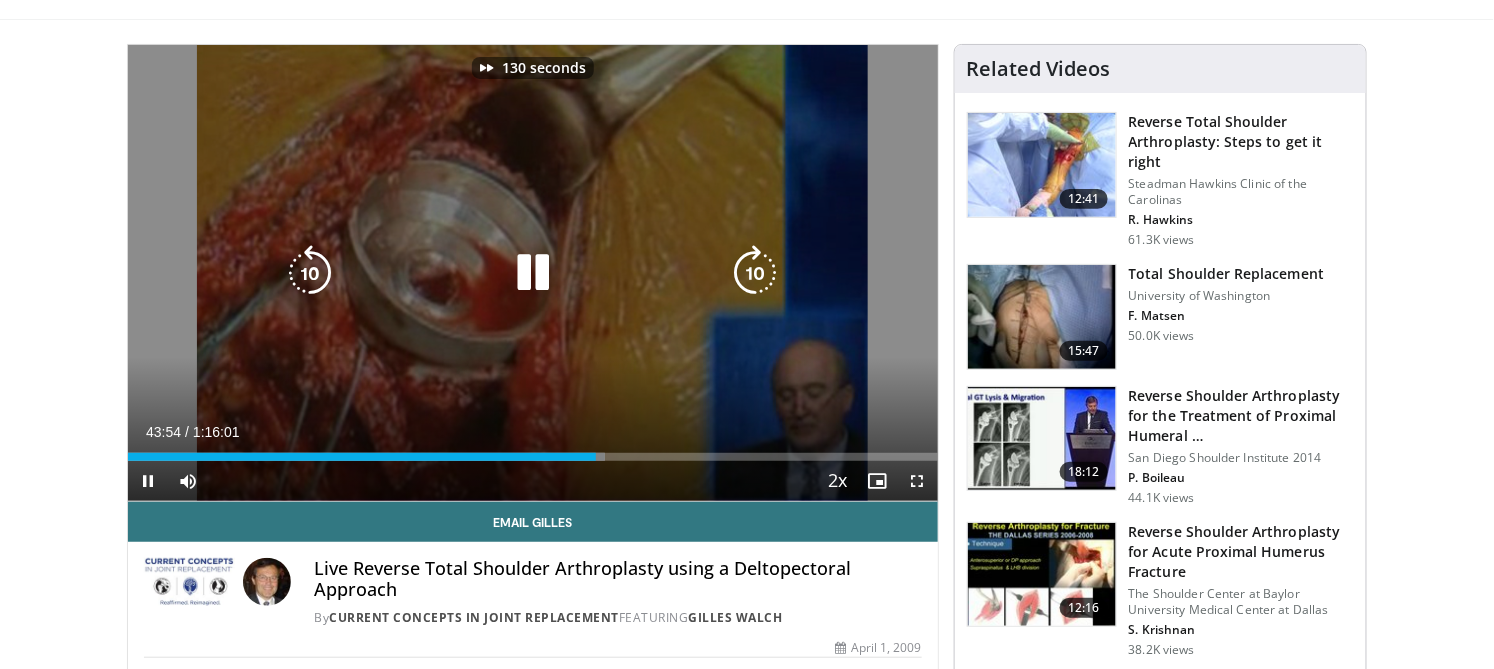 click at bounding box center (756, 273) 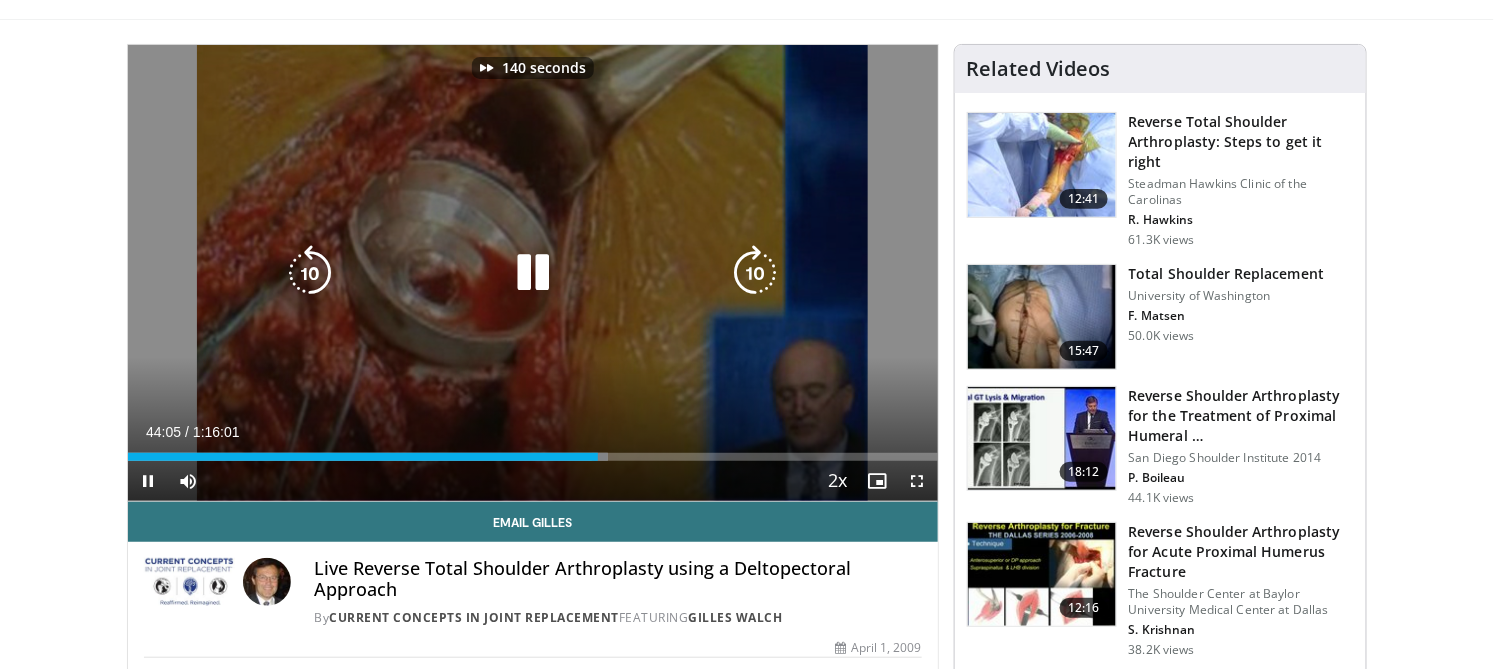 click at bounding box center [756, 273] 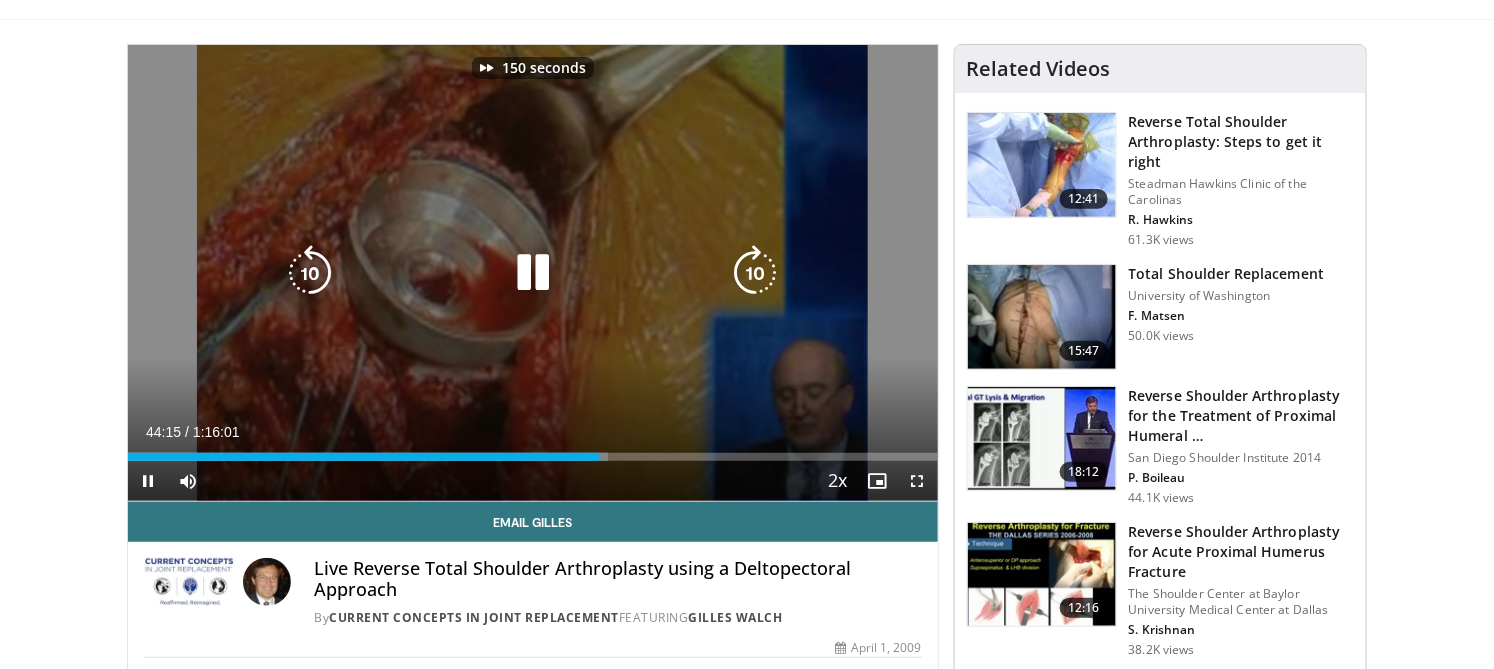 click at bounding box center [756, 273] 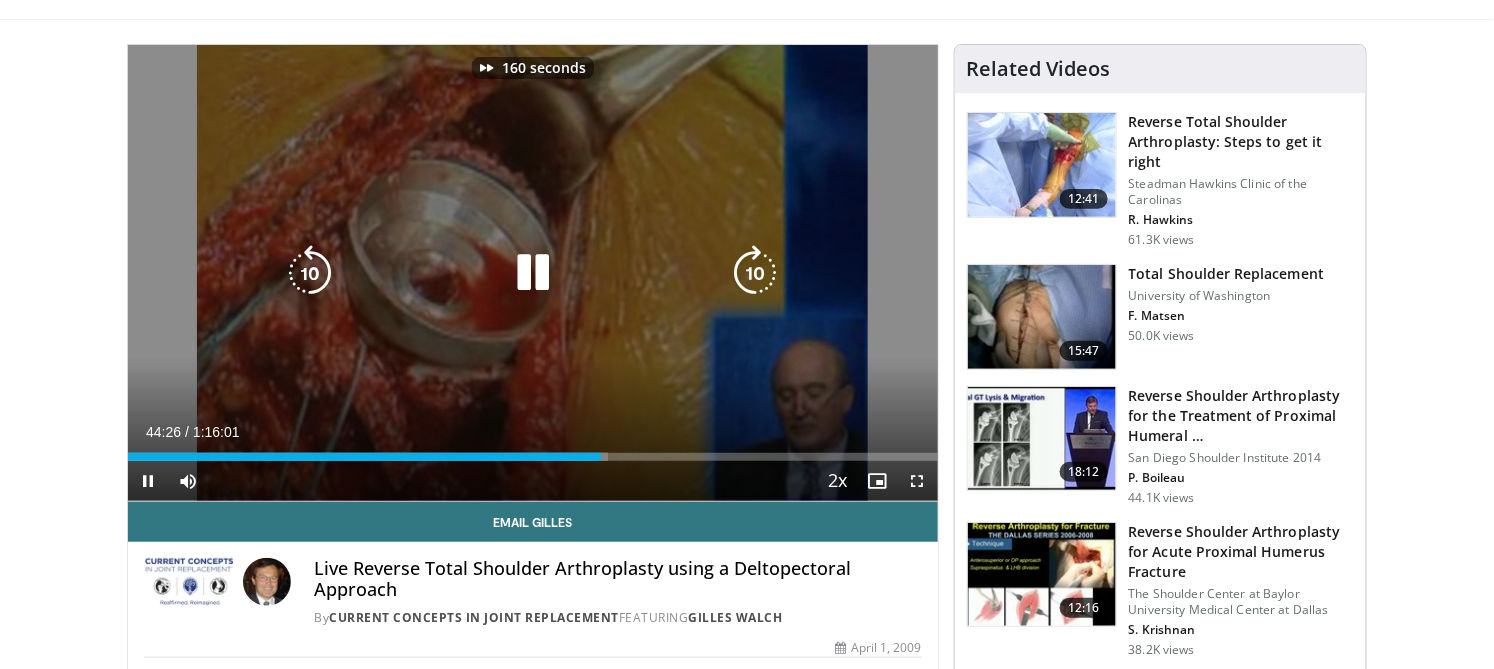 click at bounding box center (756, 273) 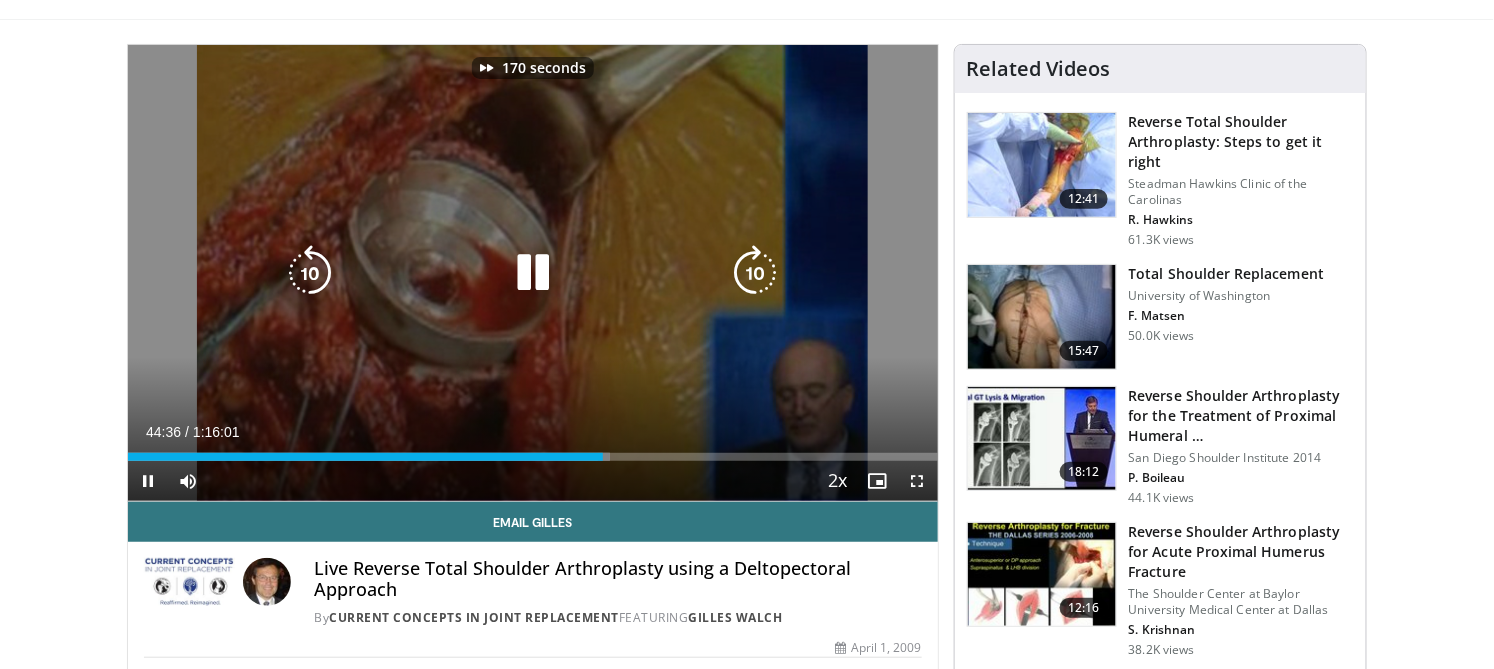 click at bounding box center (756, 273) 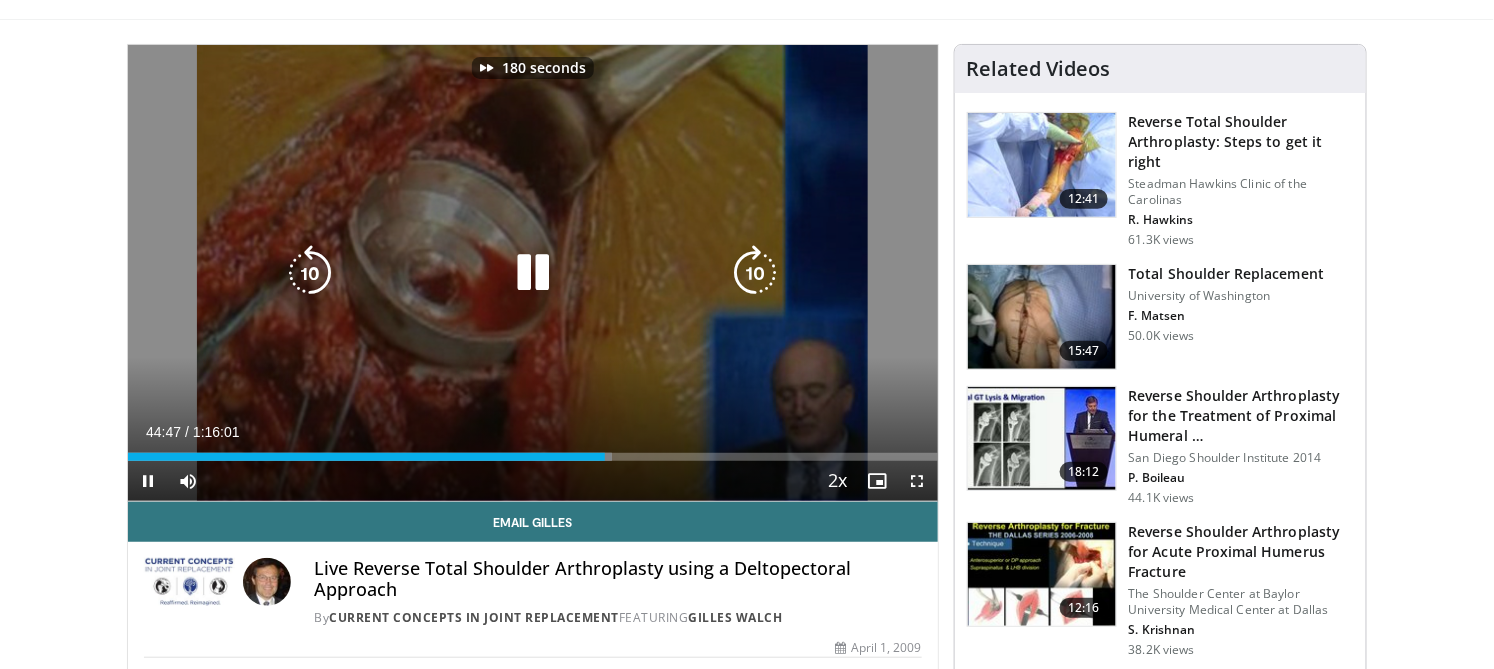 click at bounding box center [756, 273] 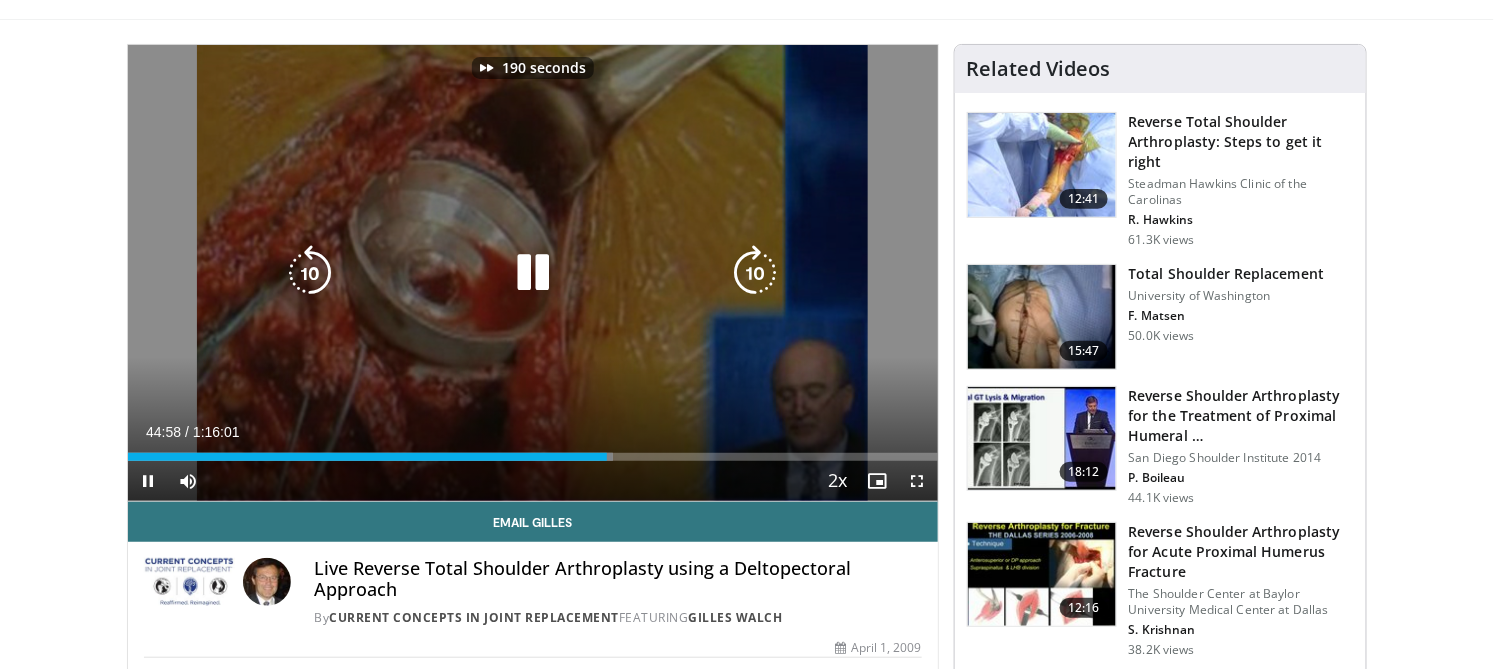 click at bounding box center [756, 273] 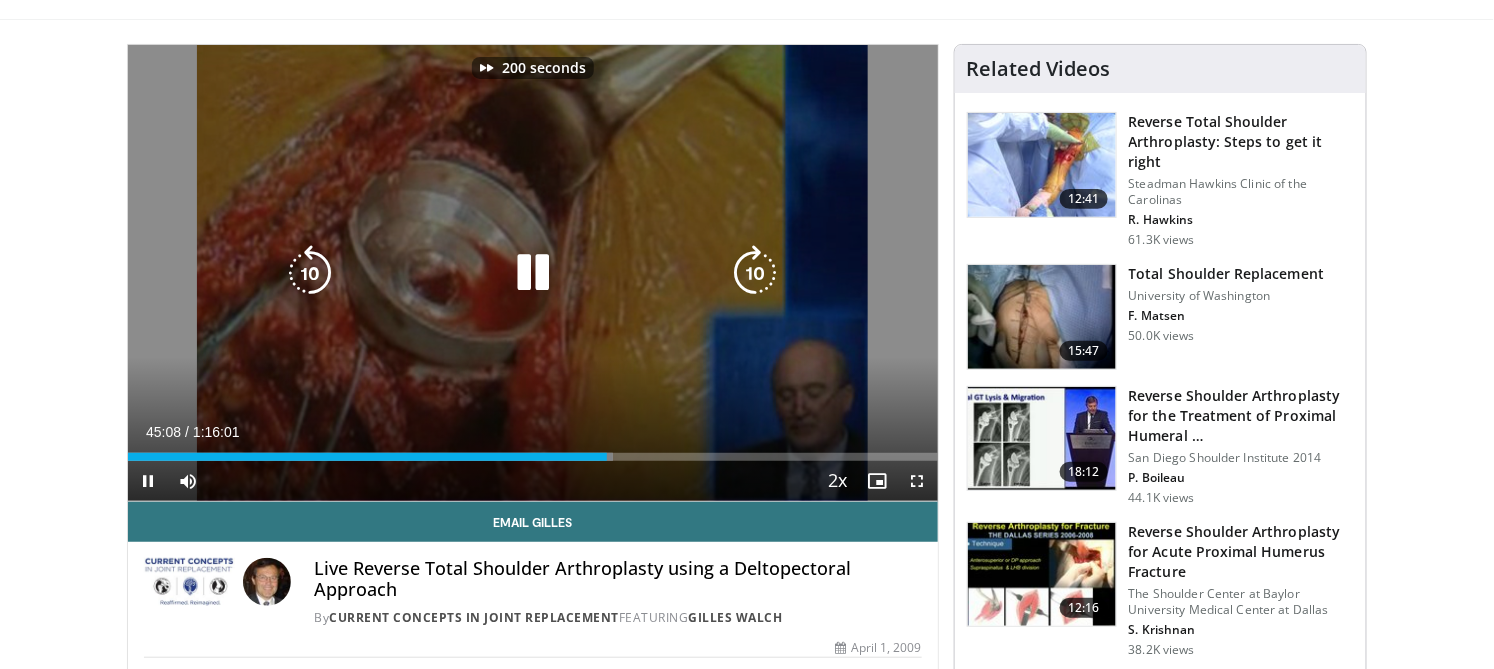 click at bounding box center [756, 273] 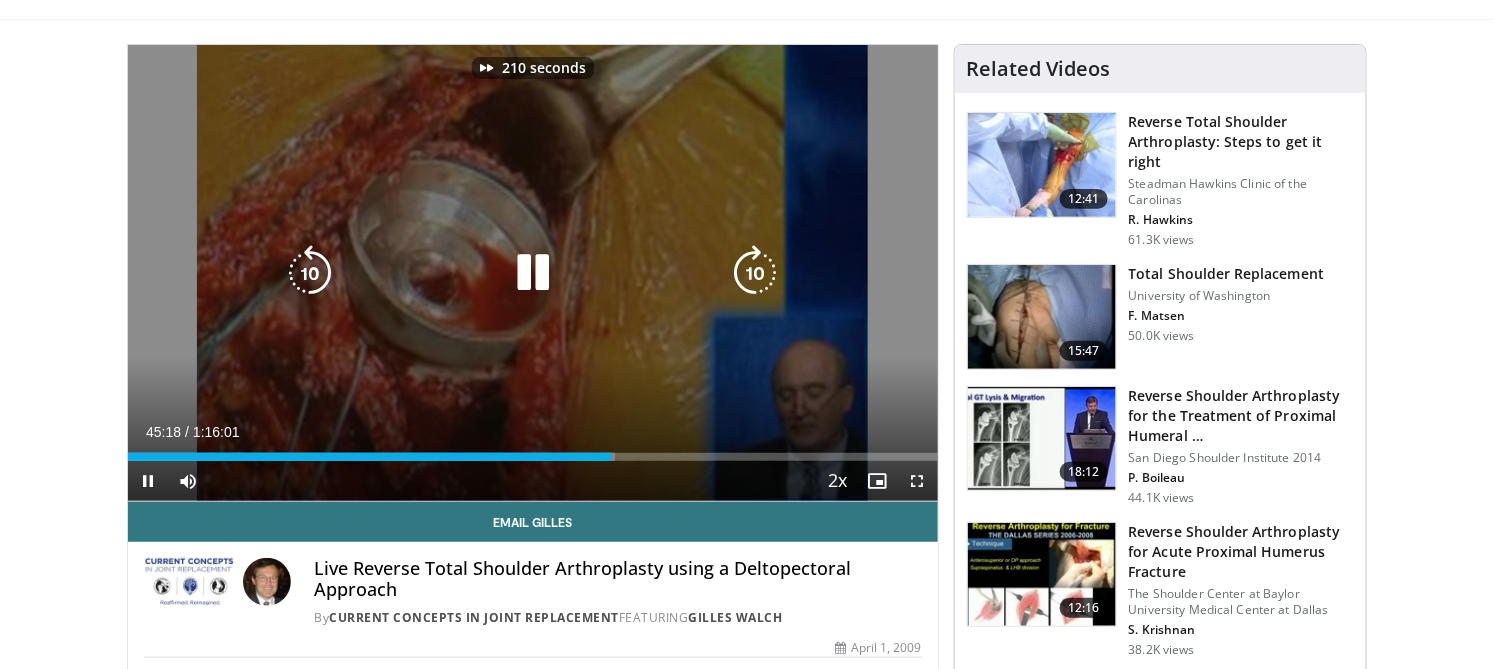 click at bounding box center (756, 273) 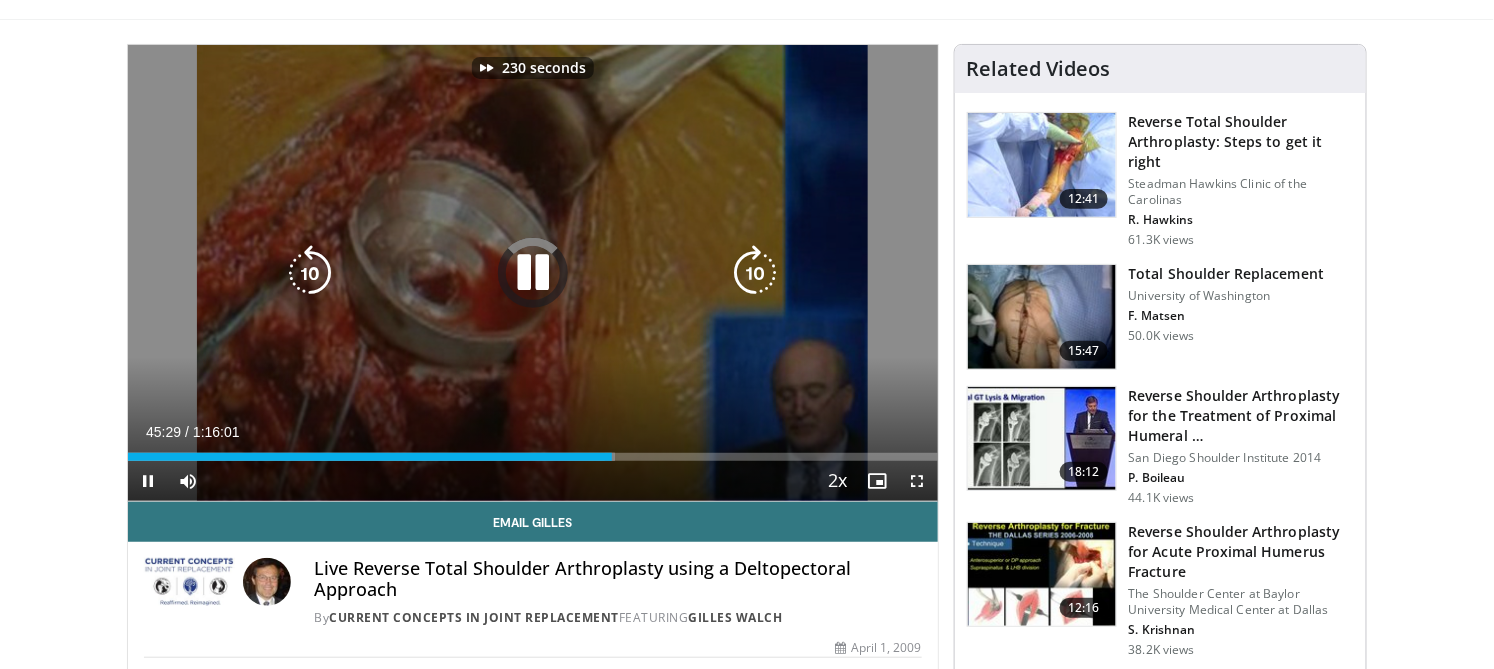 click at bounding box center (756, 273) 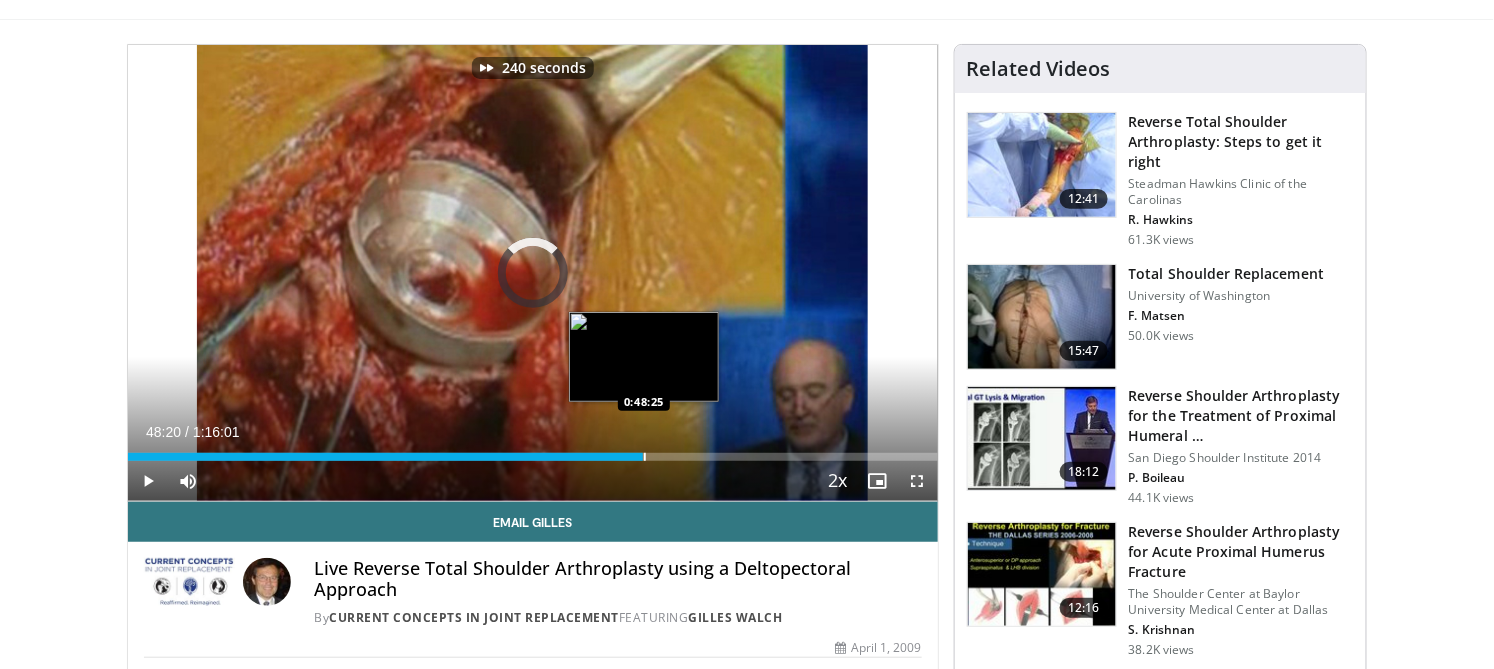 click at bounding box center (645, 457) 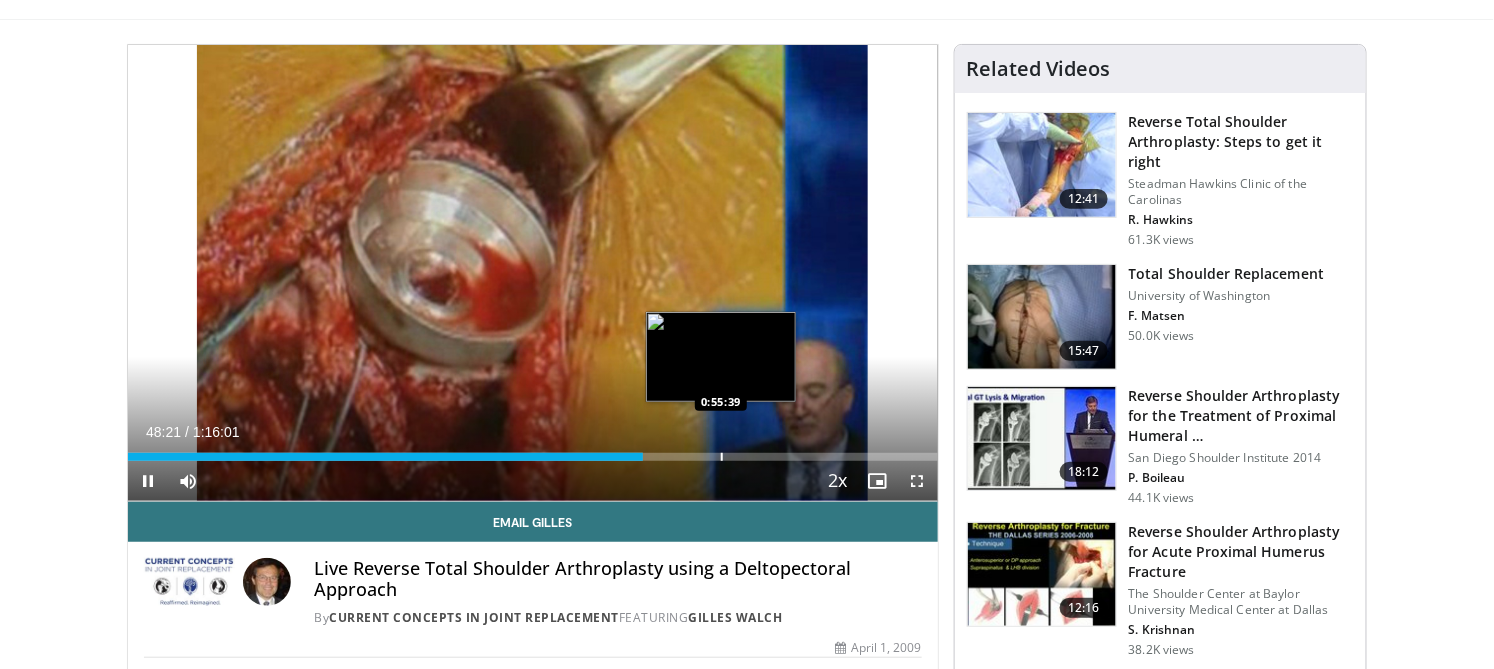 click on "Loaded :  63.64% 0:48:21 0:55:39" at bounding box center (533, 451) 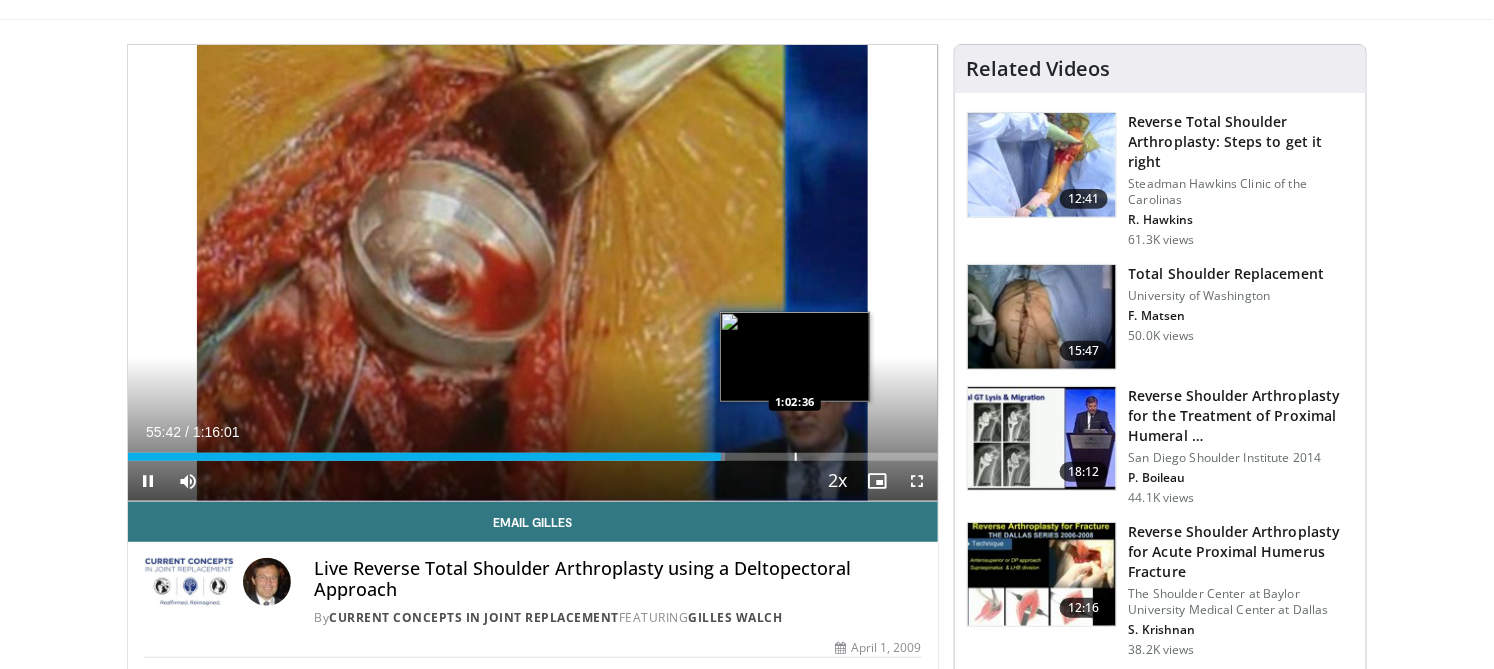 click at bounding box center (796, 457) 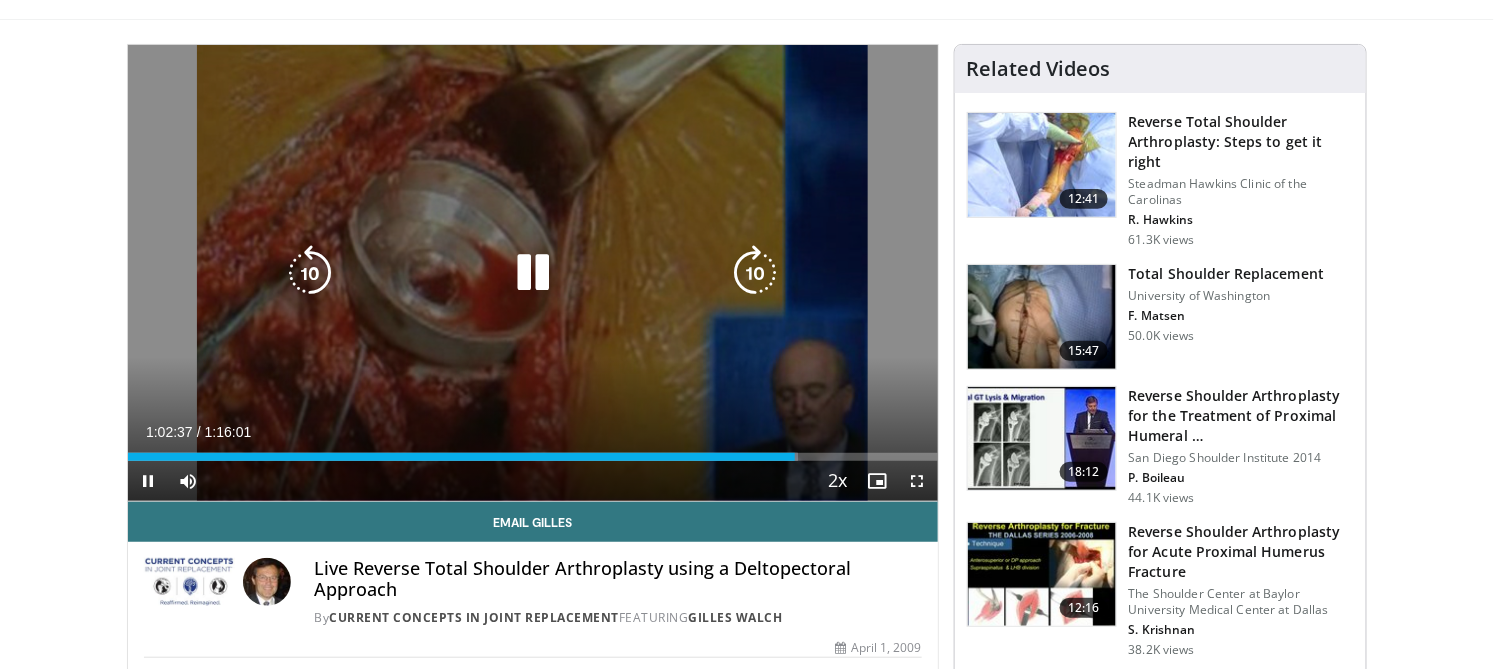 click at bounding box center (533, 273) 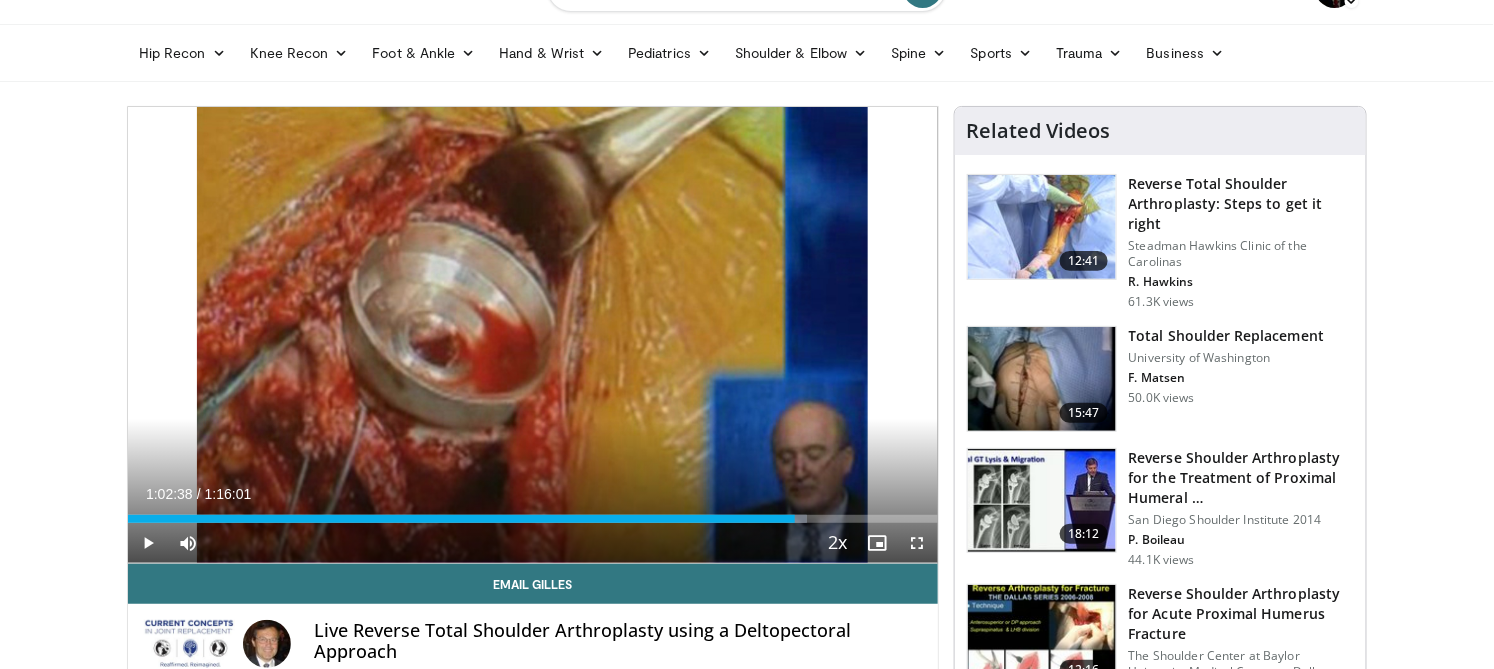 scroll, scrollTop: 0, scrollLeft: 0, axis: both 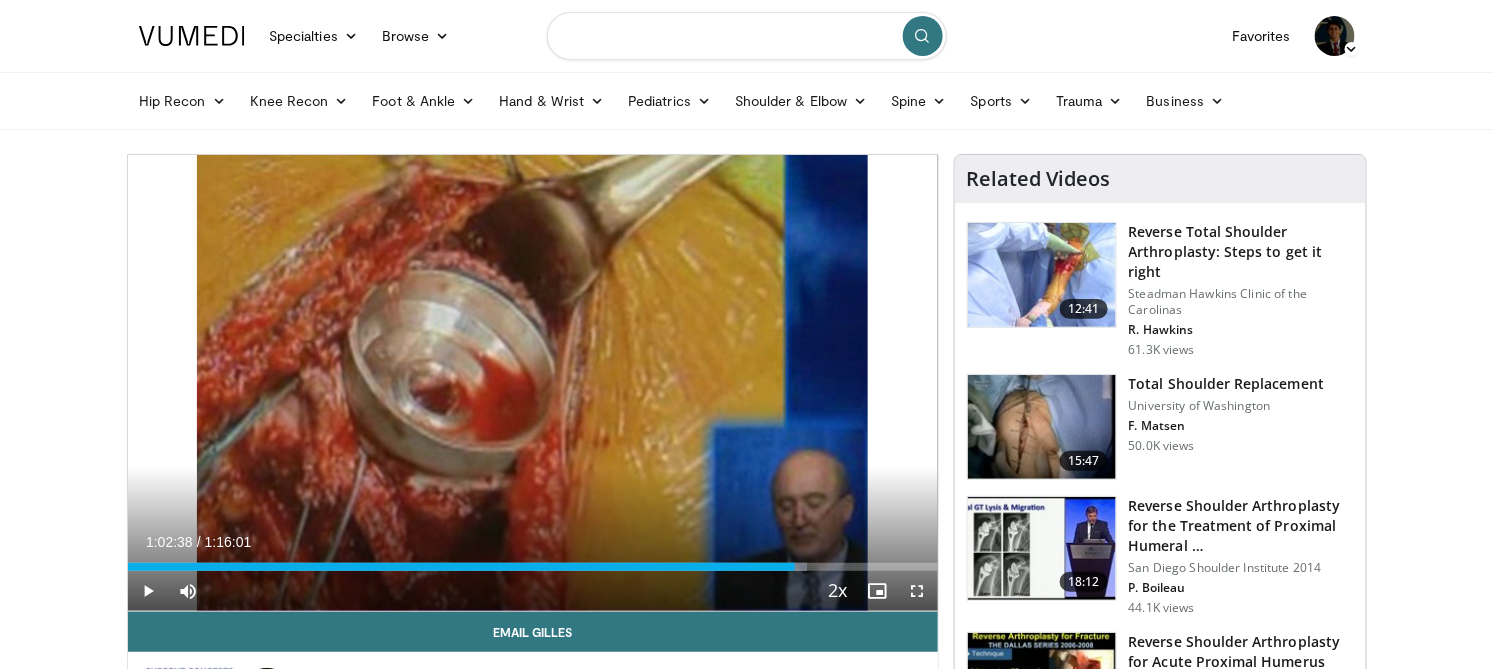 click at bounding box center (747, 36) 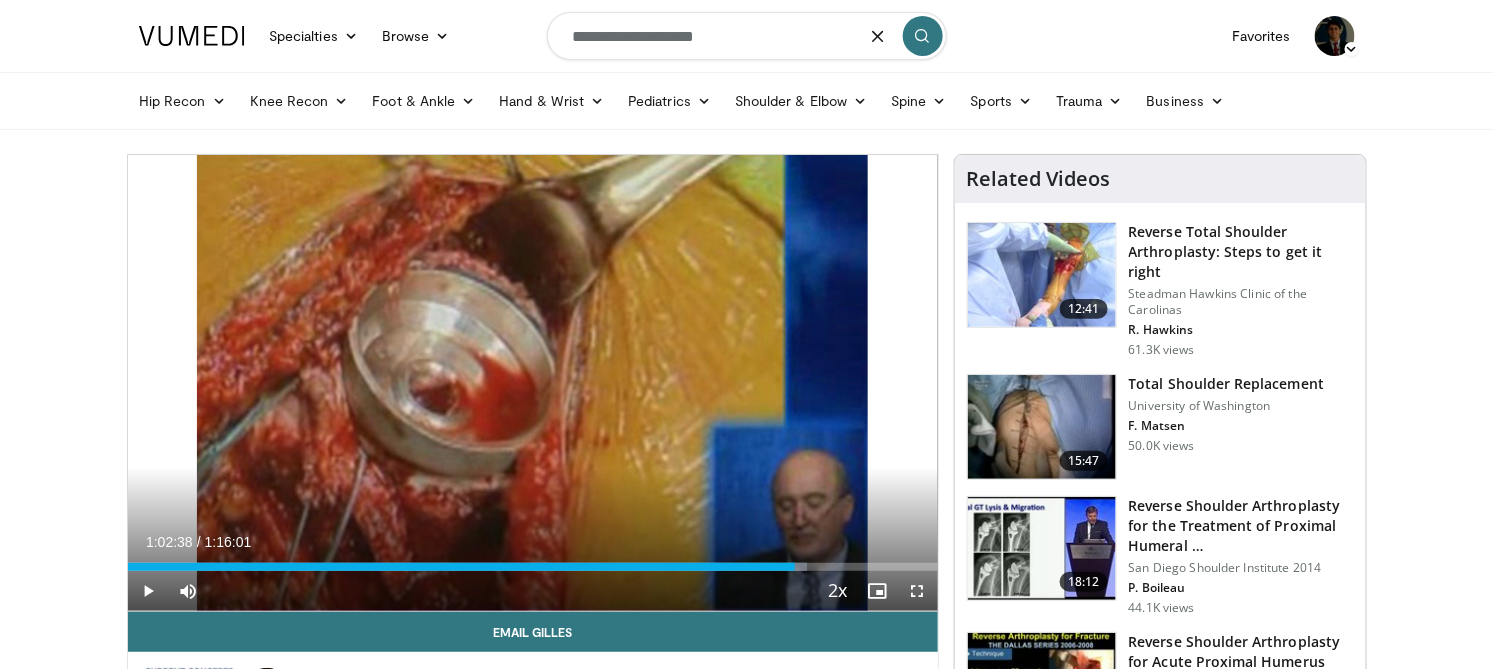 type on "**********" 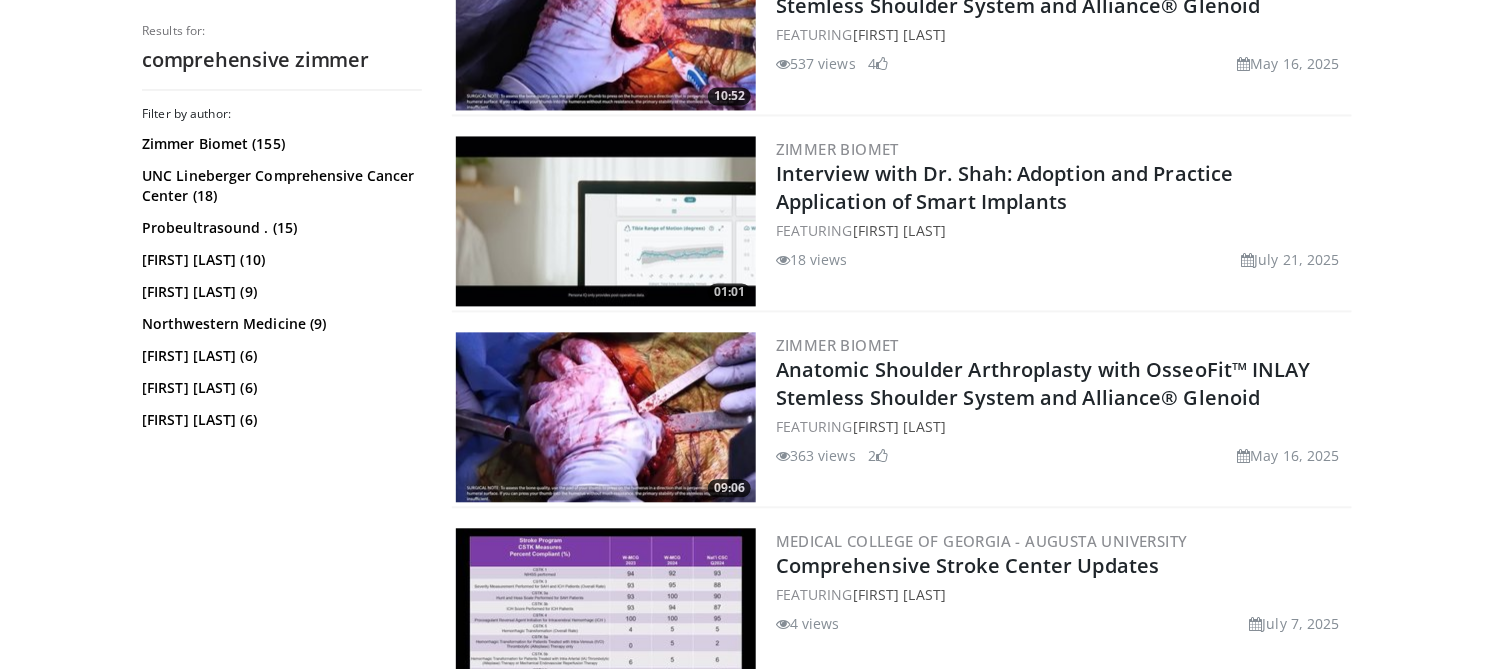scroll, scrollTop: 1555, scrollLeft: 0, axis: vertical 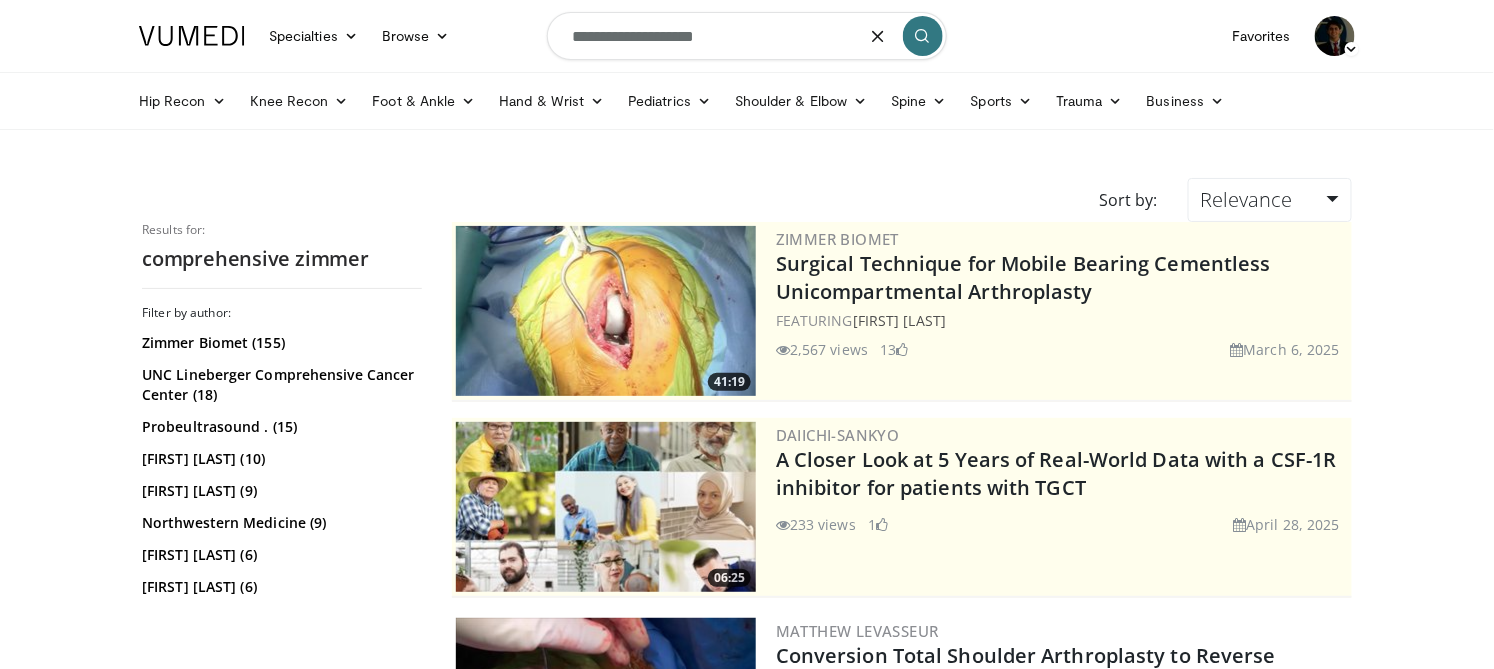 click on "**********" at bounding box center (747, 36) 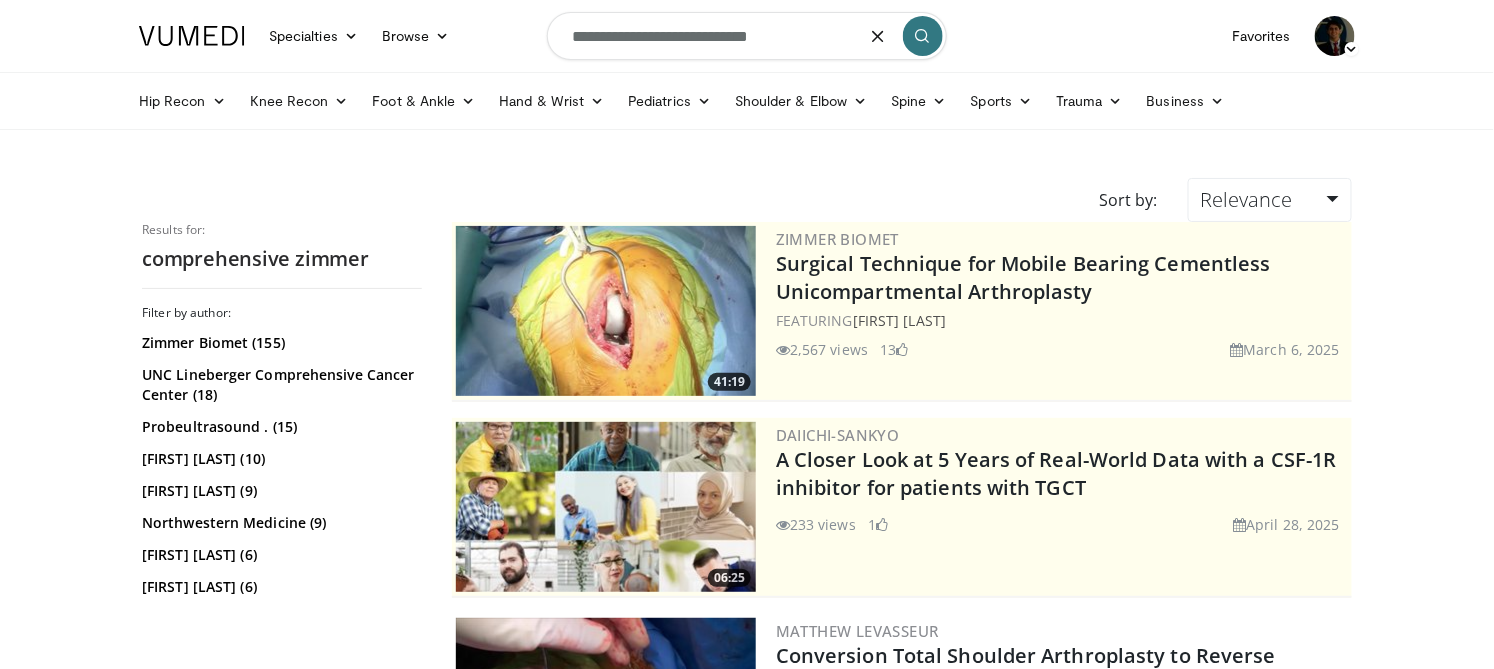 type on "**********" 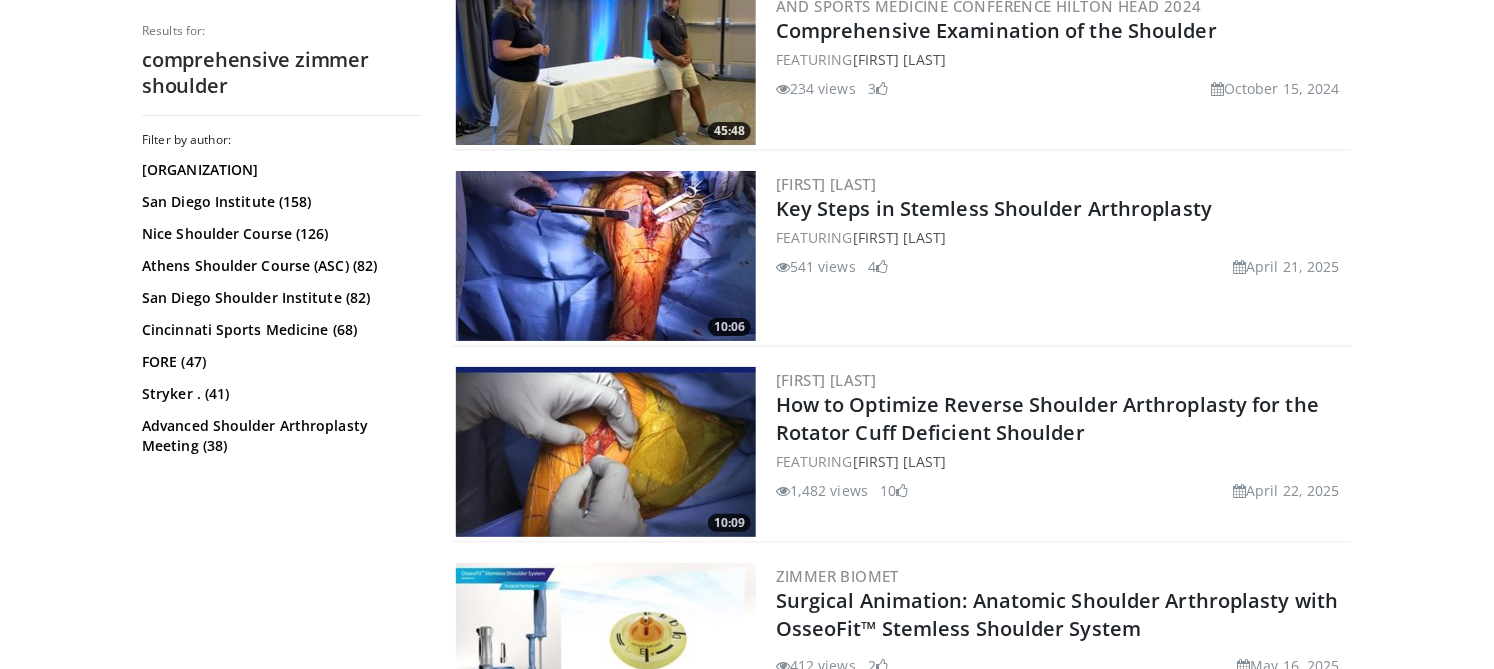 scroll, scrollTop: 2444, scrollLeft: 0, axis: vertical 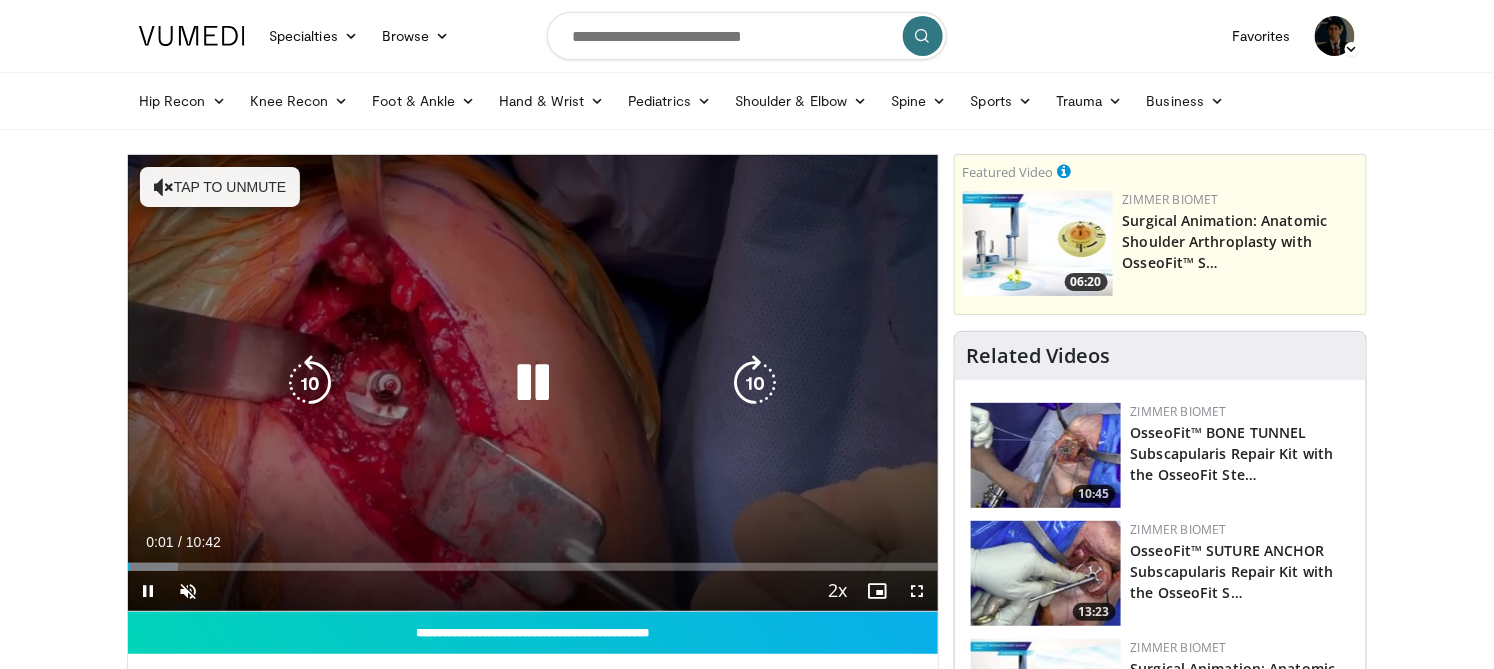 click at bounding box center (756, 383) 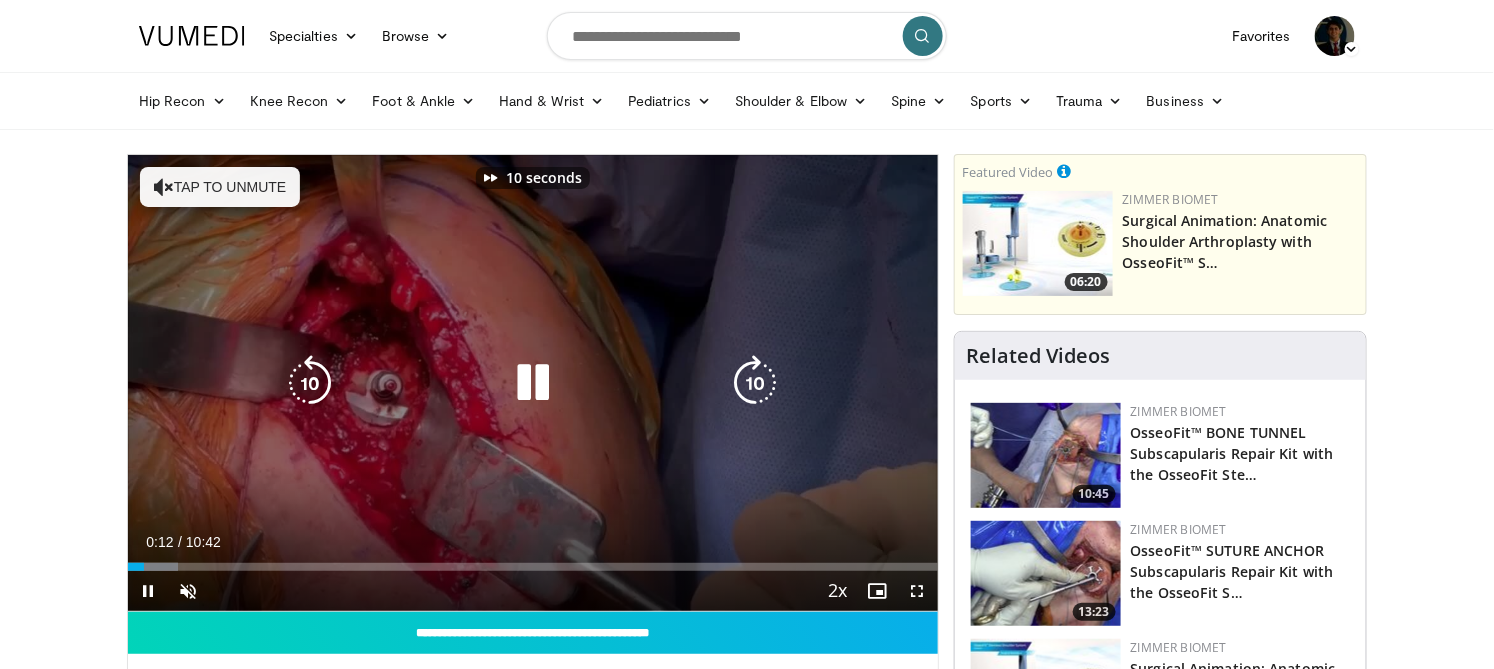 click at bounding box center (756, 383) 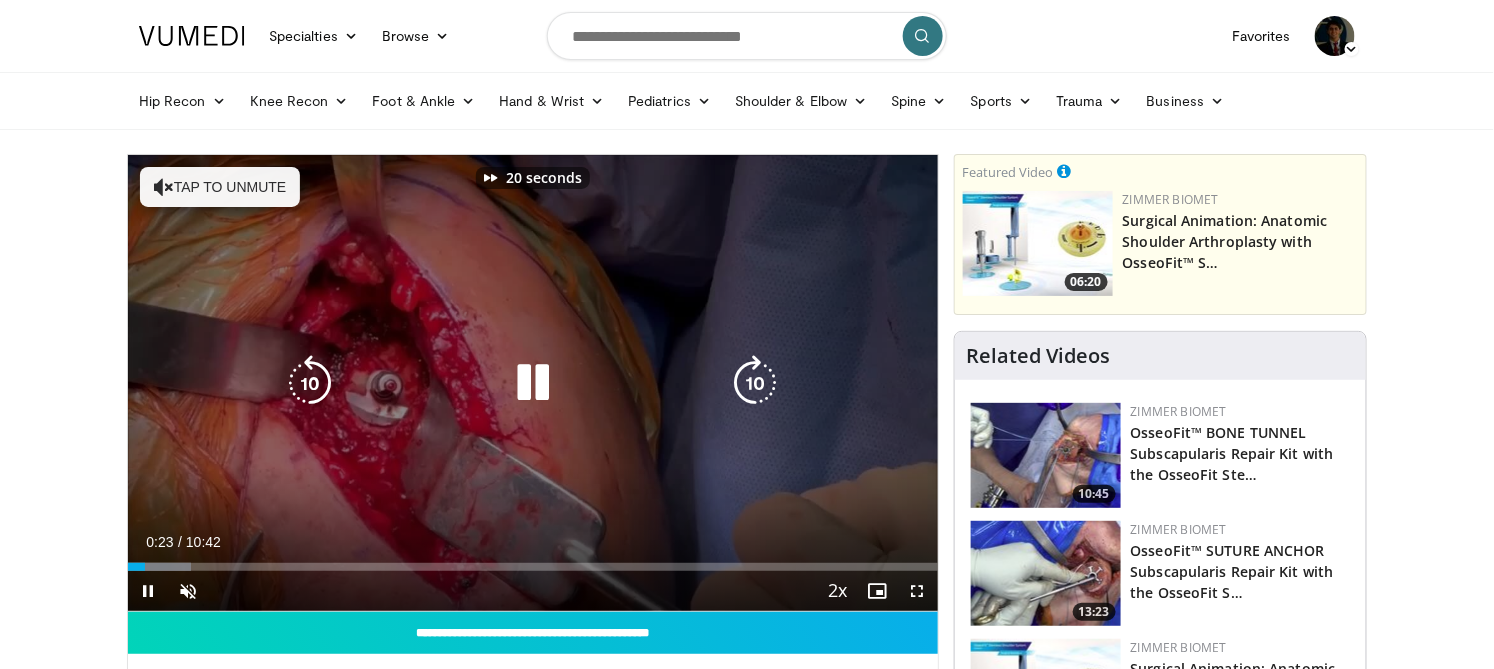 click at bounding box center (756, 383) 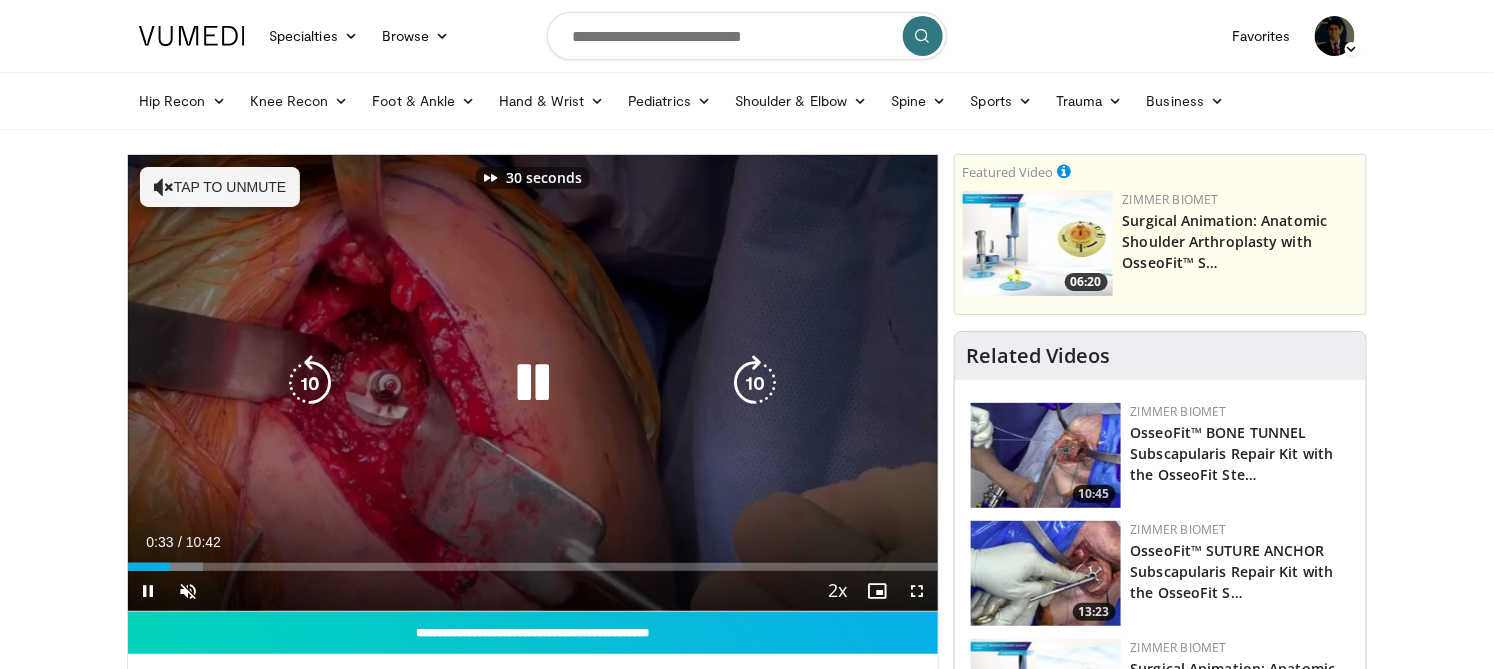 click at bounding box center [756, 383] 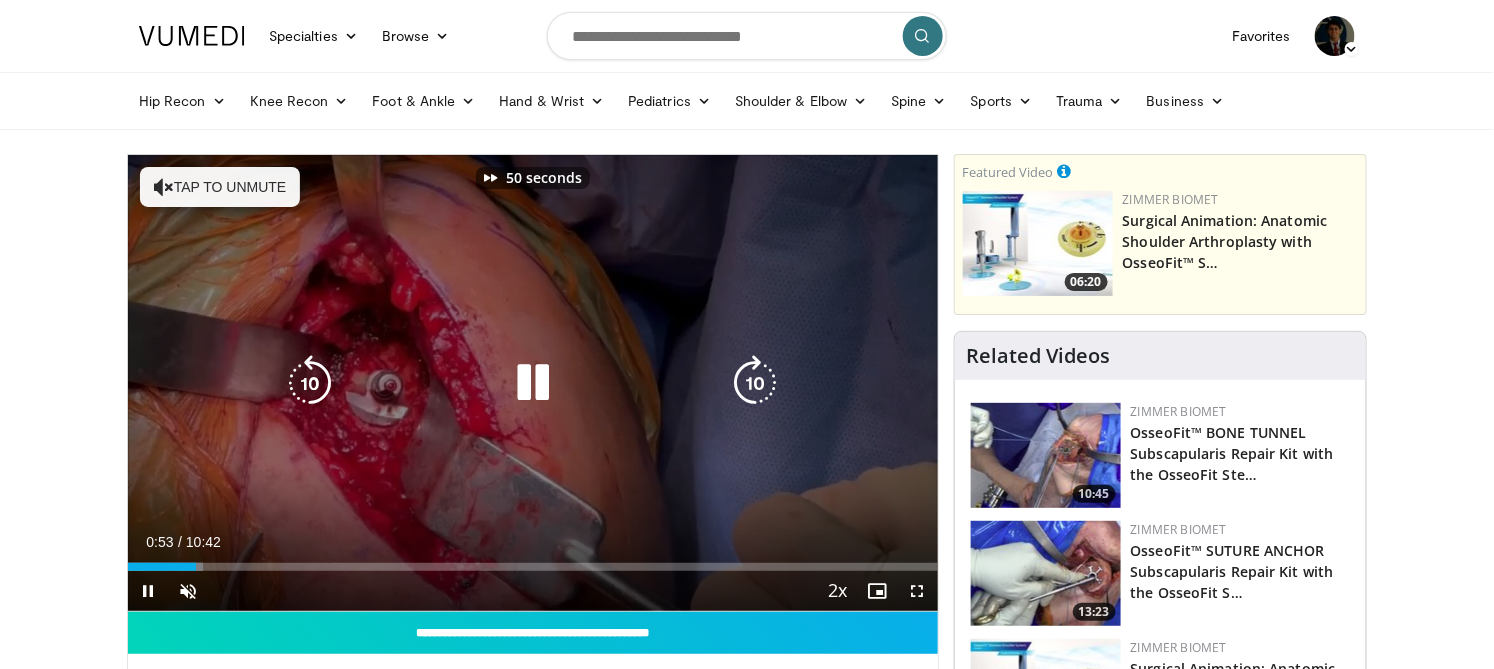 click at bounding box center [756, 383] 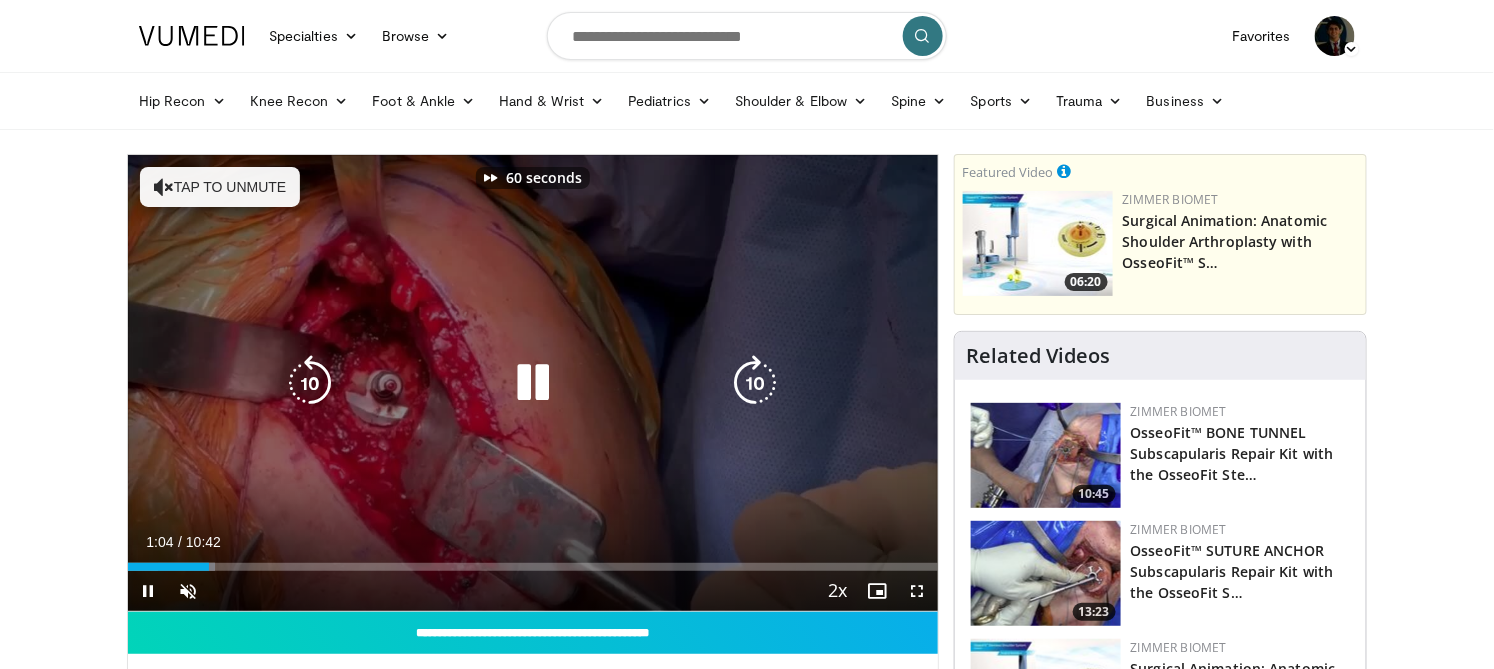 click at bounding box center [756, 383] 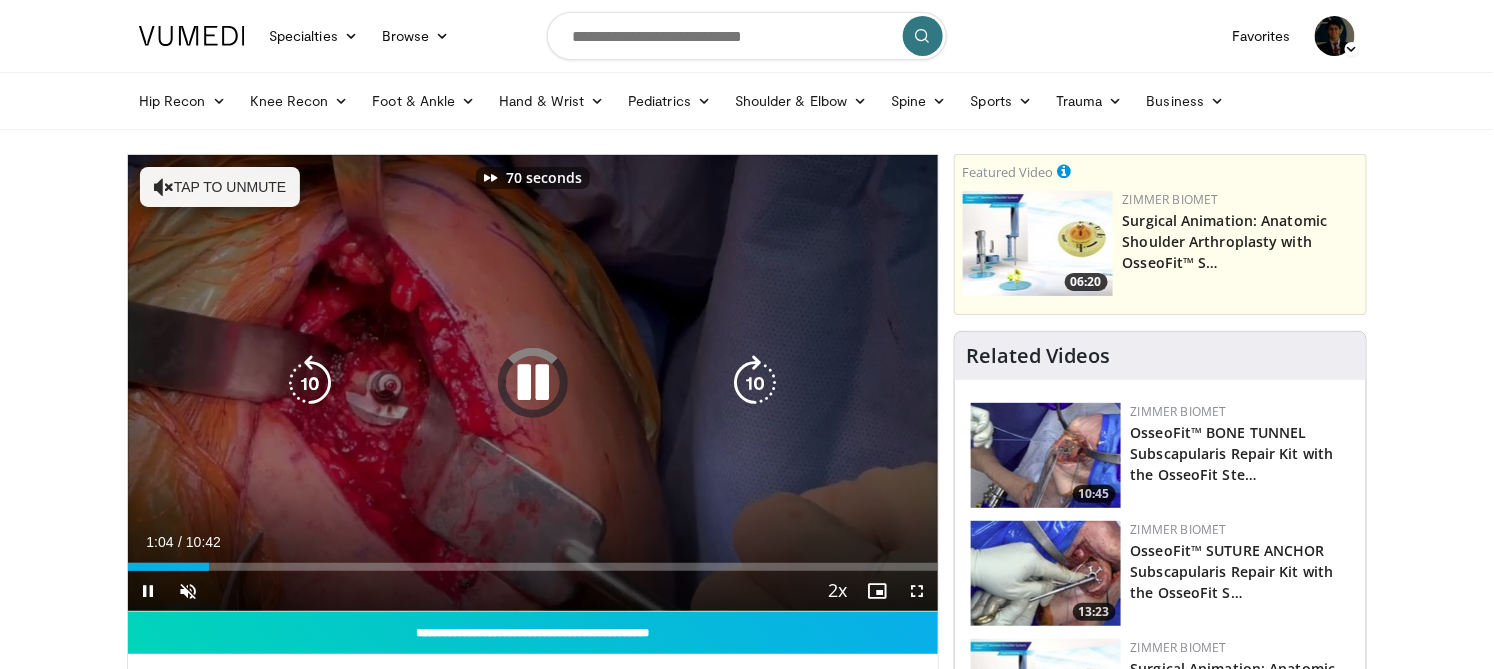 click at bounding box center (310, 383) 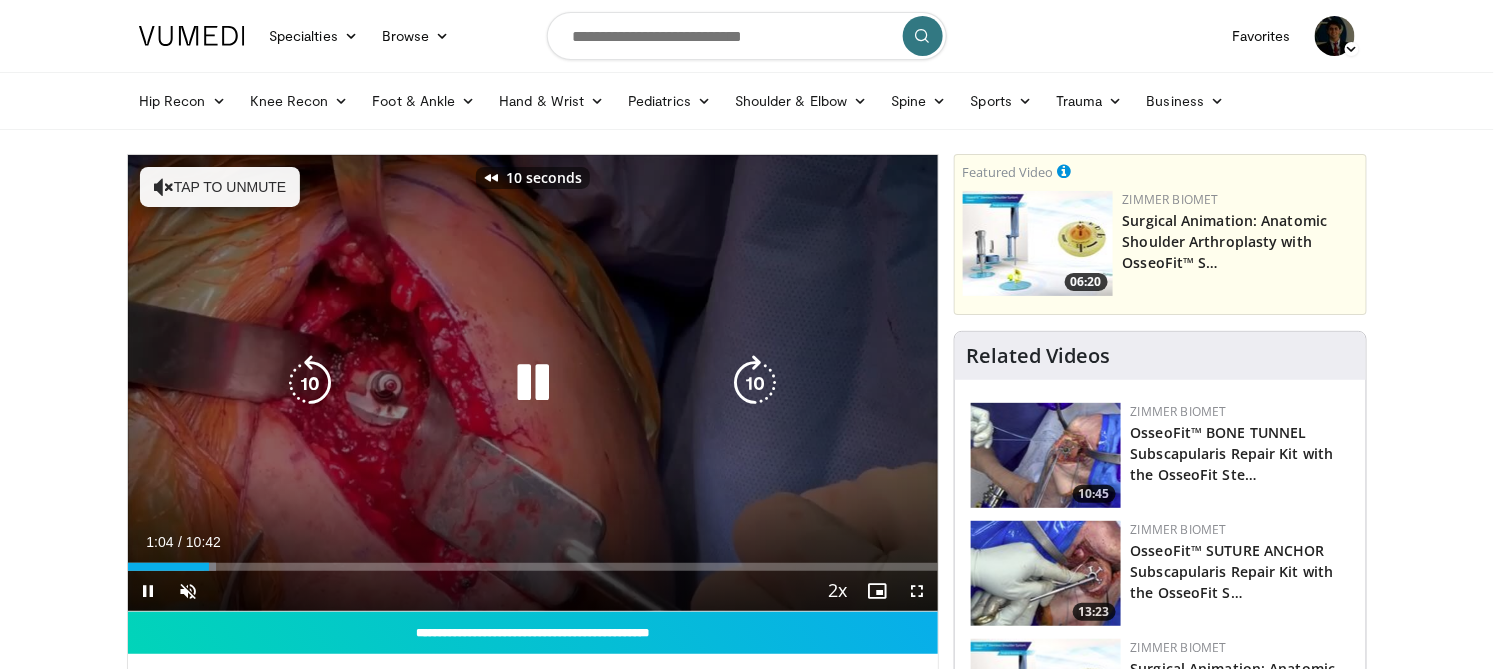 click at bounding box center [310, 383] 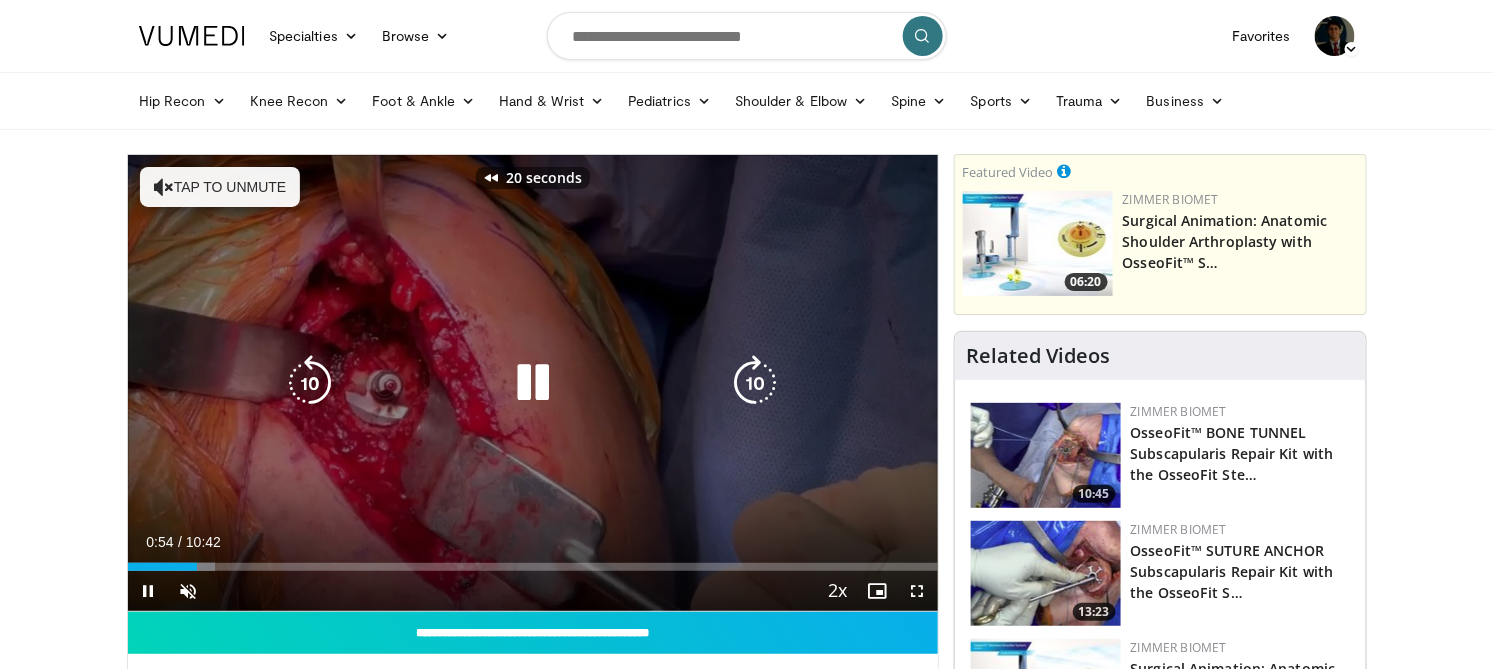 click at bounding box center (310, 383) 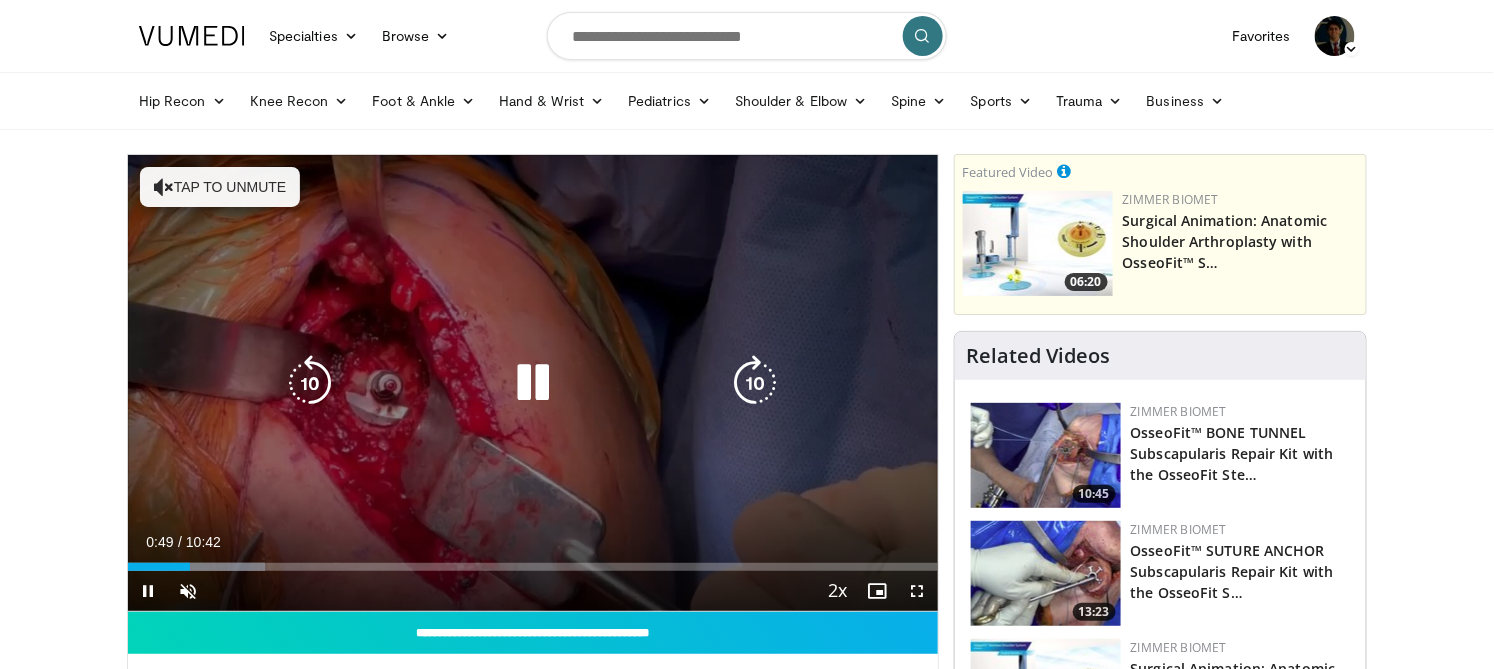 click at bounding box center (310, 383) 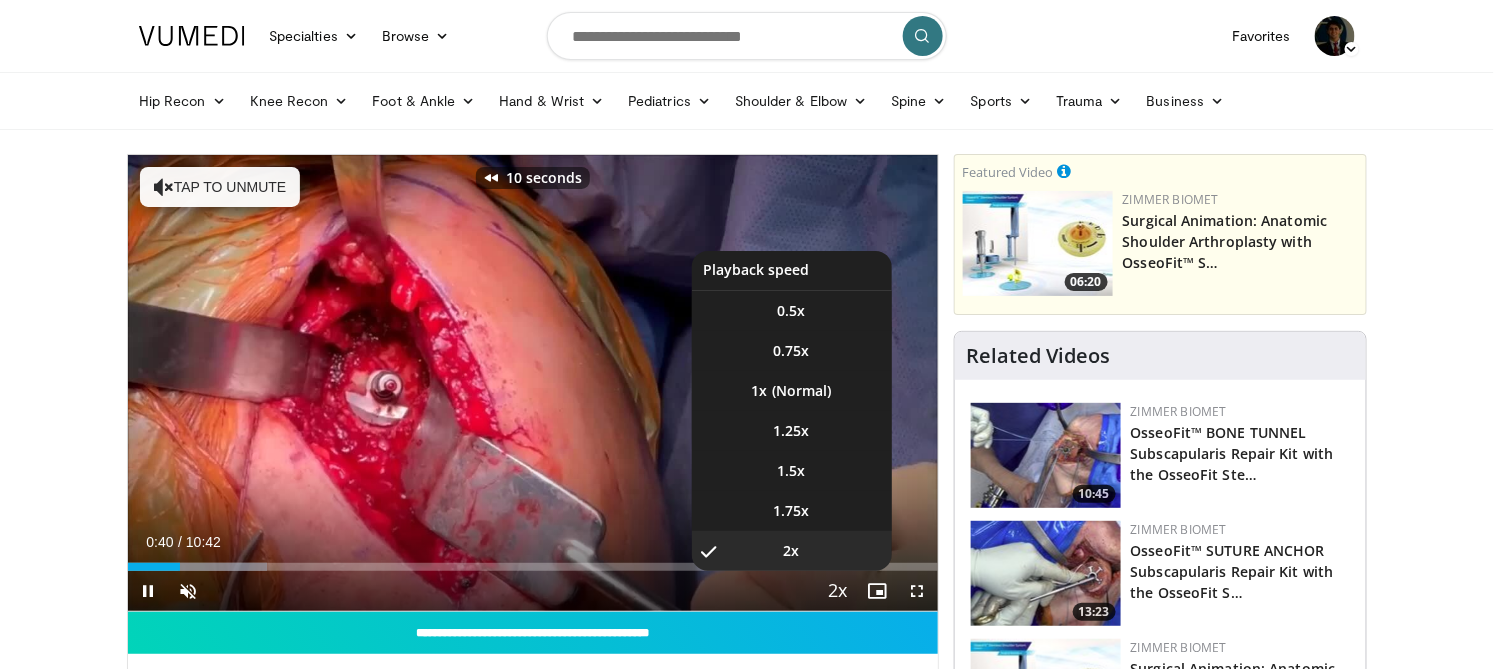 click at bounding box center [838, 592] 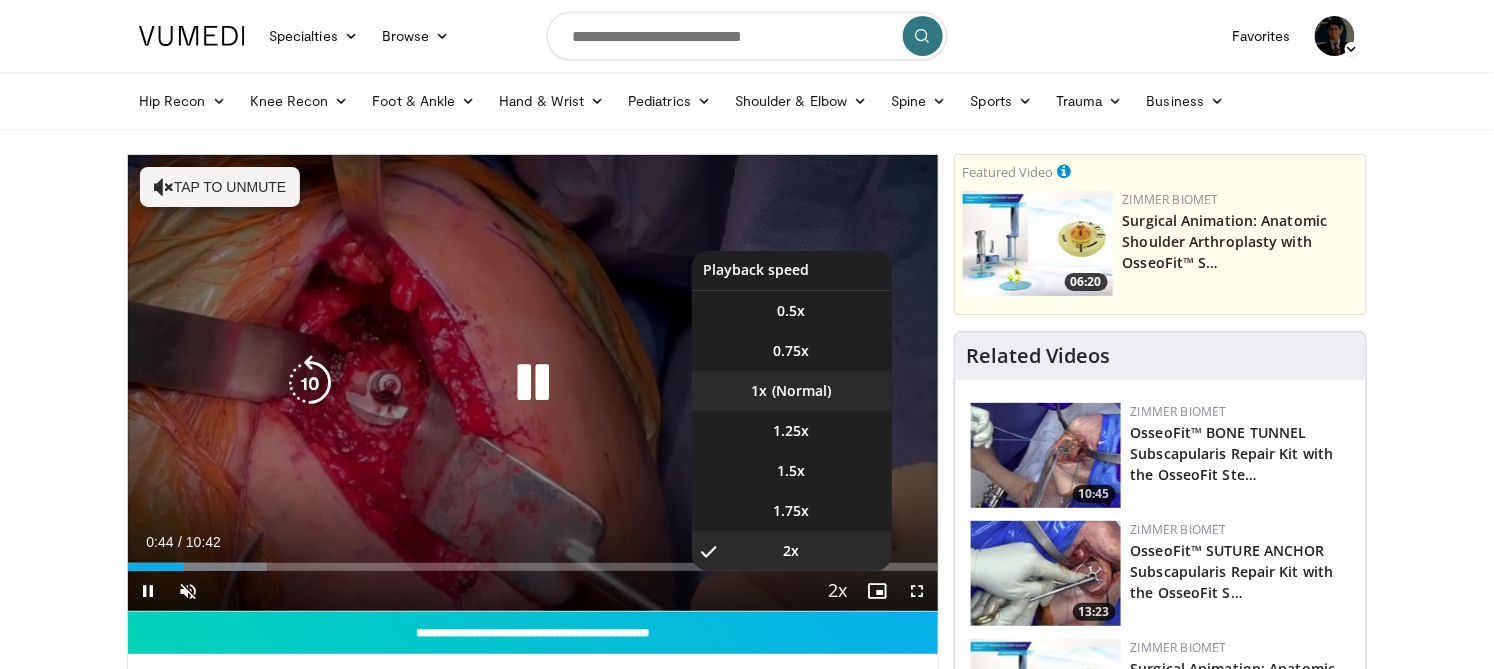 drag, startPoint x: 800, startPoint y: 394, endPoint x: 387, endPoint y: 489, distance: 423.7853 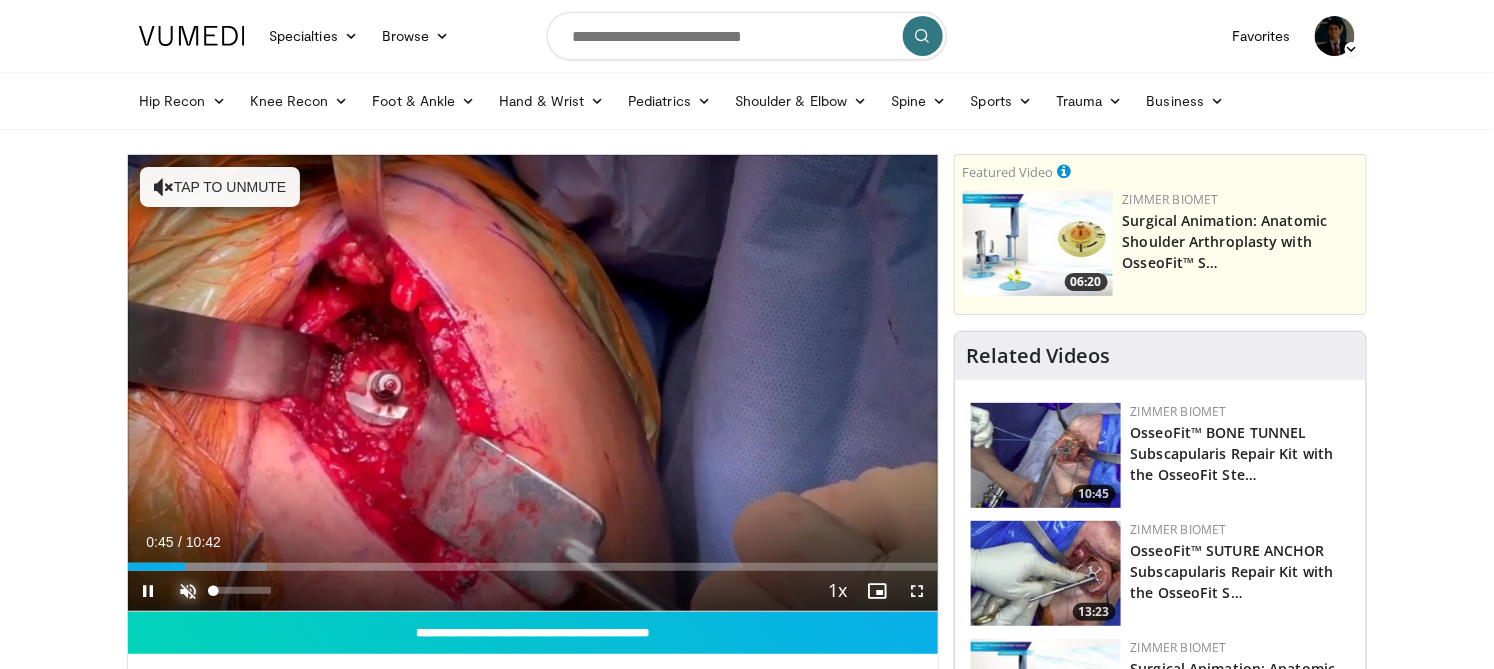 click at bounding box center (188, 591) 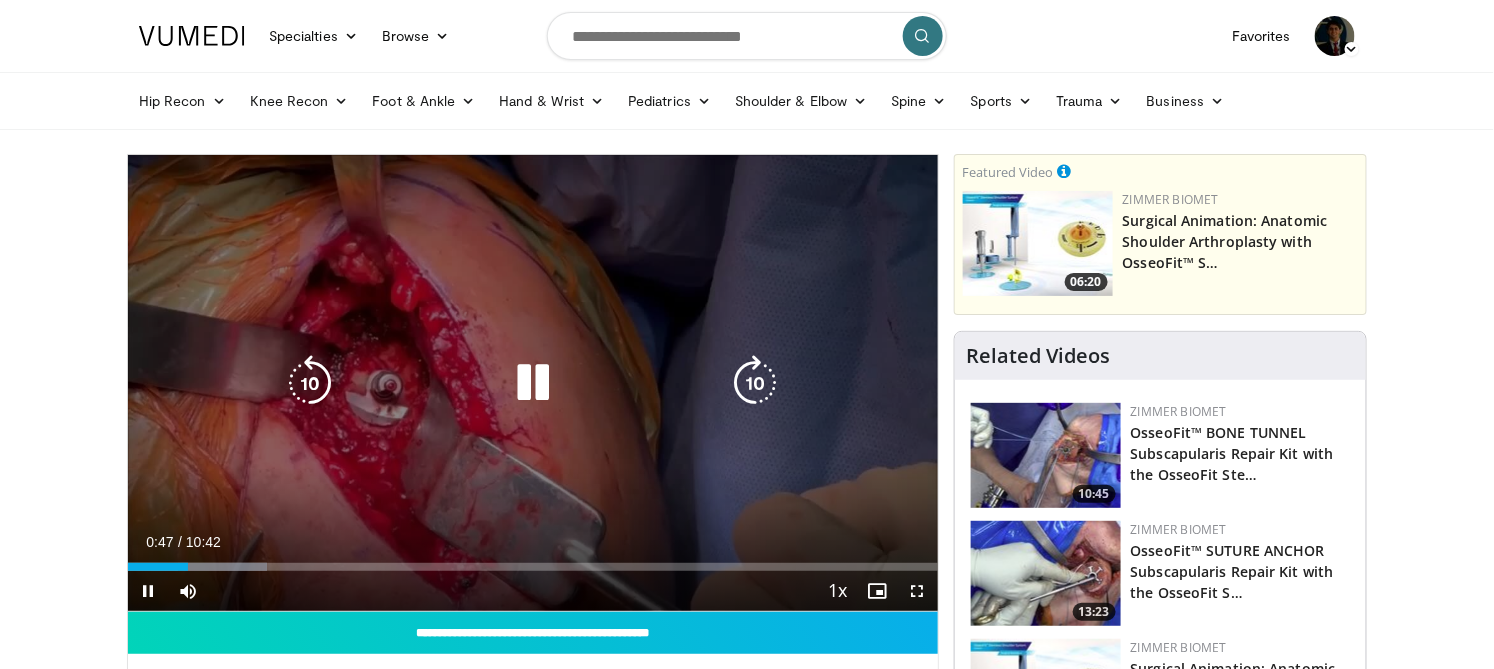 click at bounding box center [310, 383] 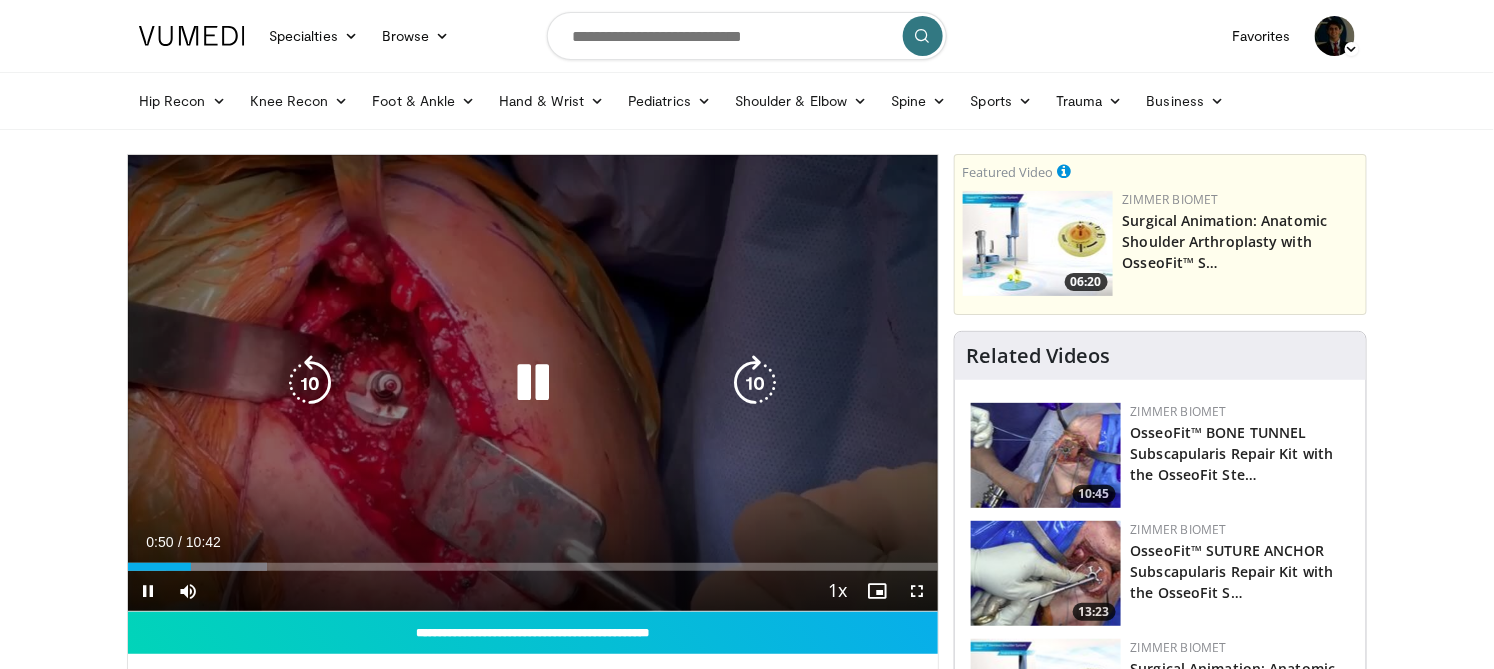 click at bounding box center (310, 383) 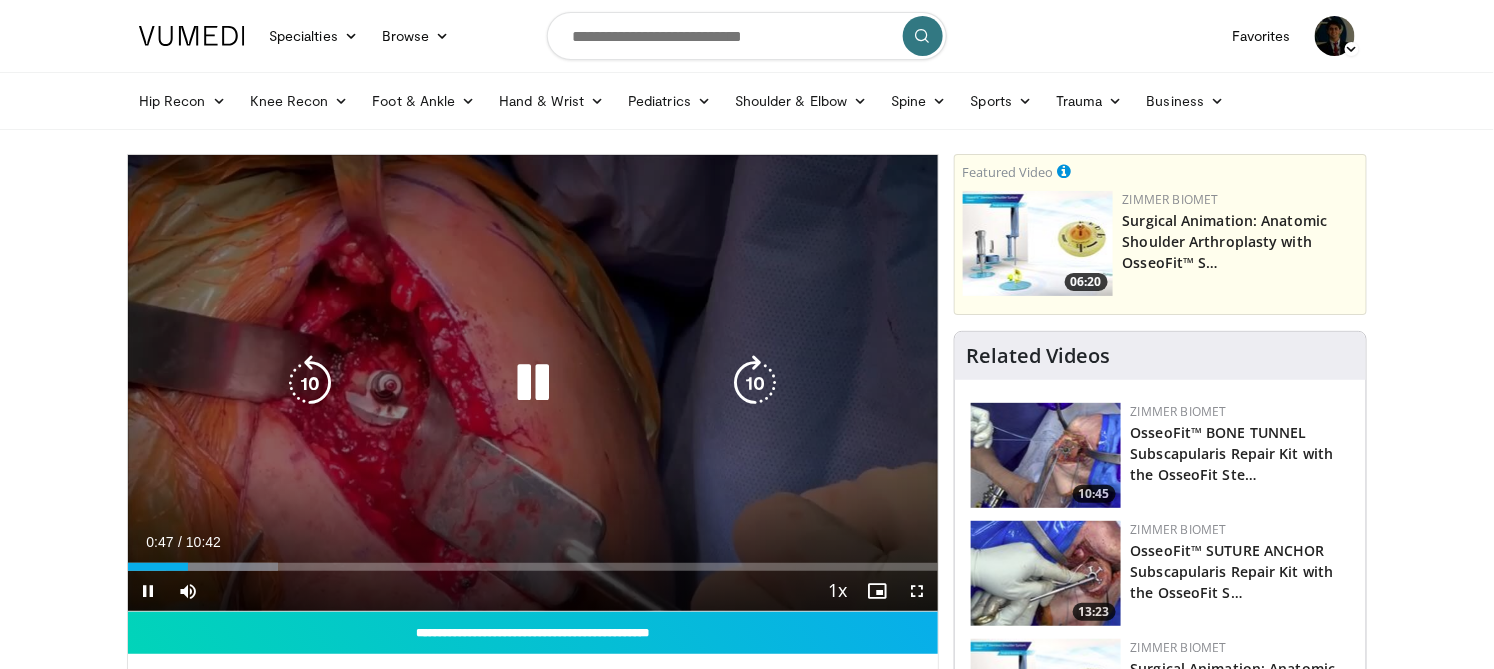 click at bounding box center (533, 383) 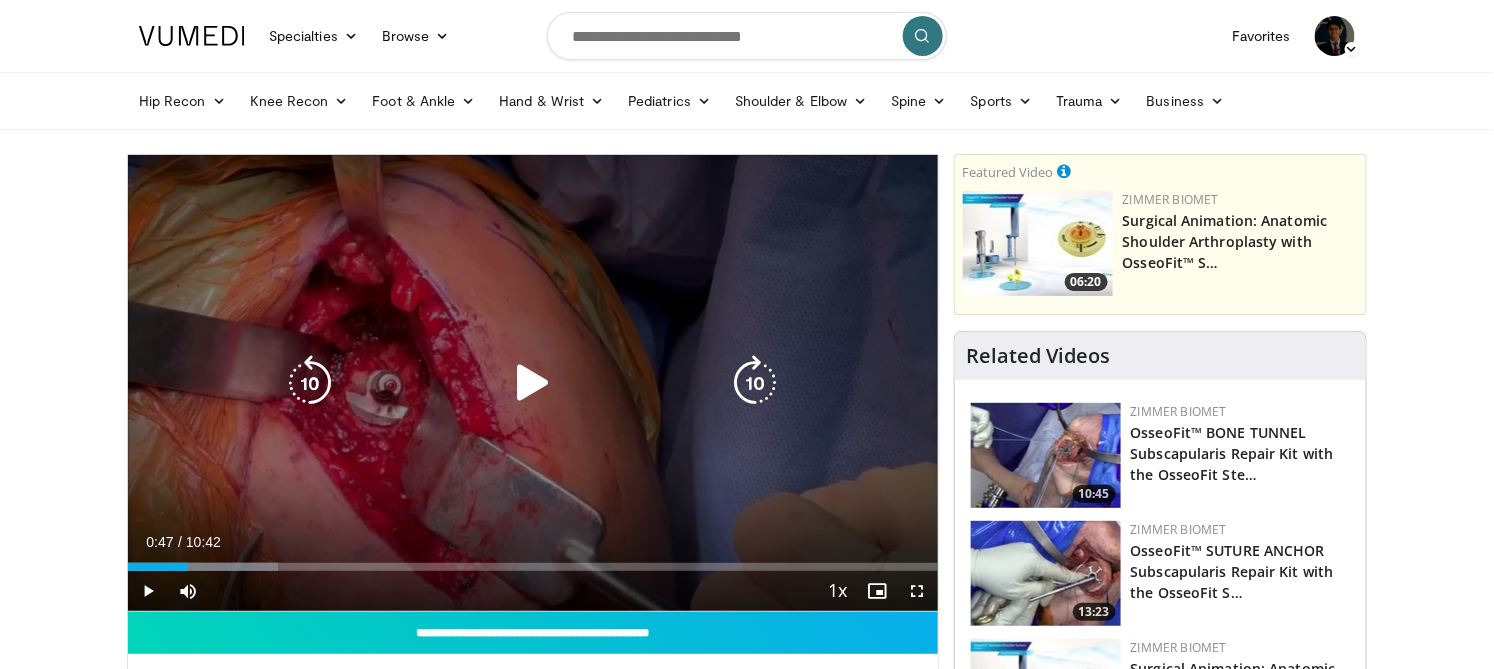 click at bounding box center [310, 383] 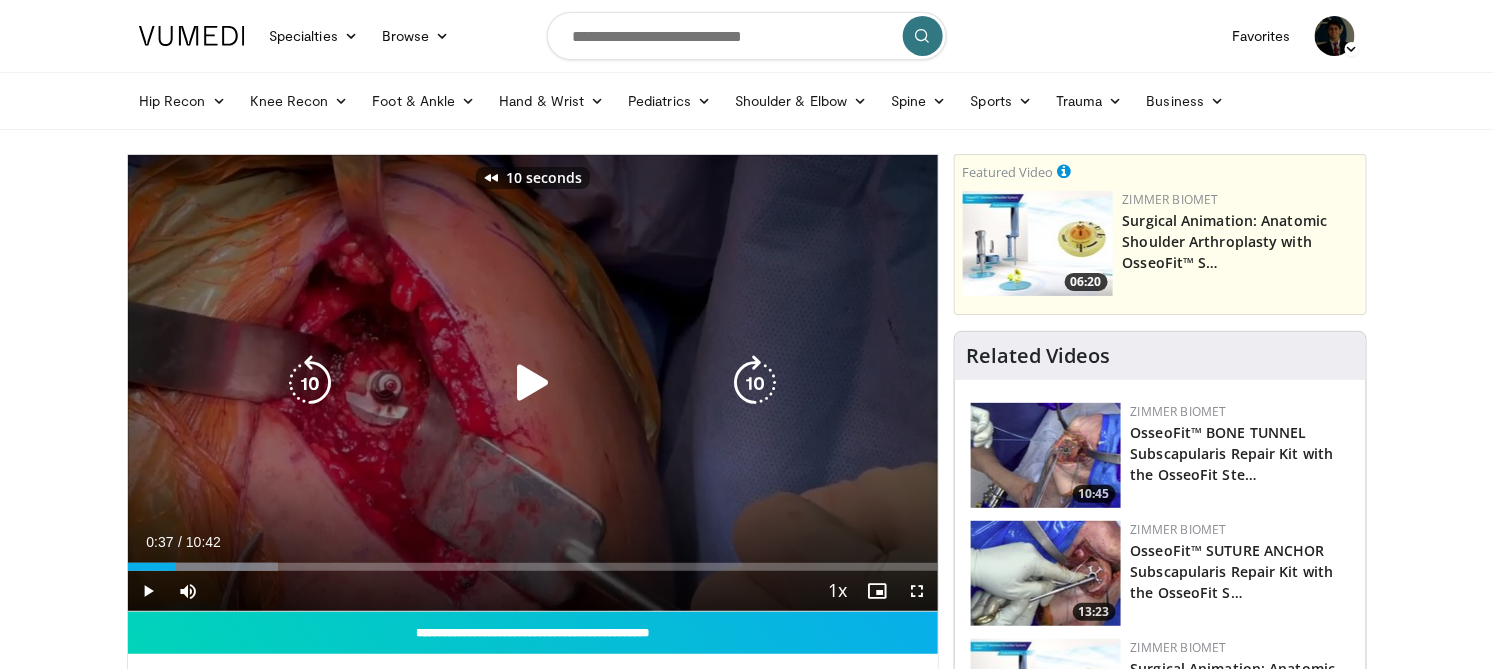 click at bounding box center [533, 383] 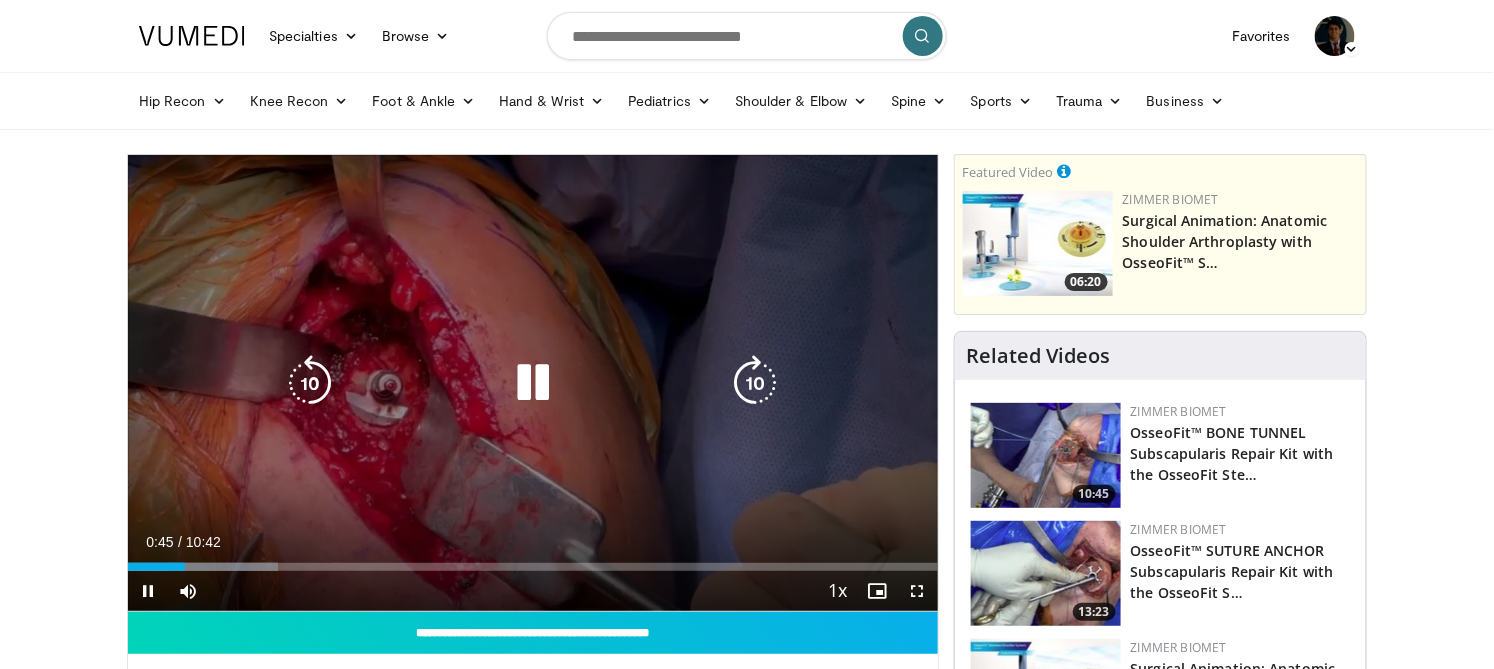 click at bounding box center (756, 383) 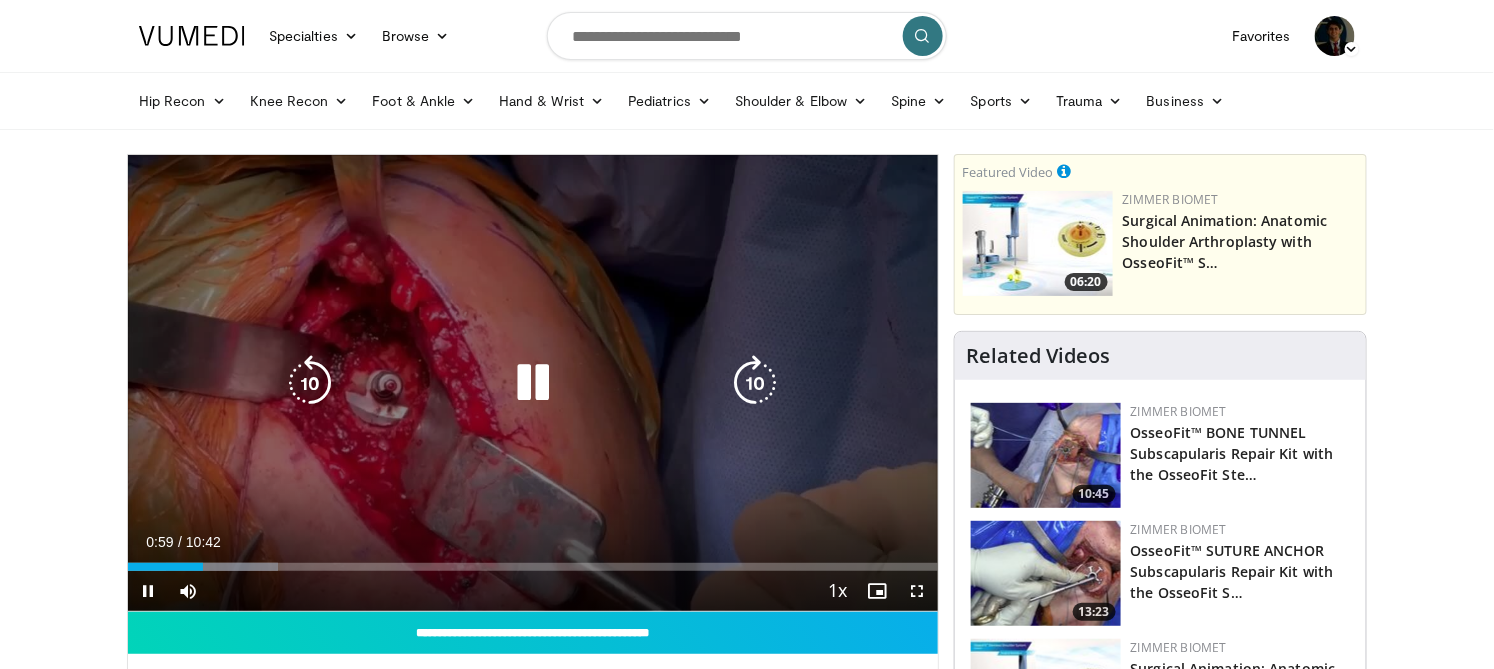 click at bounding box center (756, 383) 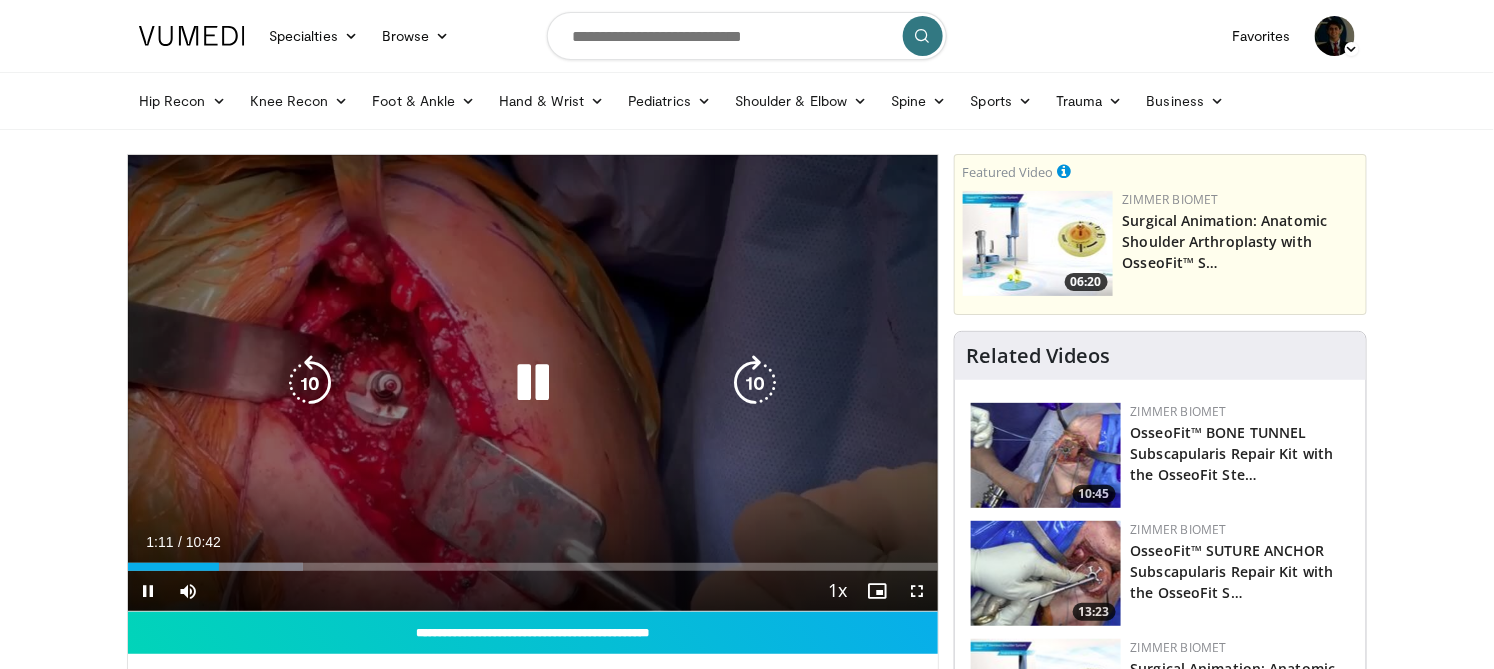 click at bounding box center [756, 383] 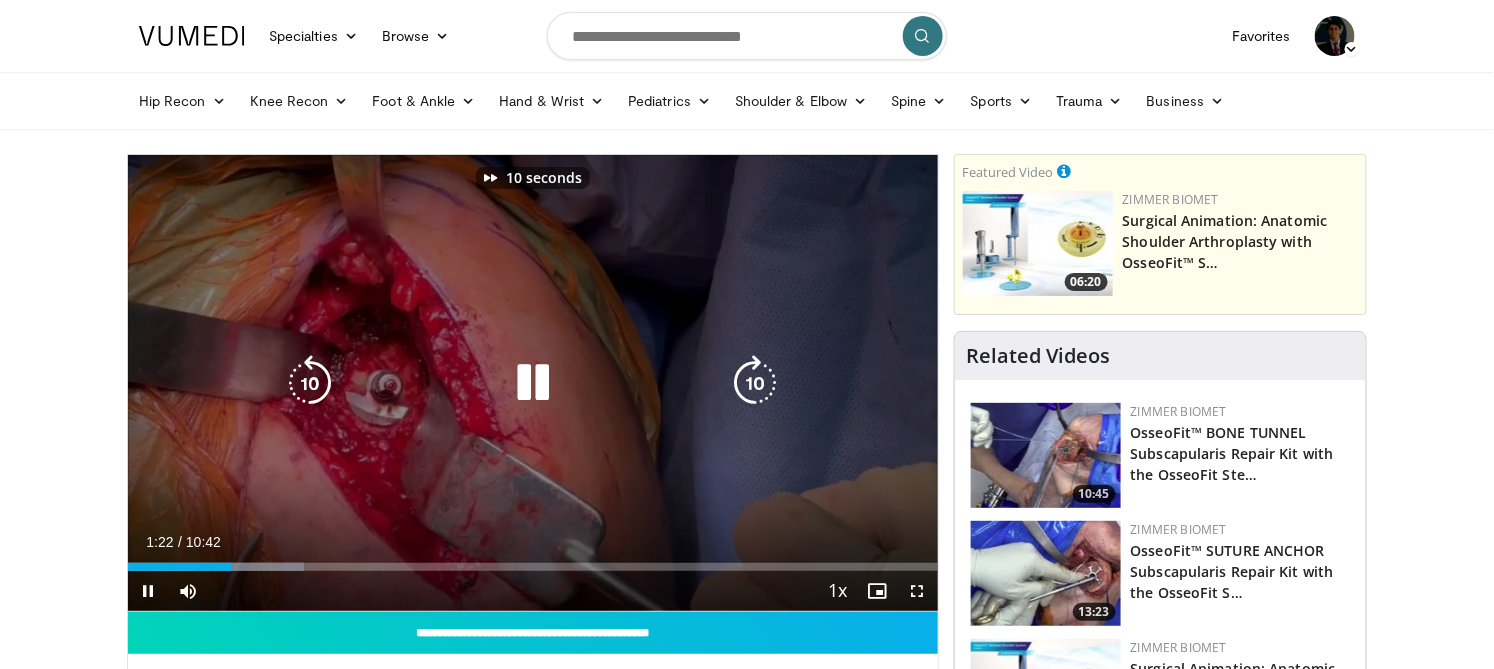 click at bounding box center [756, 383] 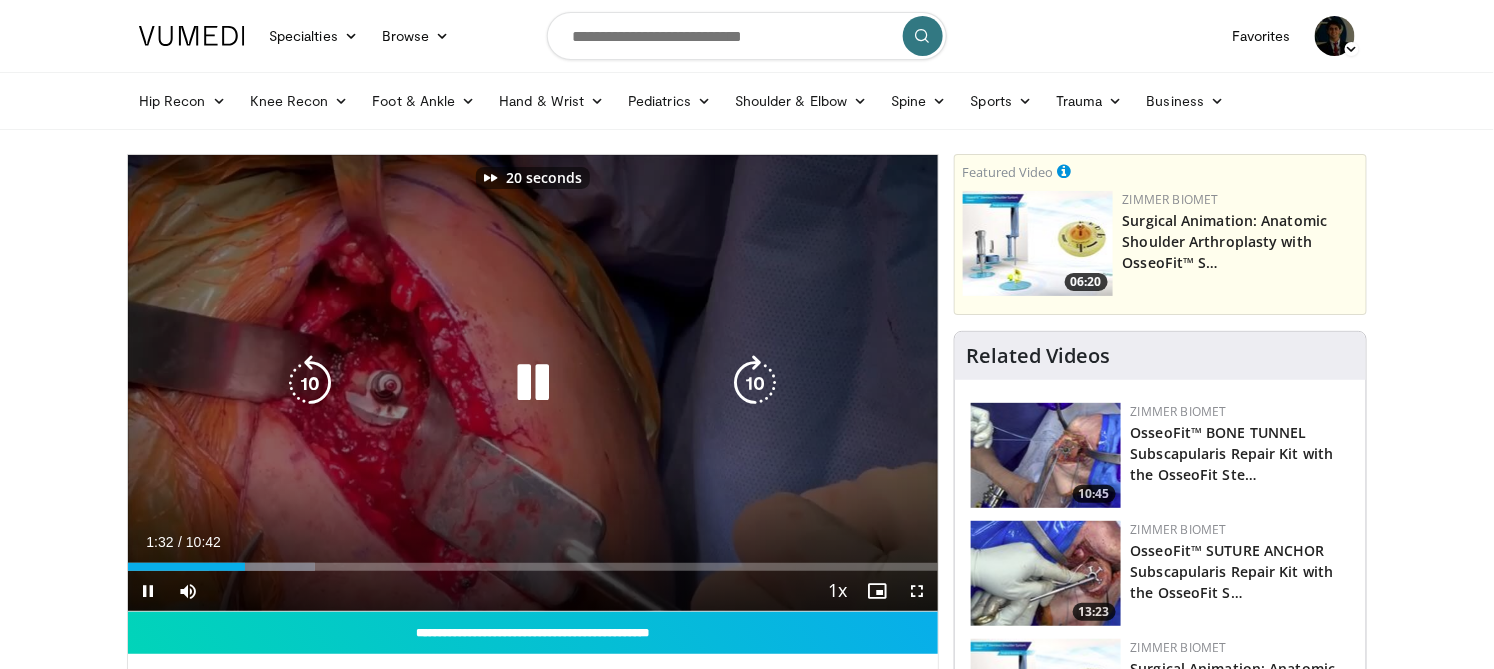 click at bounding box center [756, 383] 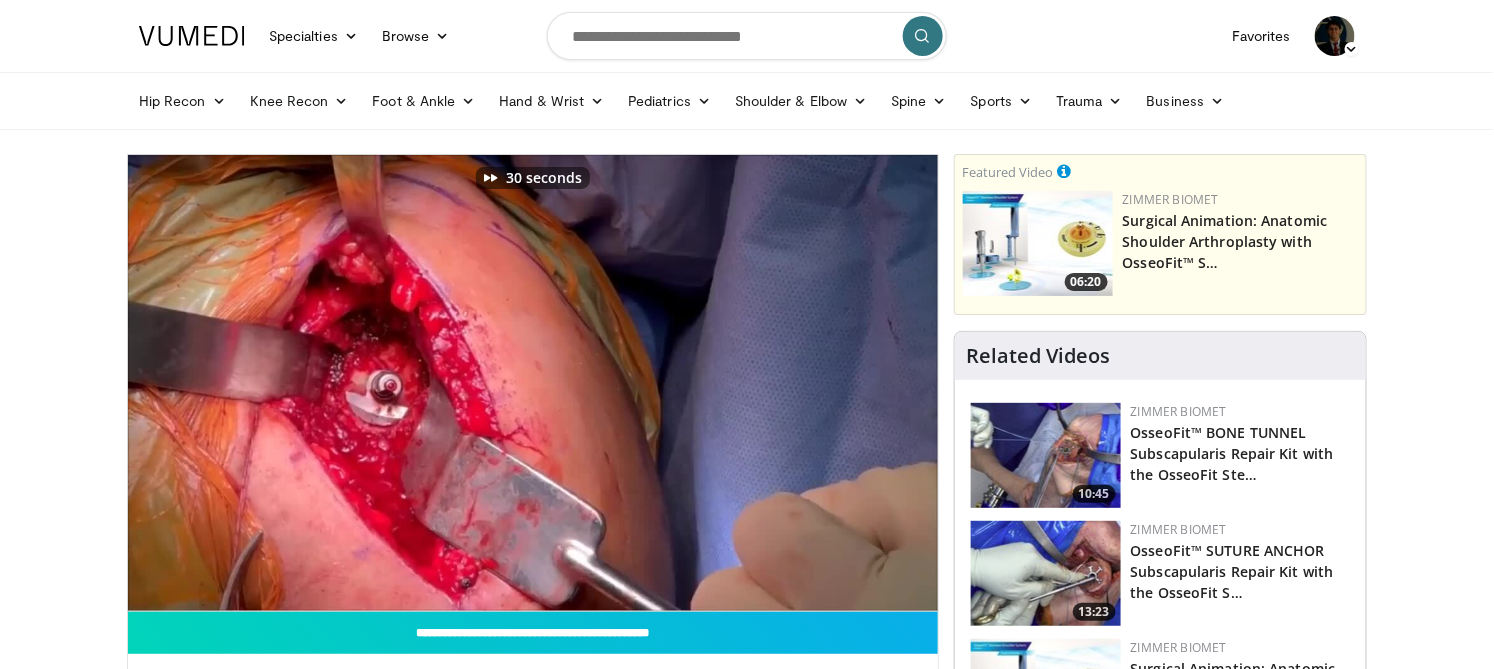 scroll, scrollTop: 110, scrollLeft: 0, axis: vertical 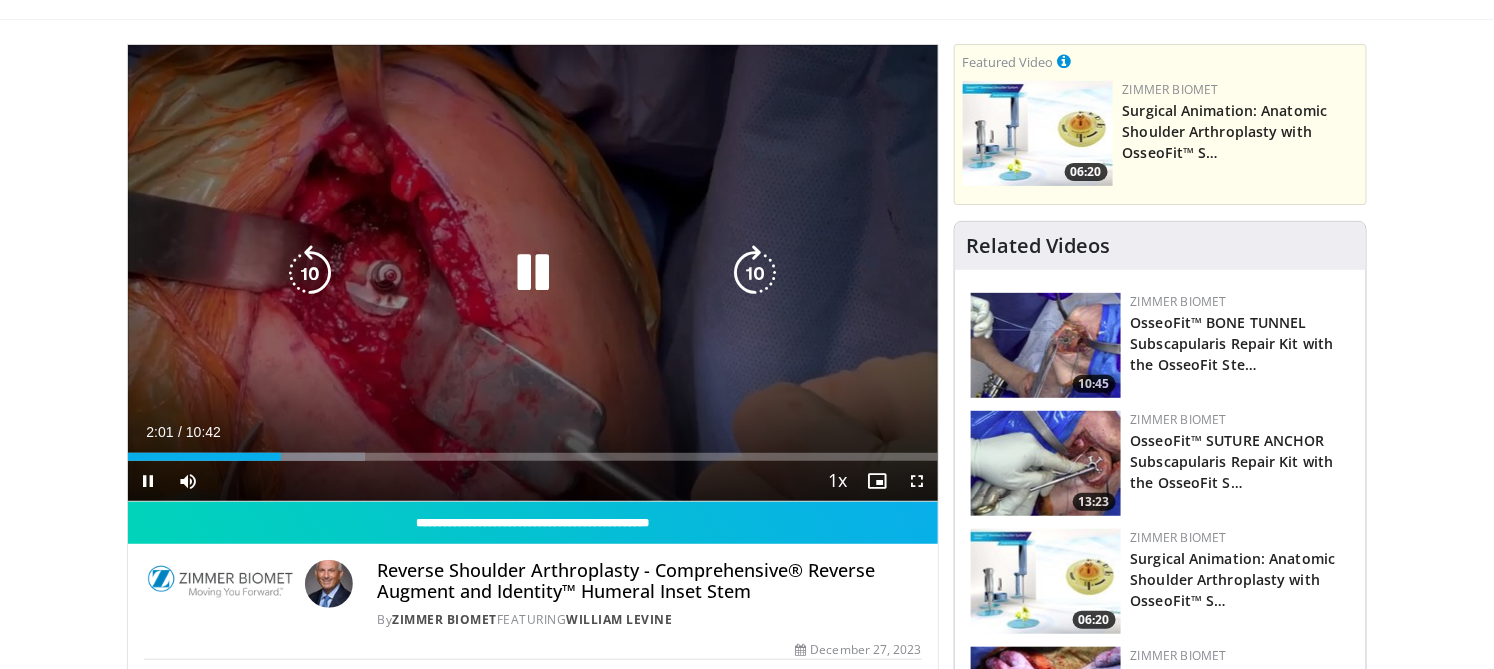 click at bounding box center [756, 273] 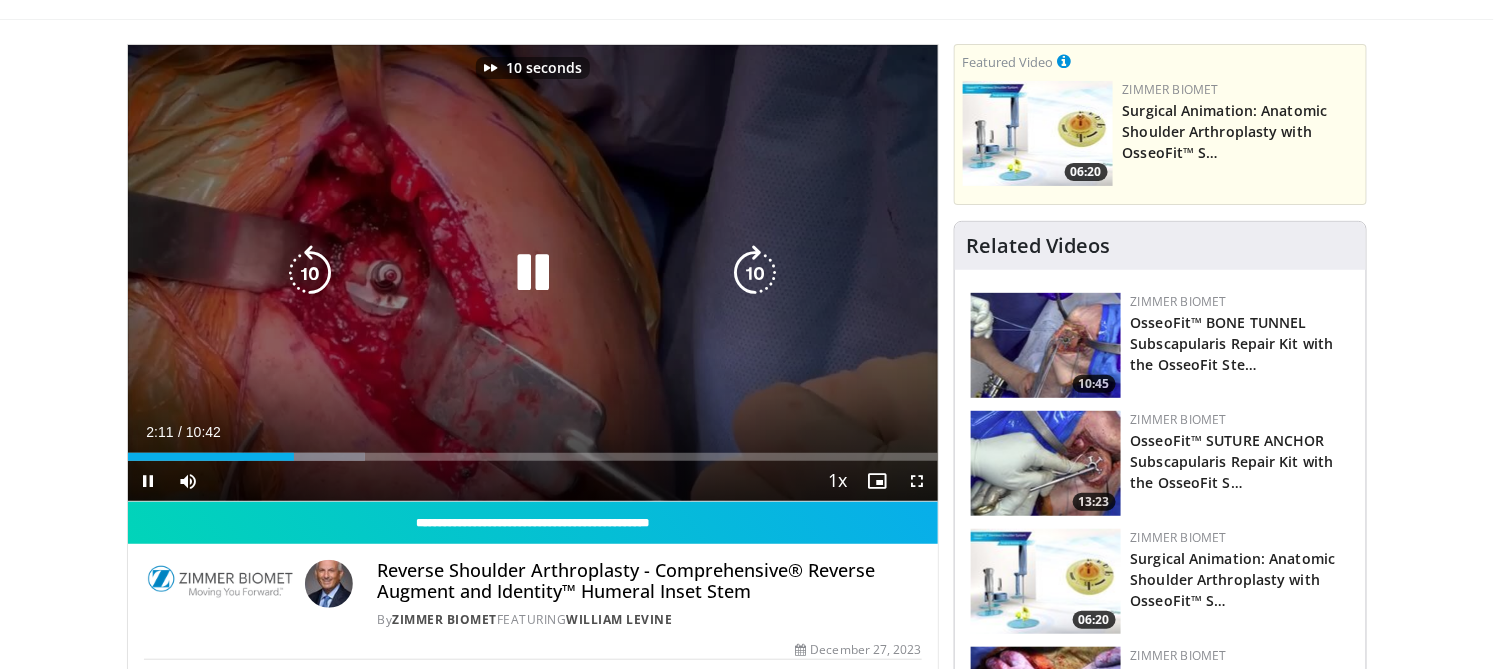 click at bounding box center [756, 273] 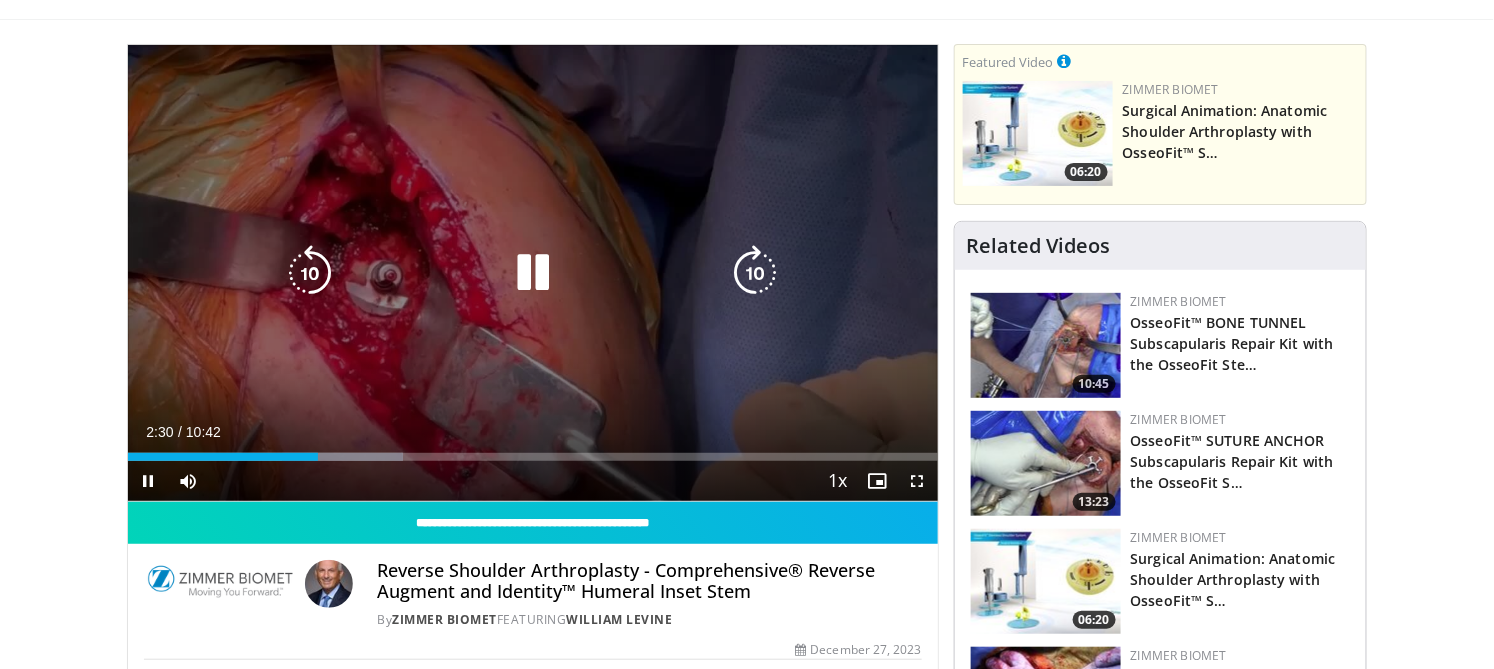 click at bounding box center (756, 273) 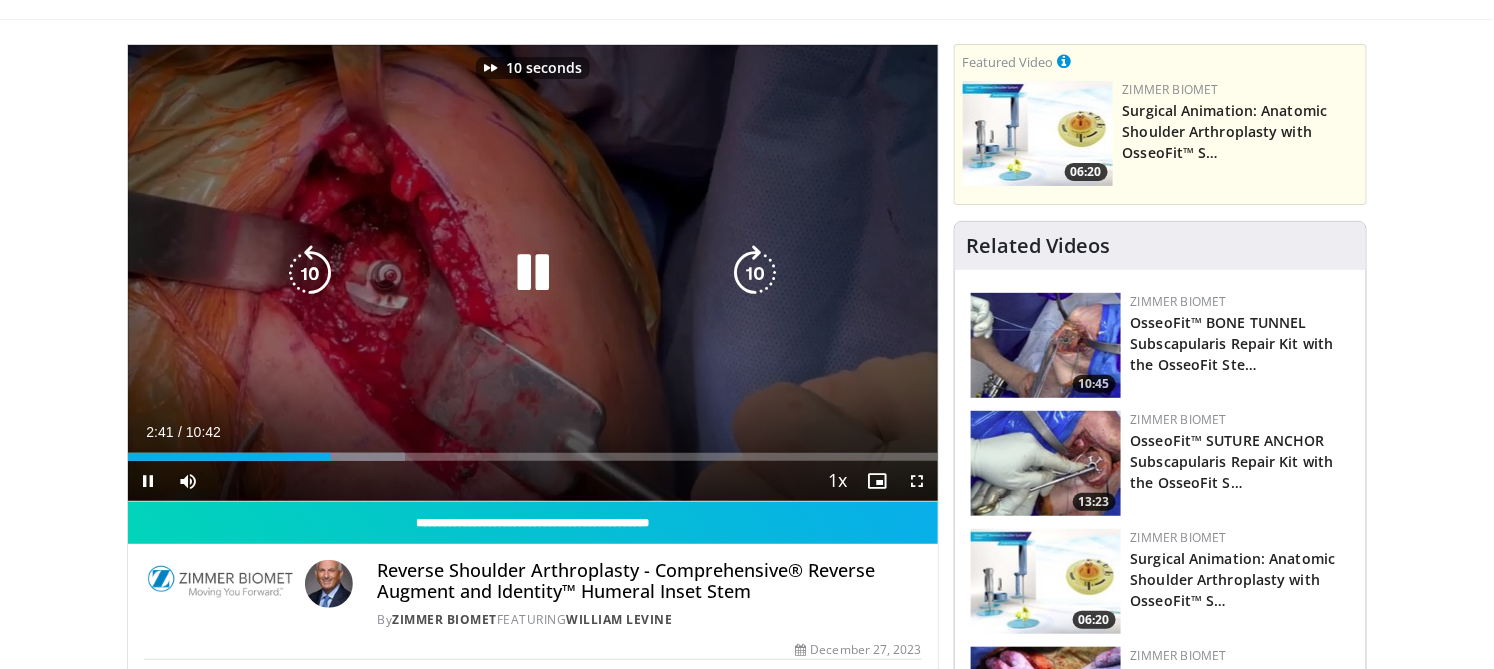 click at bounding box center [756, 273] 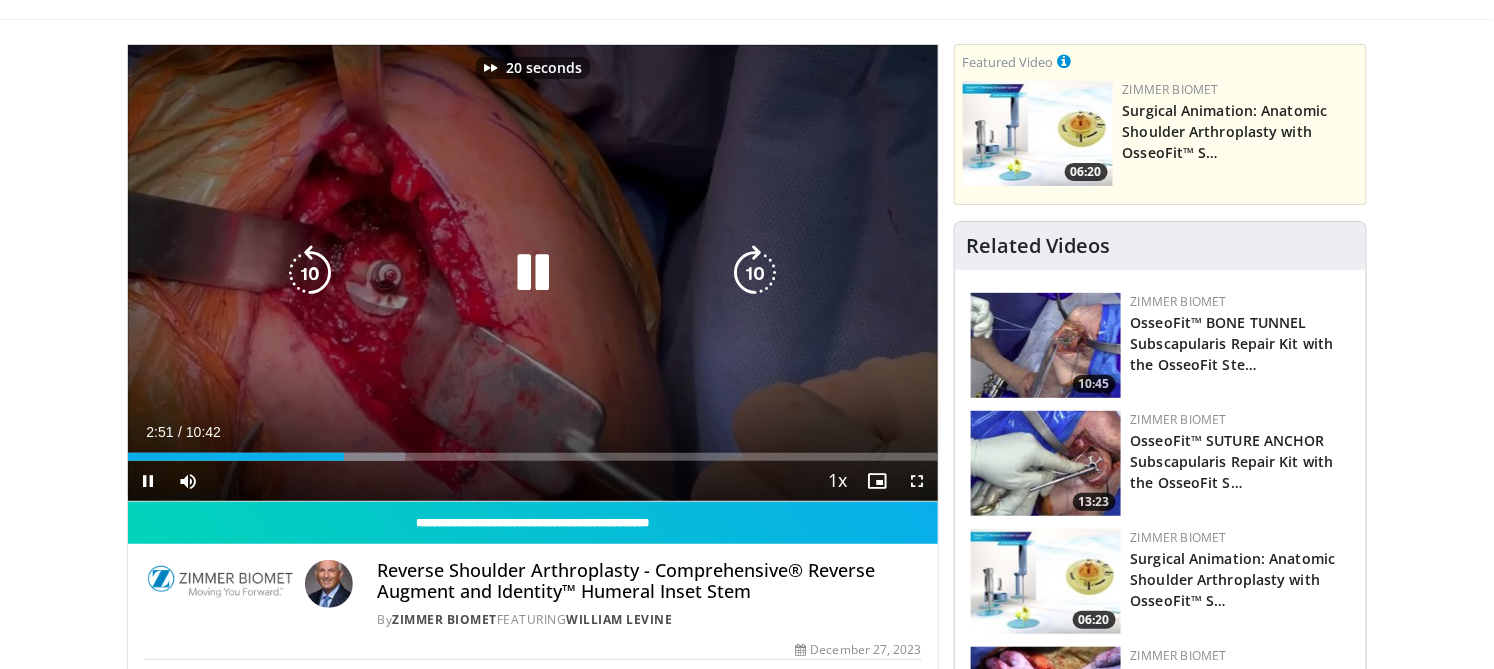 click at bounding box center [756, 273] 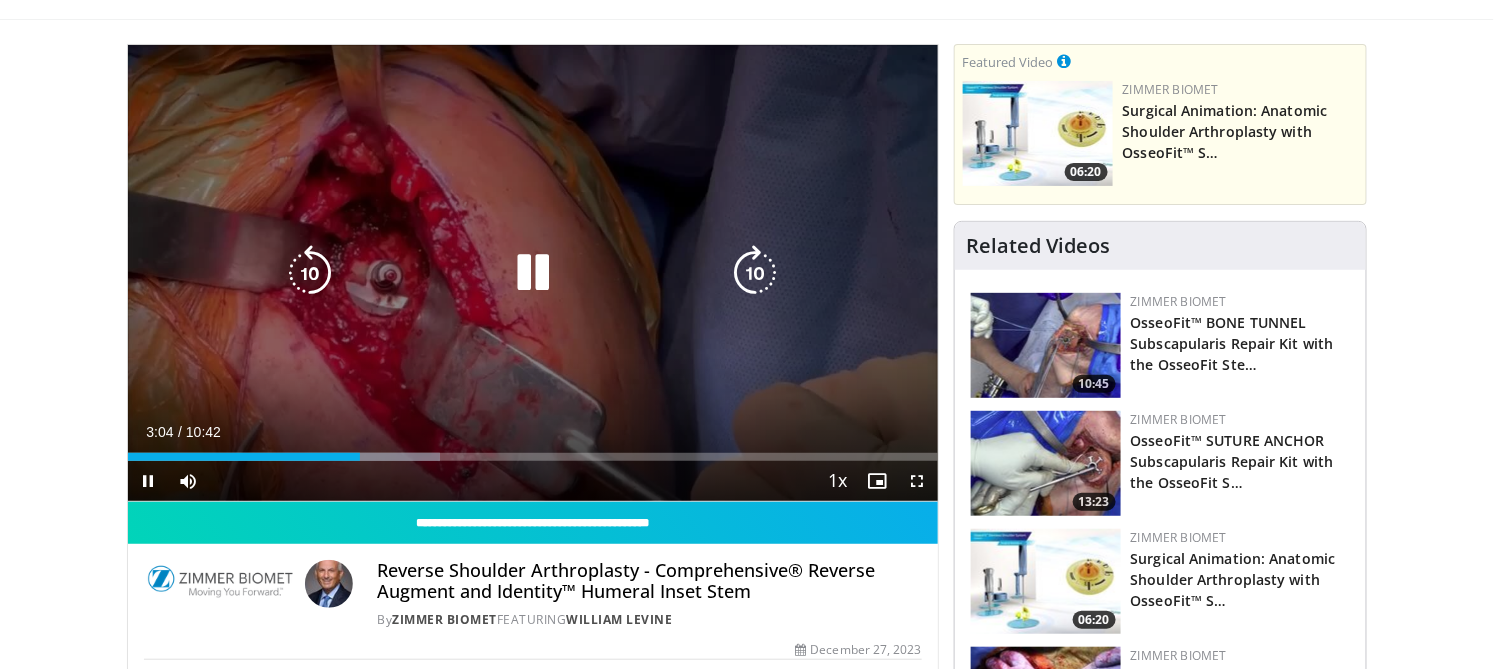 click at bounding box center [756, 273] 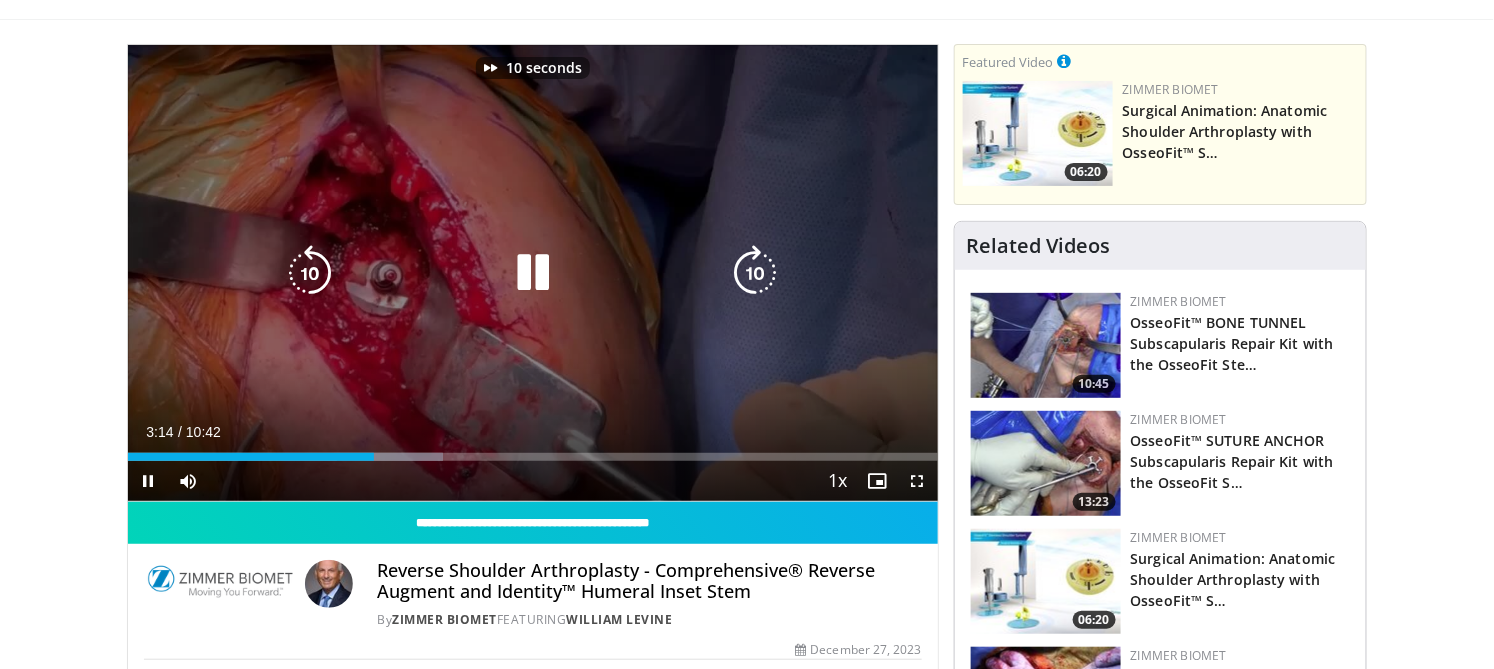 click at bounding box center [756, 273] 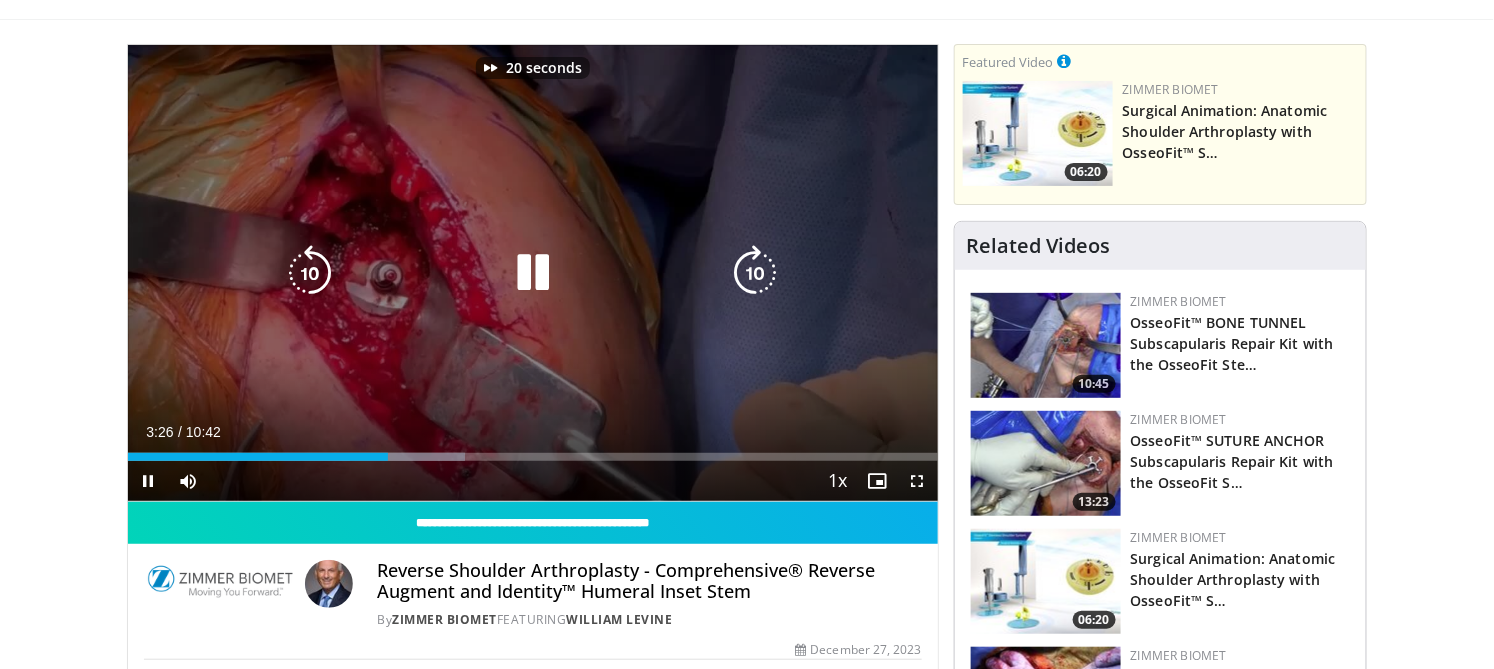 click at bounding box center (756, 273) 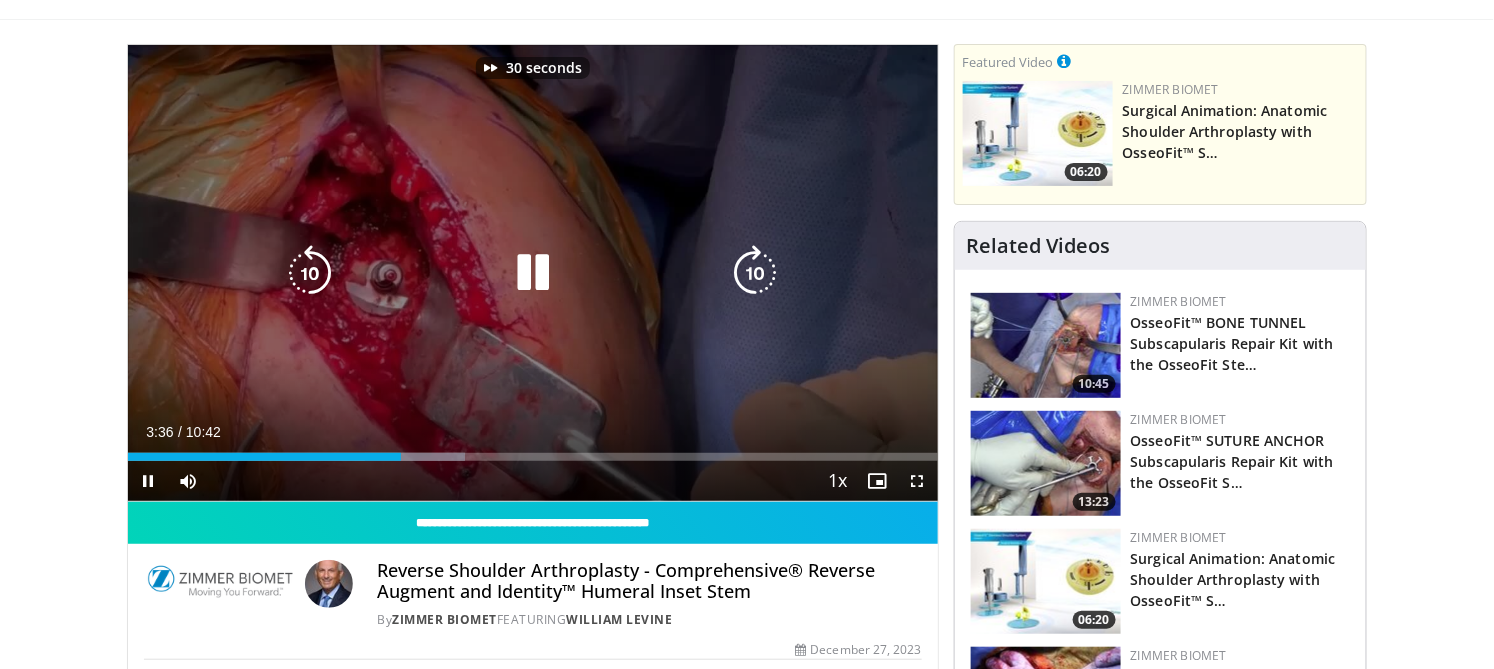 click at bounding box center [756, 273] 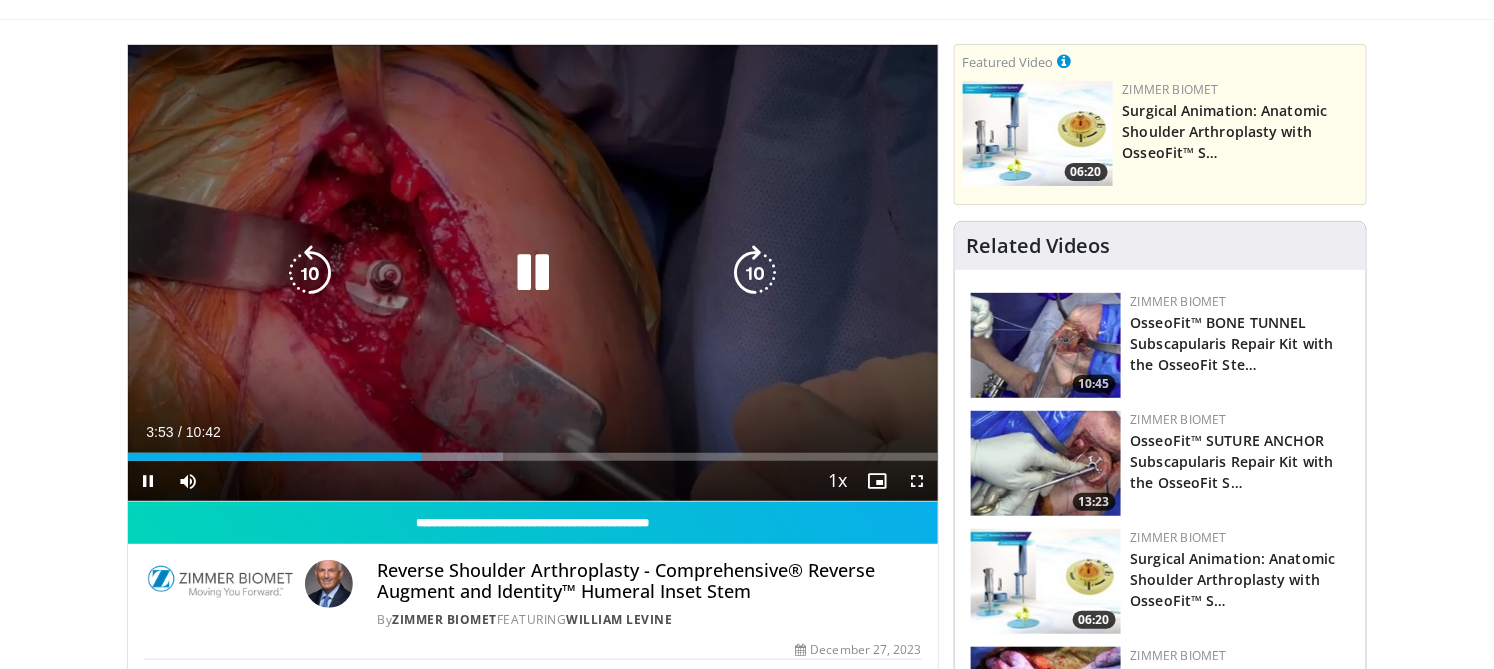 click at bounding box center [756, 273] 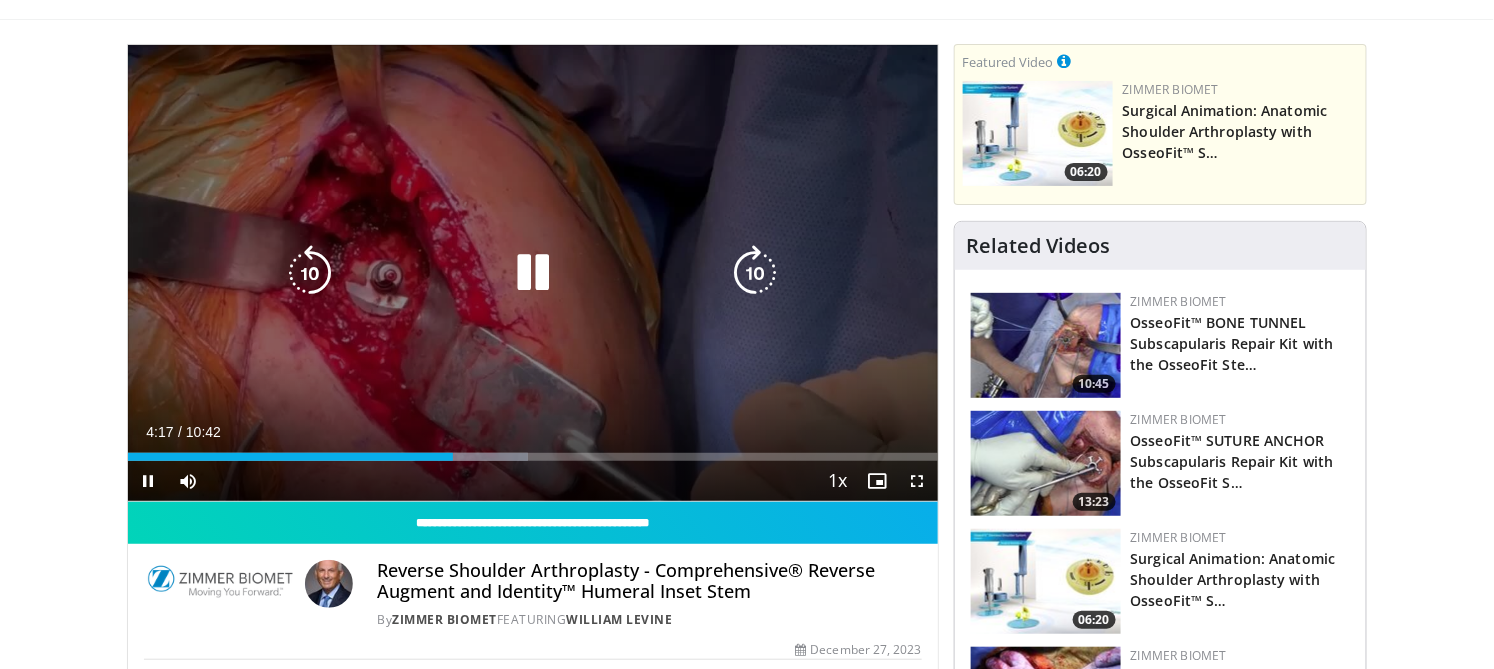click at bounding box center [756, 273] 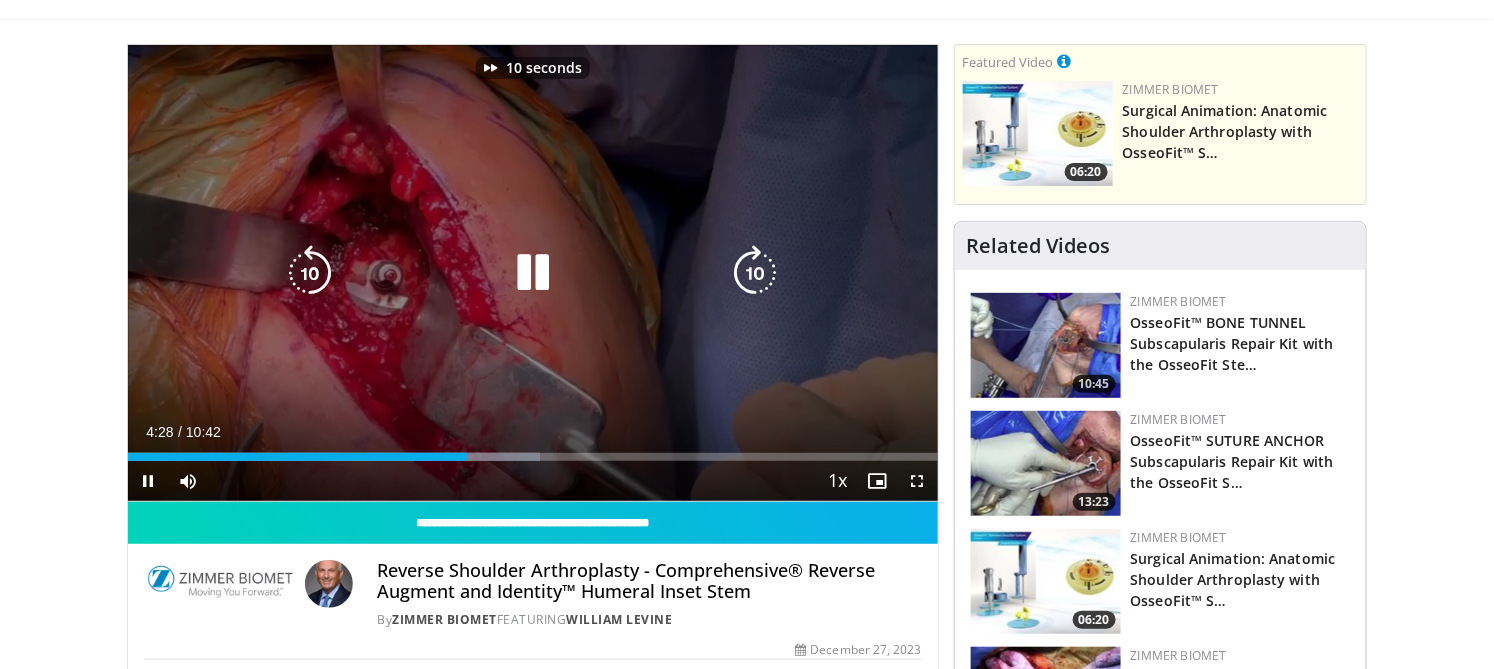 click at bounding box center [756, 273] 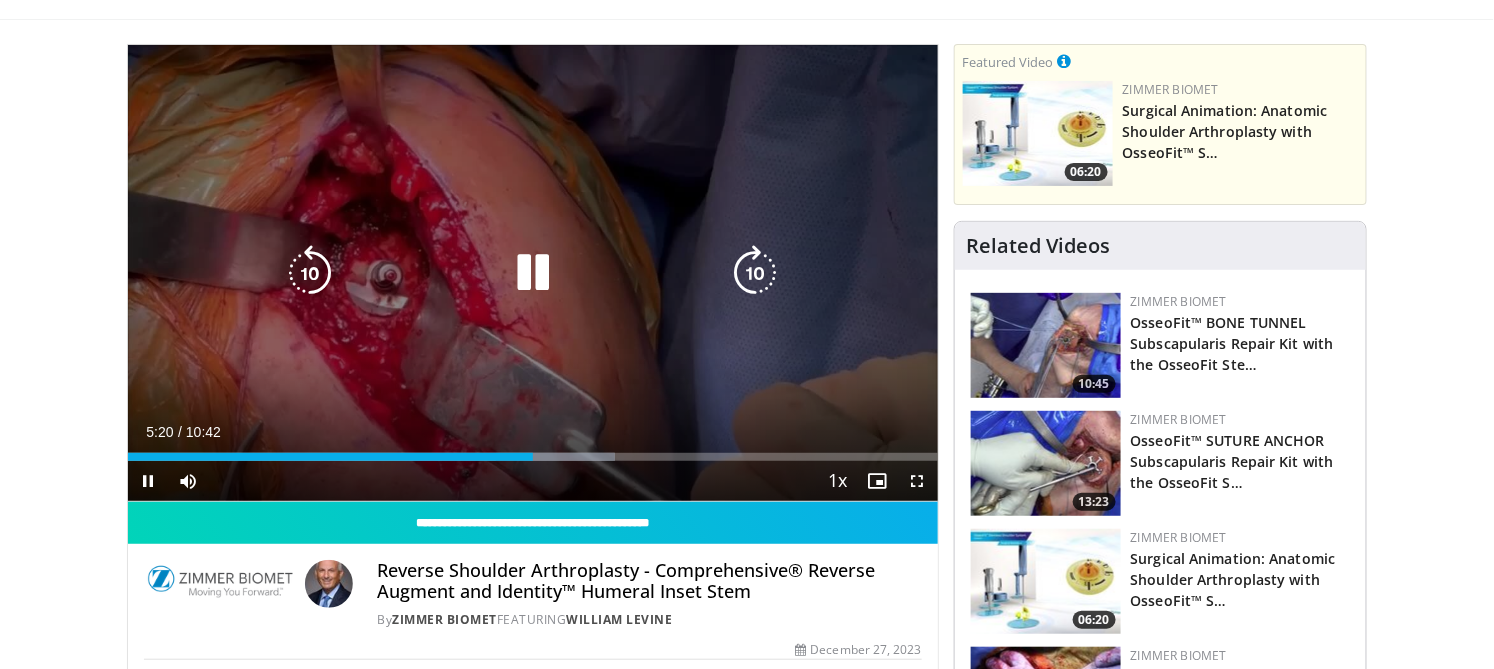 click at bounding box center (756, 273) 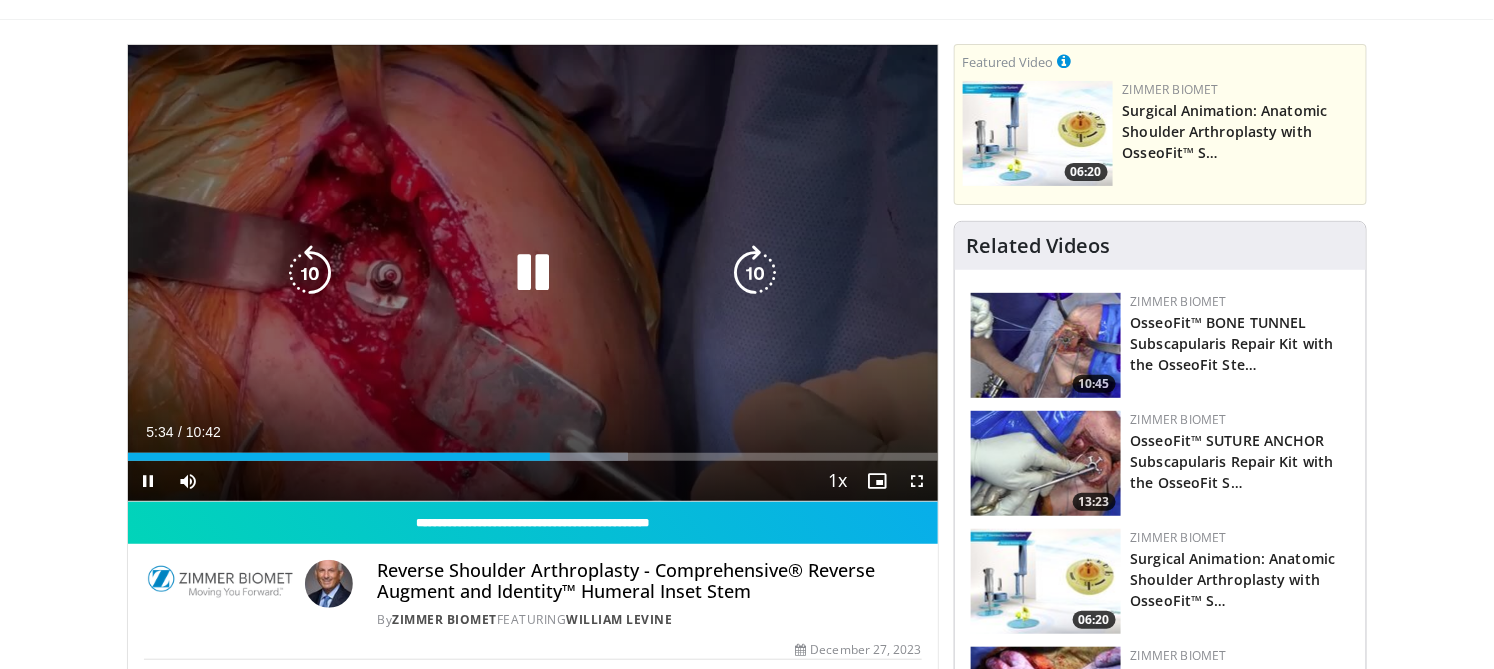 click at bounding box center [310, 273] 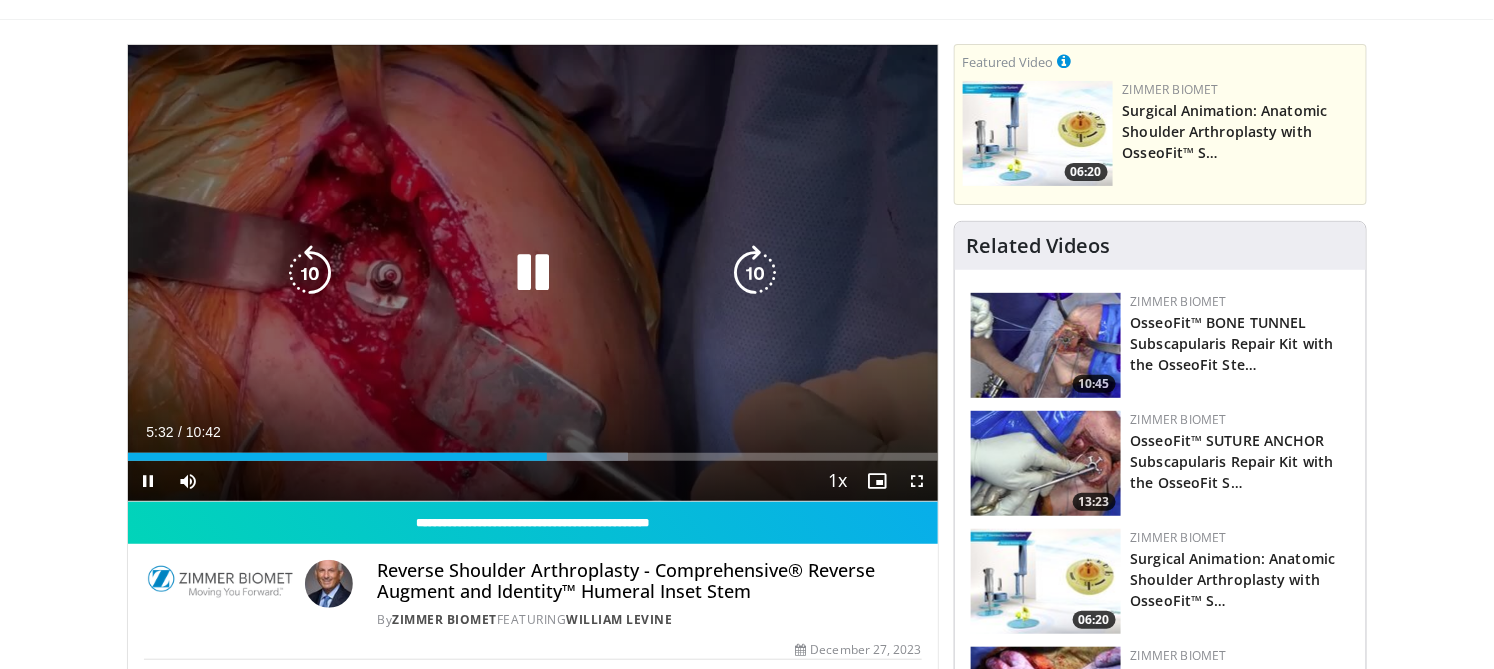 click at bounding box center (756, 273) 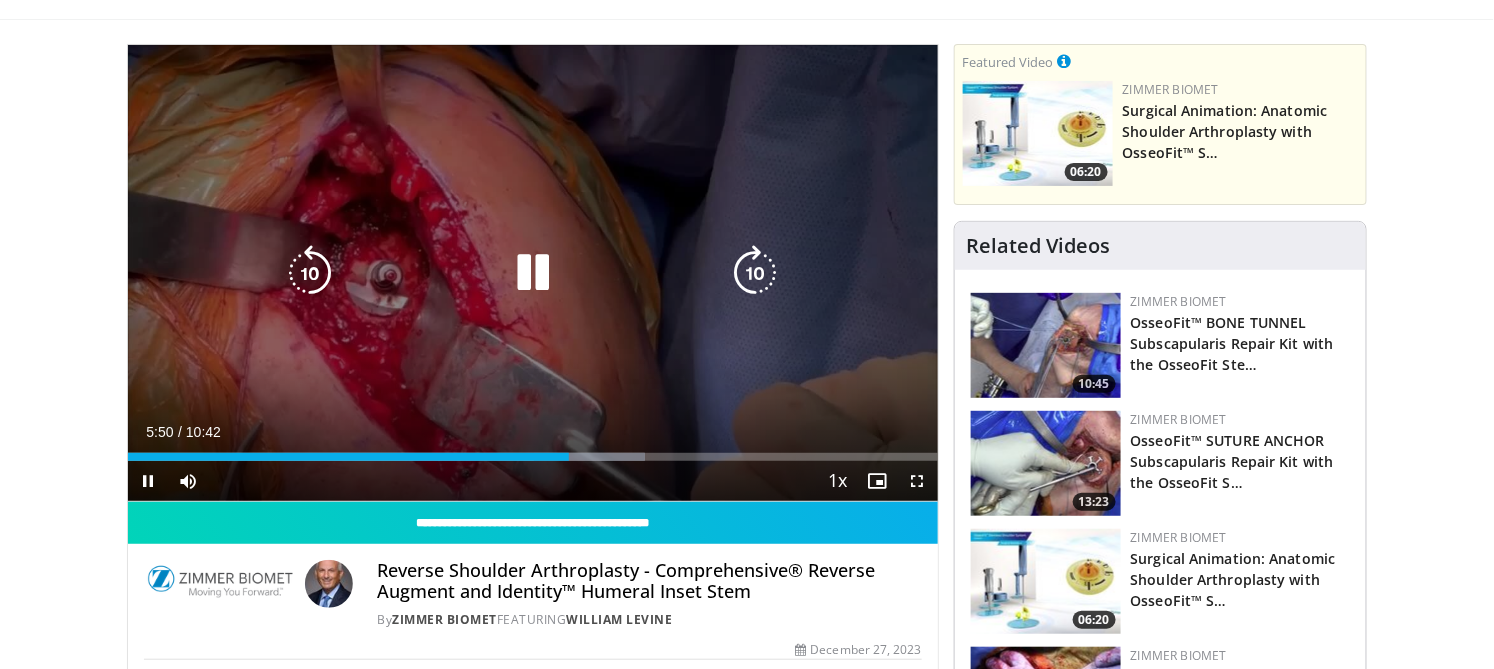 click at bounding box center (756, 273) 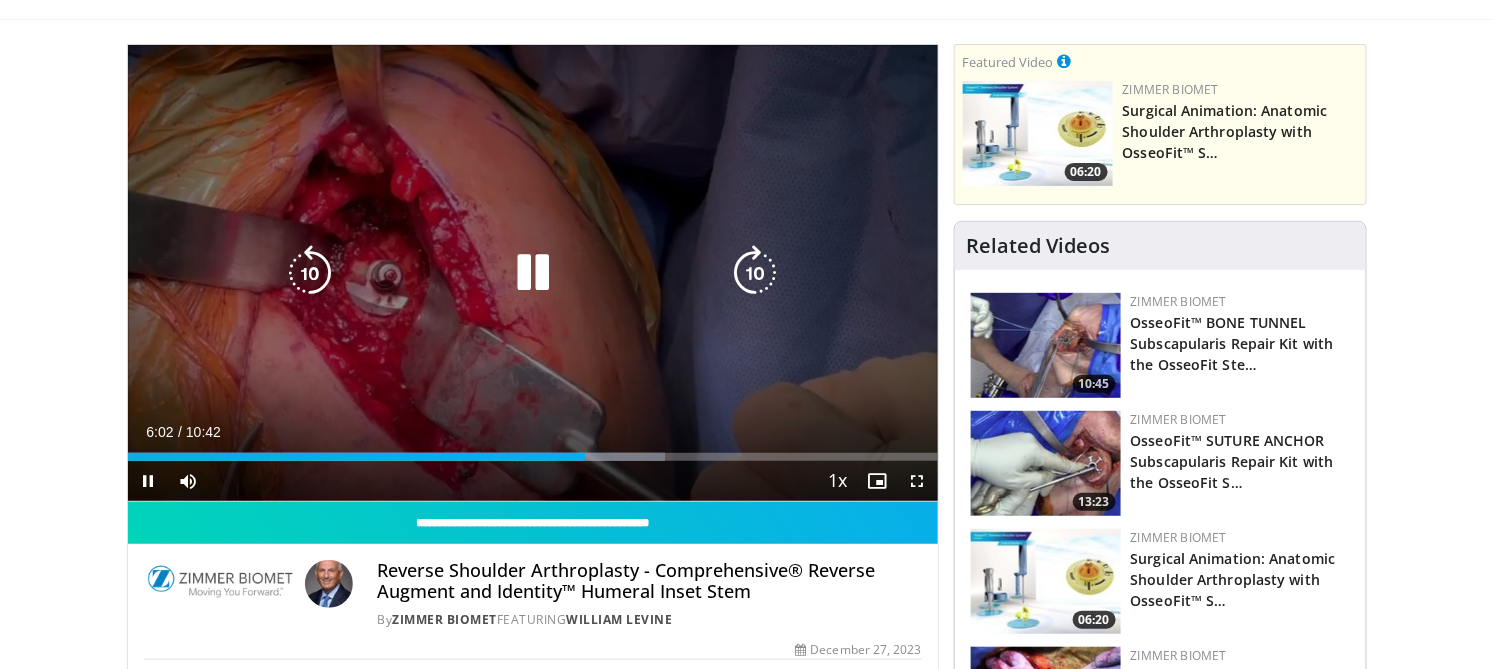 click at bounding box center (756, 273) 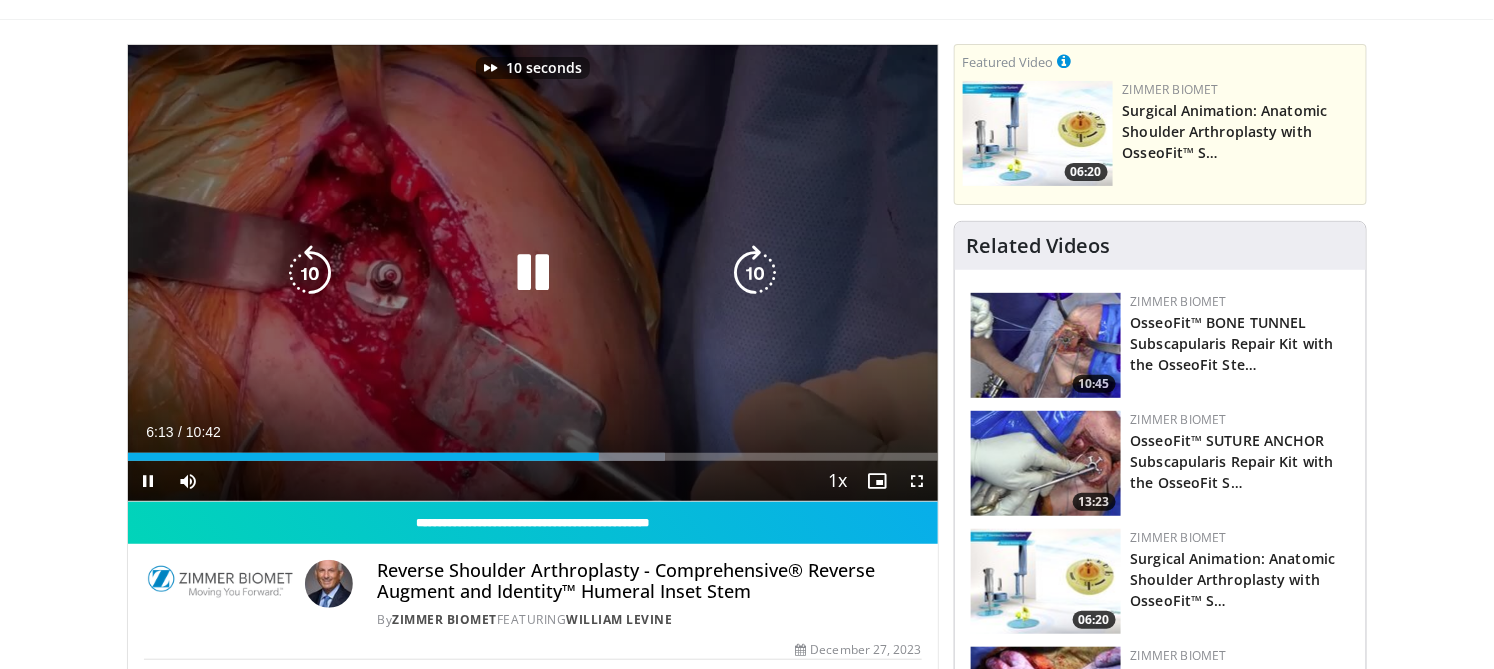 click at bounding box center [756, 273] 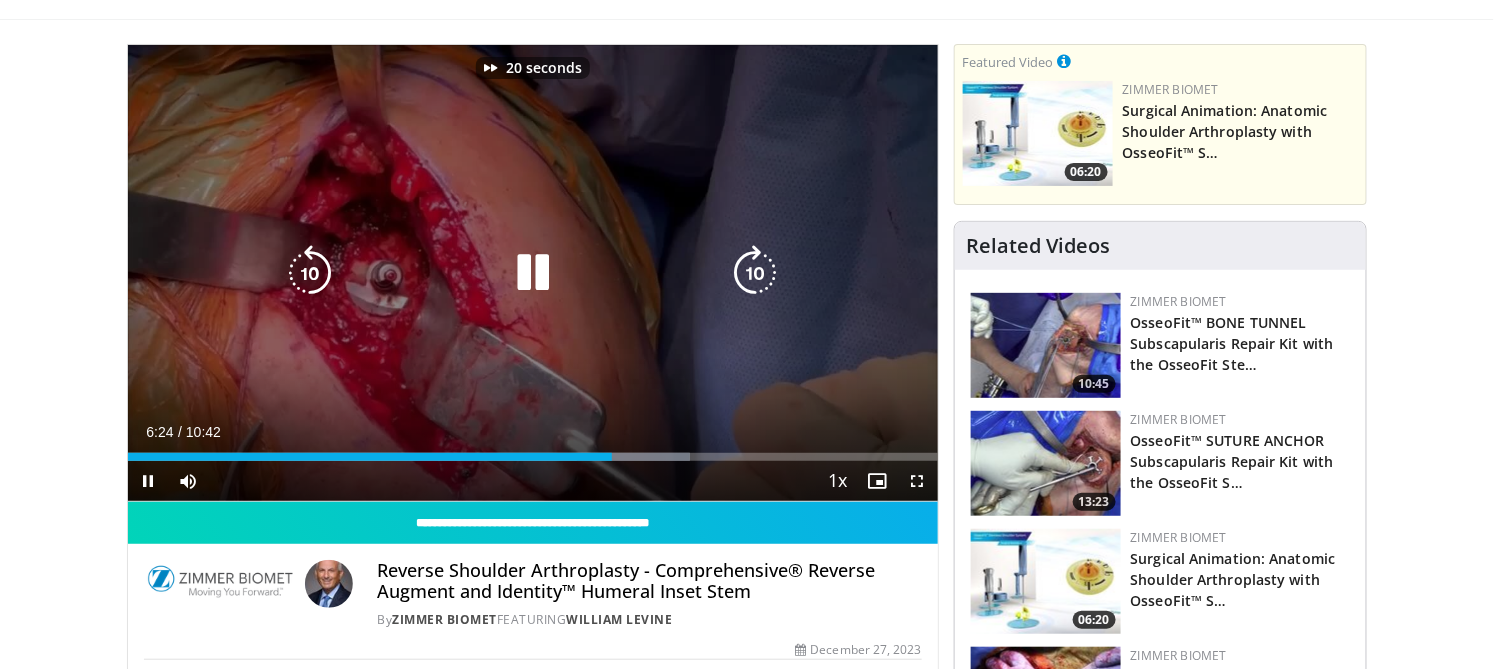 click at bounding box center (756, 273) 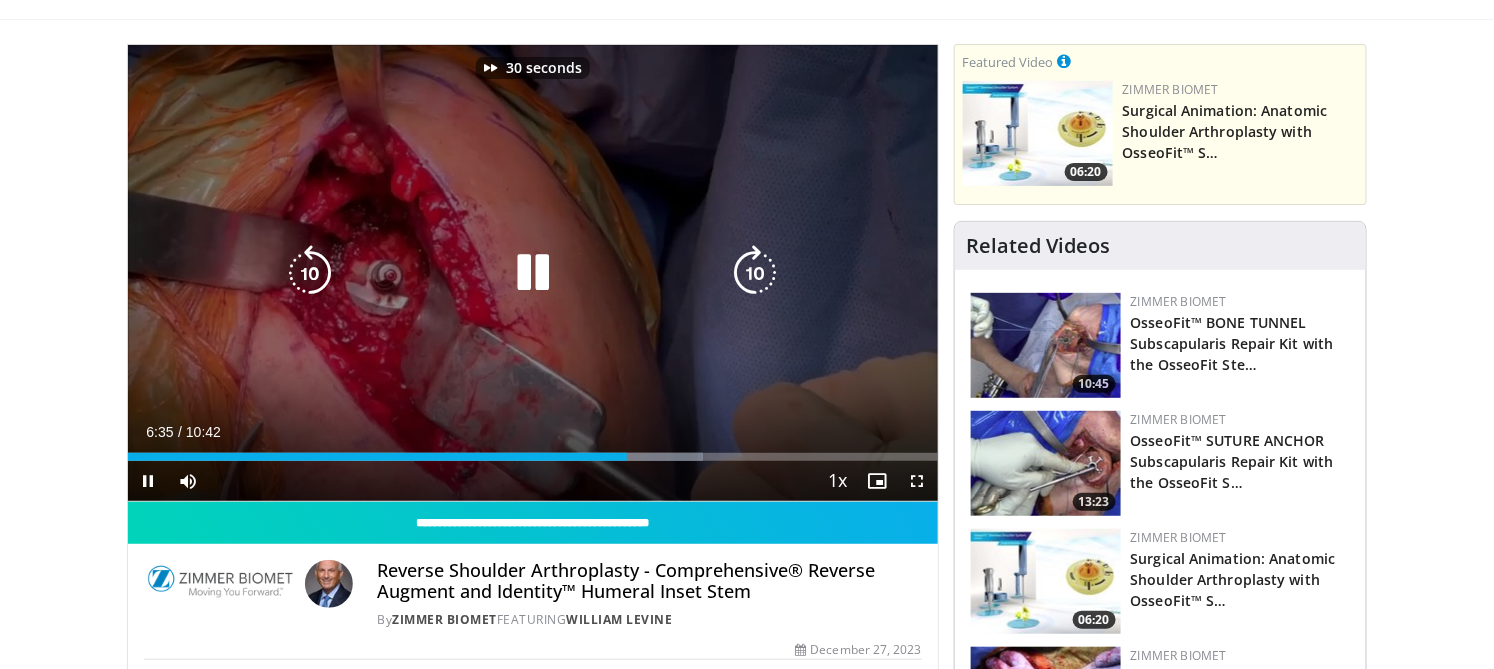 click at bounding box center [756, 273] 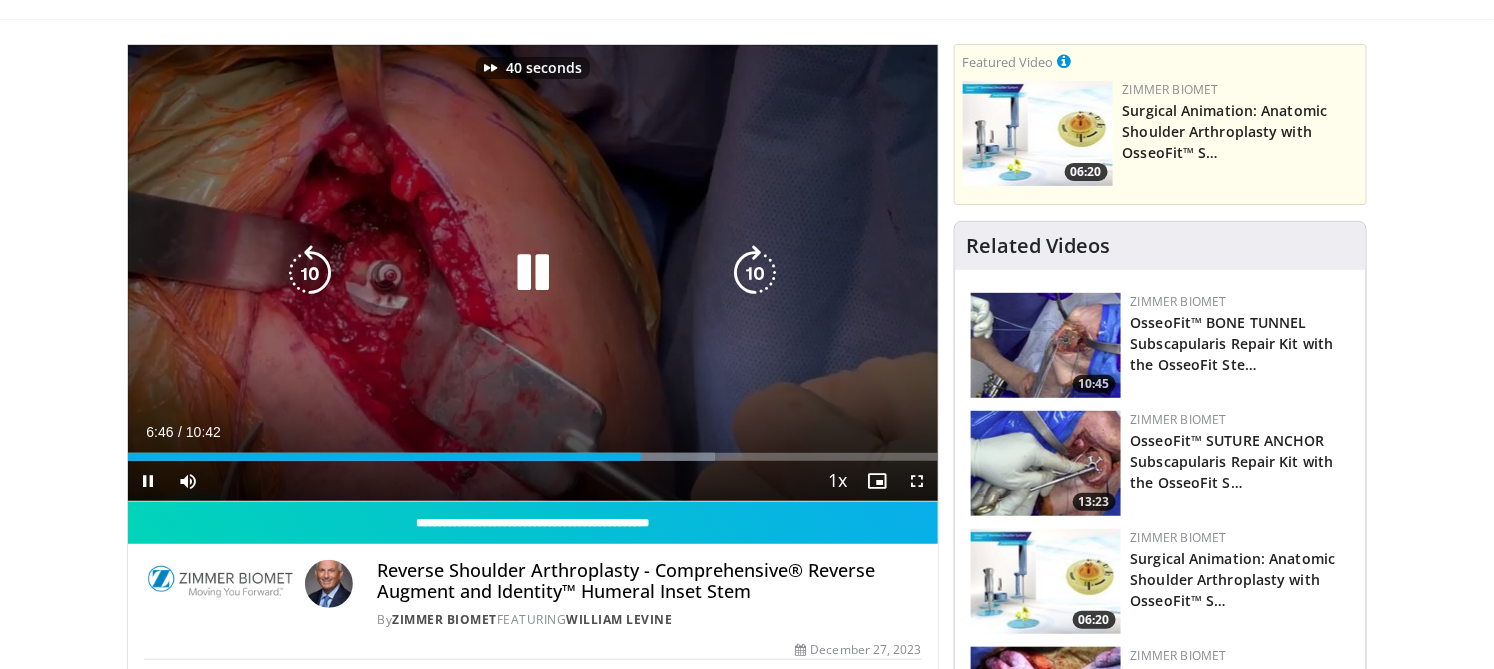 click at bounding box center (756, 273) 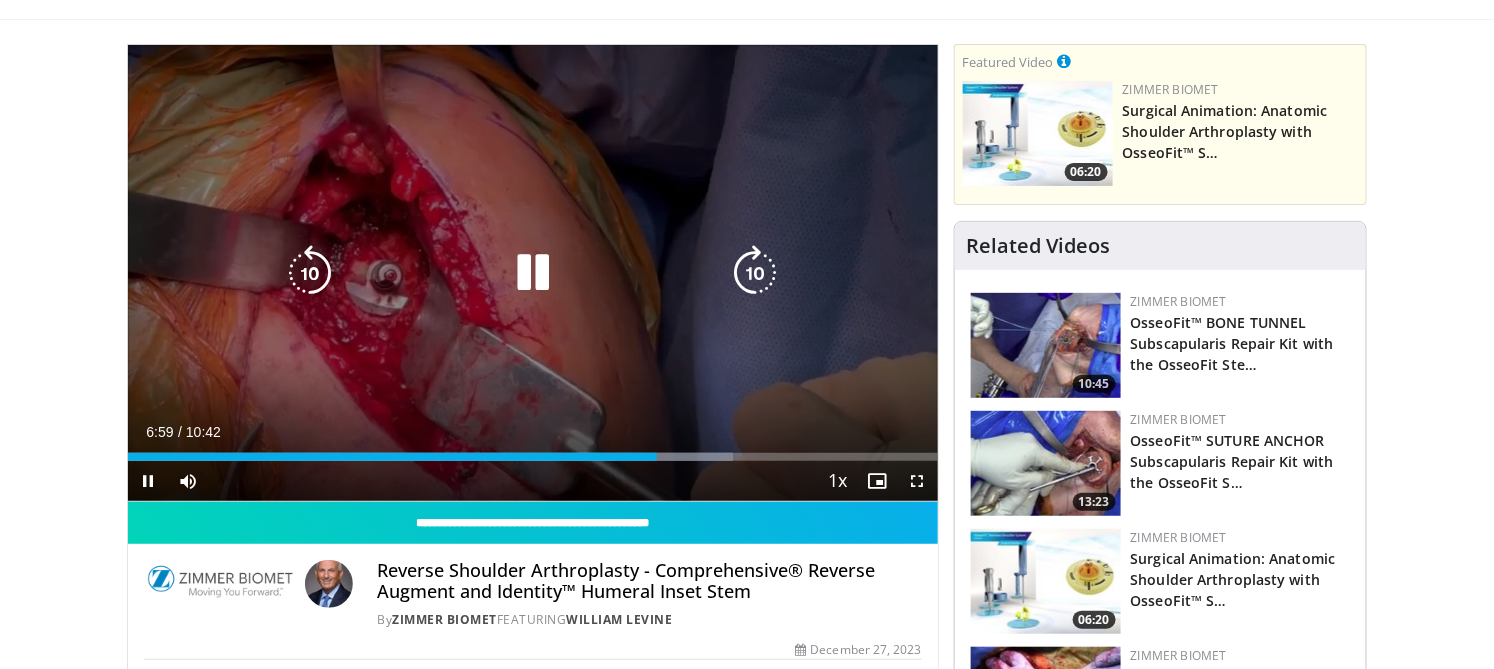click at bounding box center [756, 273] 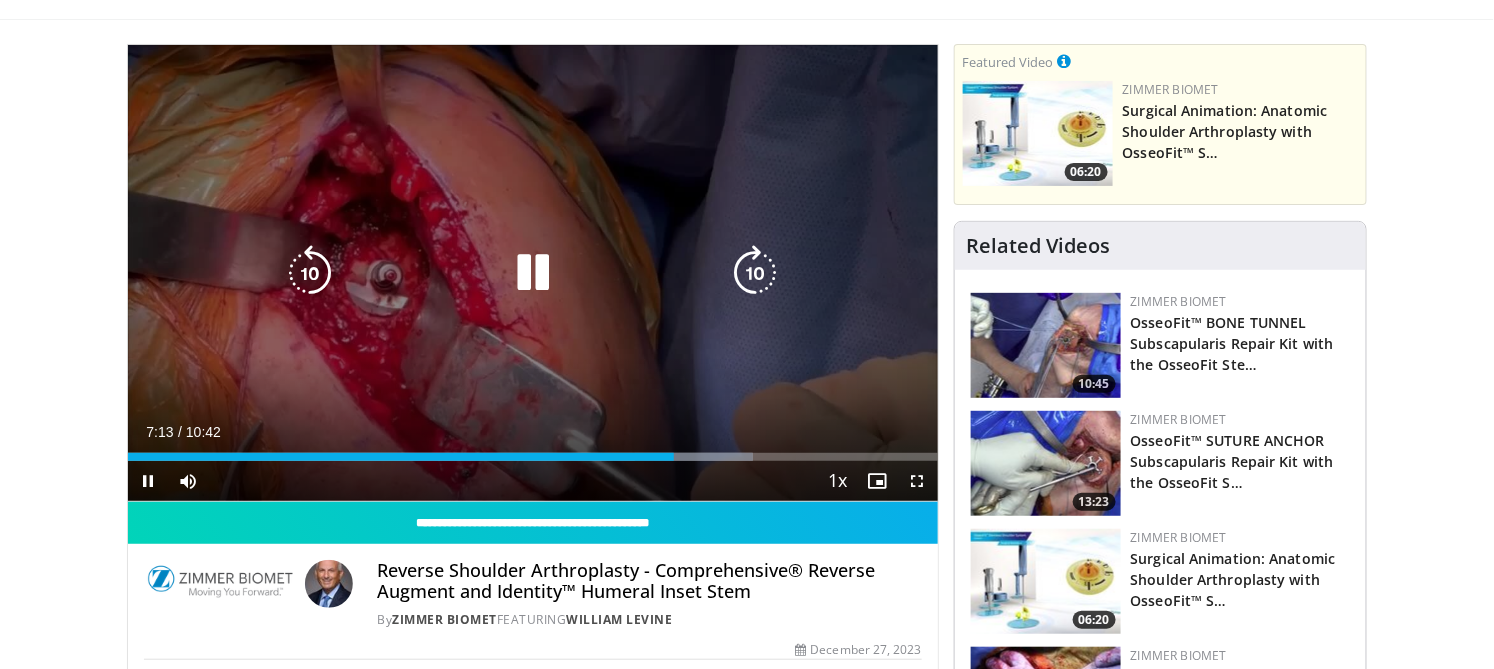 click at bounding box center (756, 273) 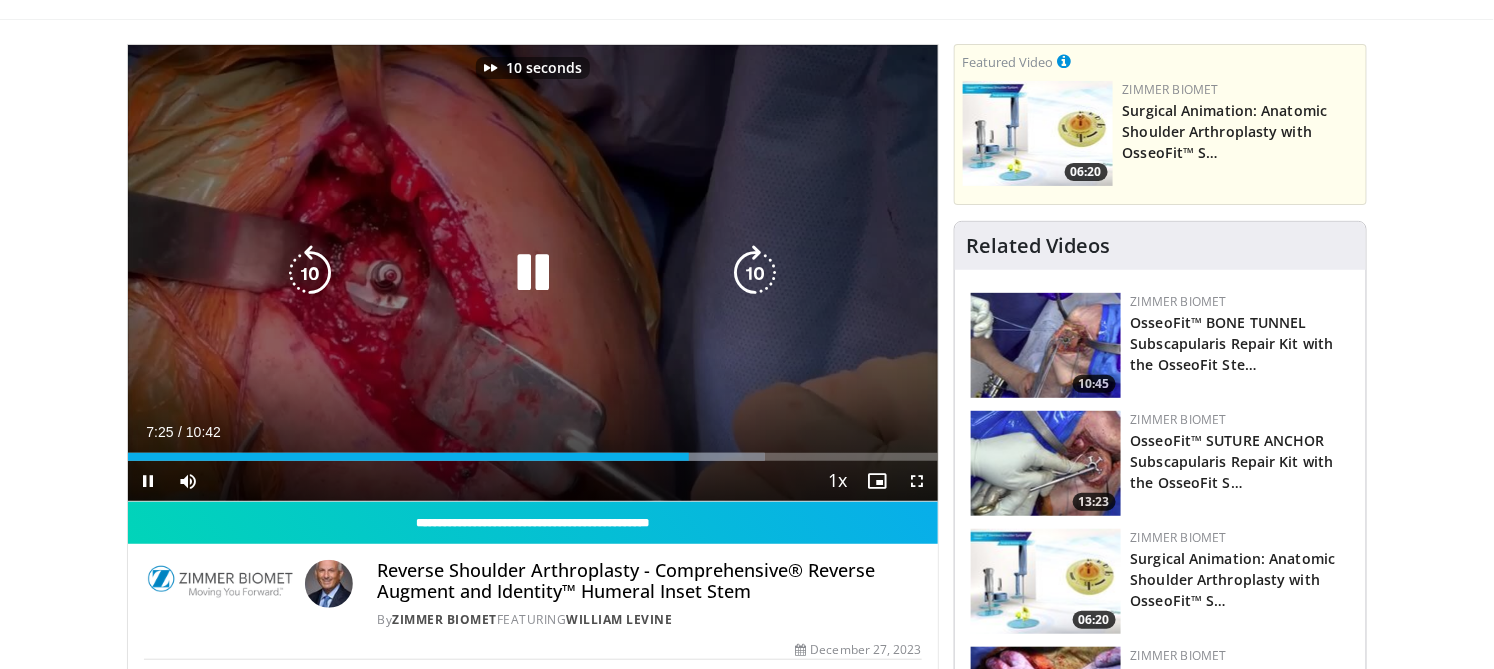 click at bounding box center [756, 273] 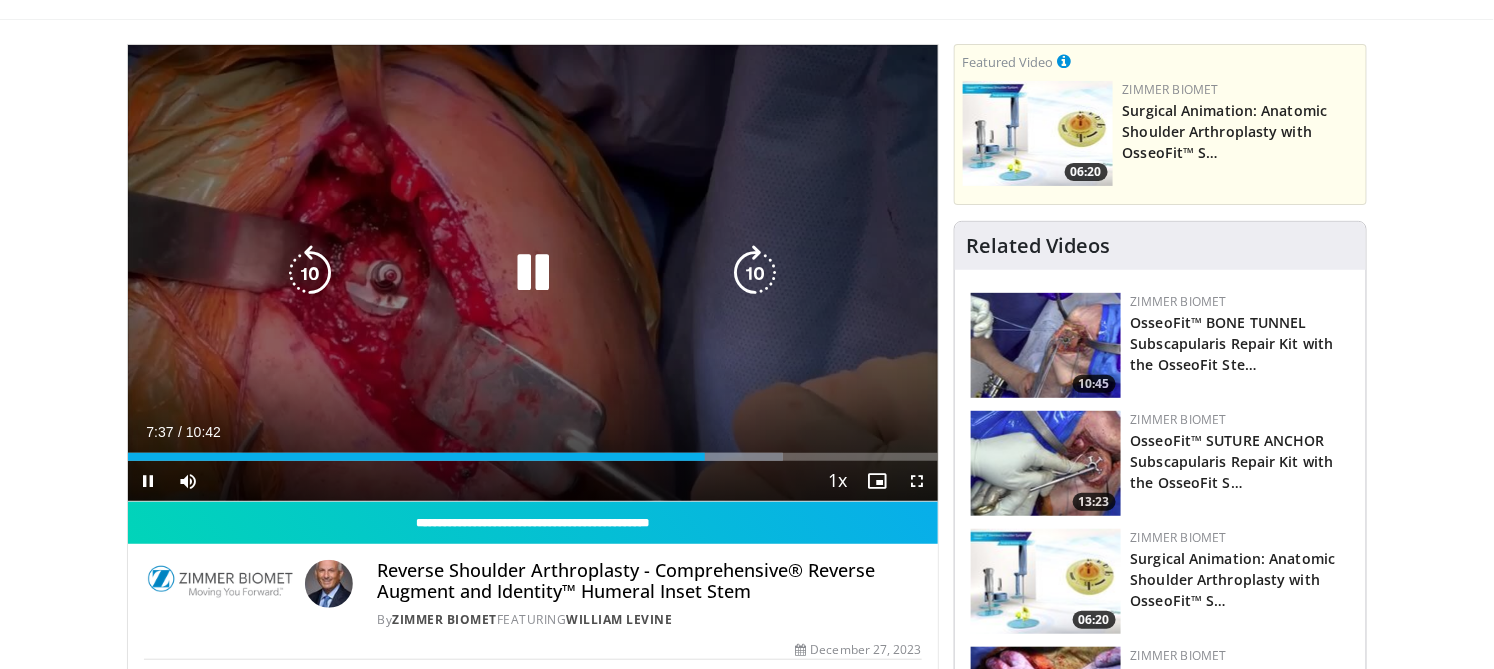 click at bounding box center [756, 273] 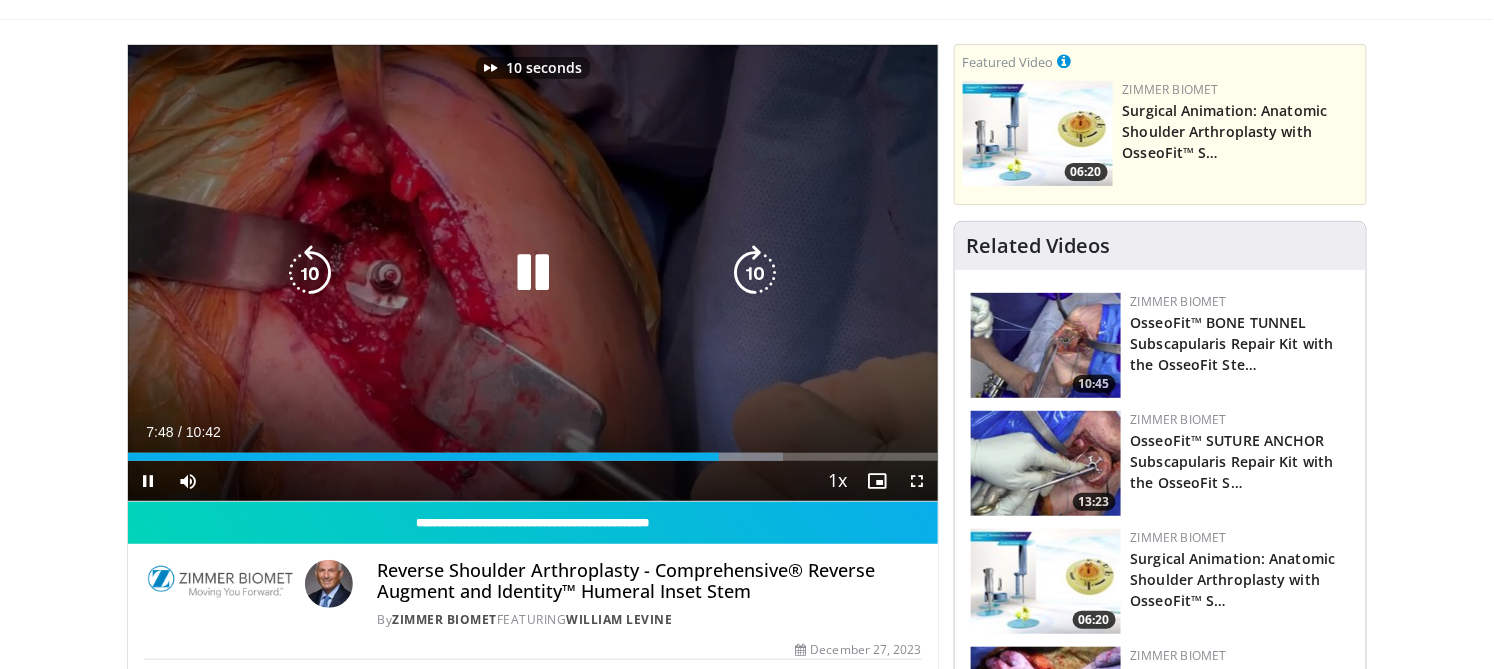 click at bounding box center (756, 273) 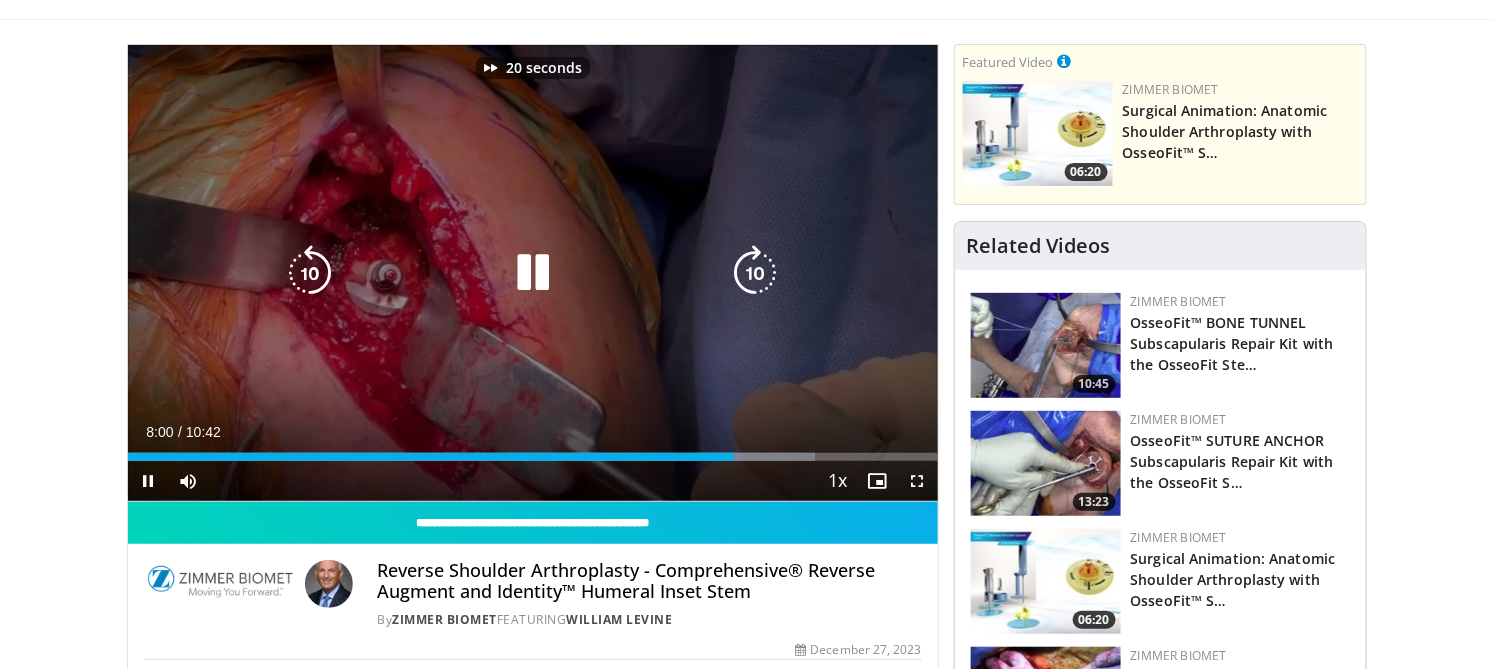 click at bounding box center (756, 273) 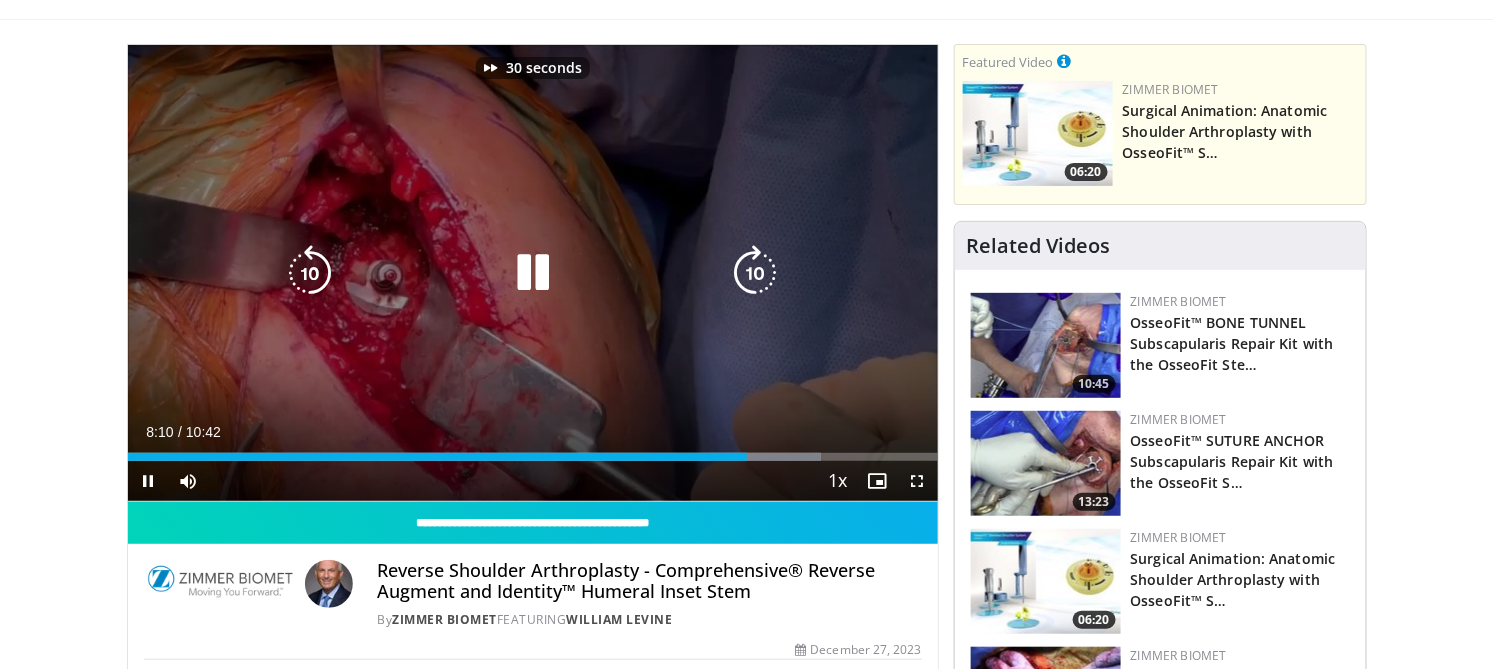 click at bounding box center [756, 273] 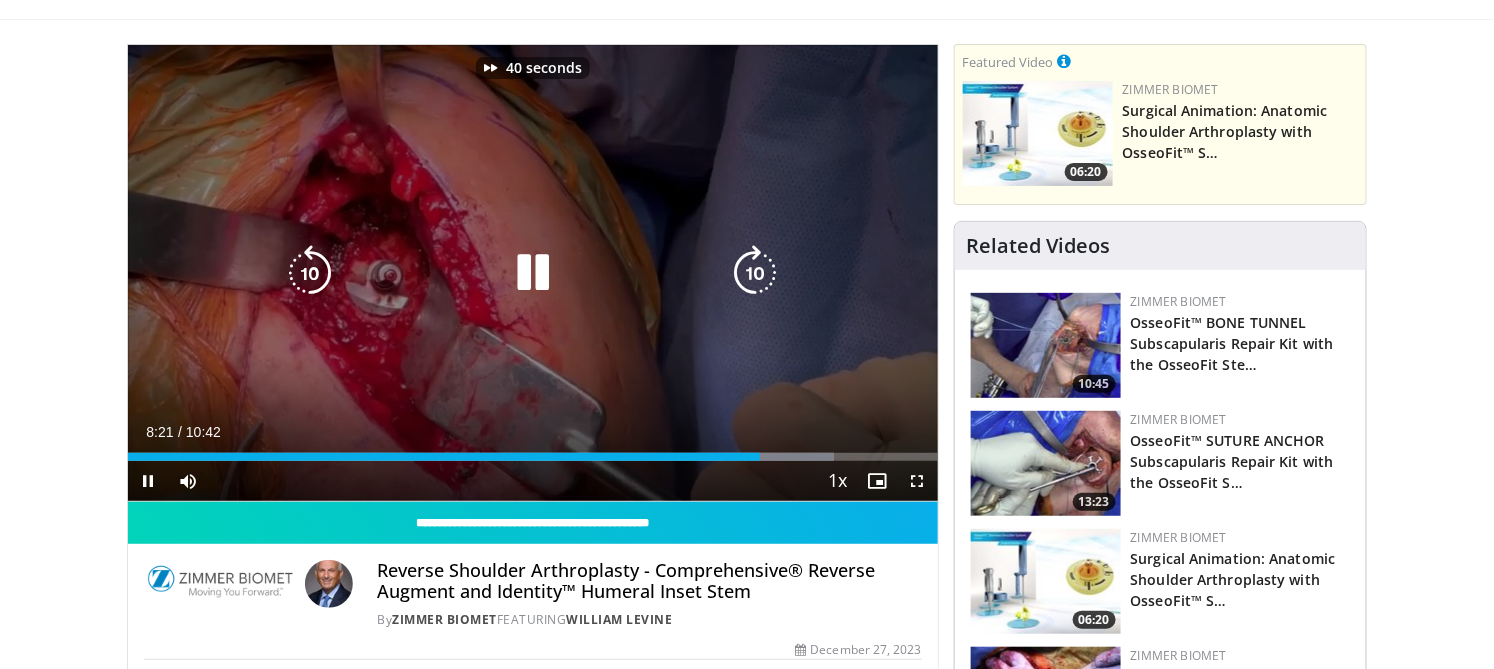 click at bounding box center (756, 273) 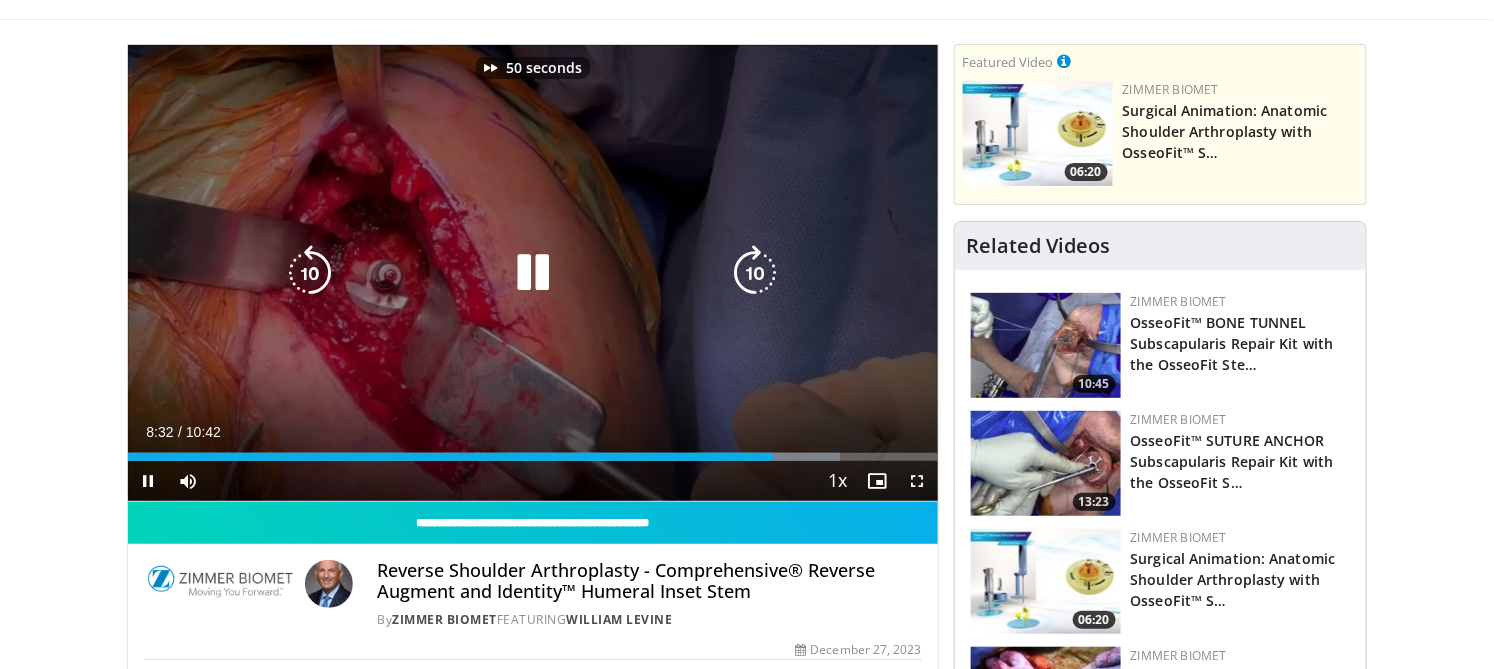 click at bounding box center [756, 273] 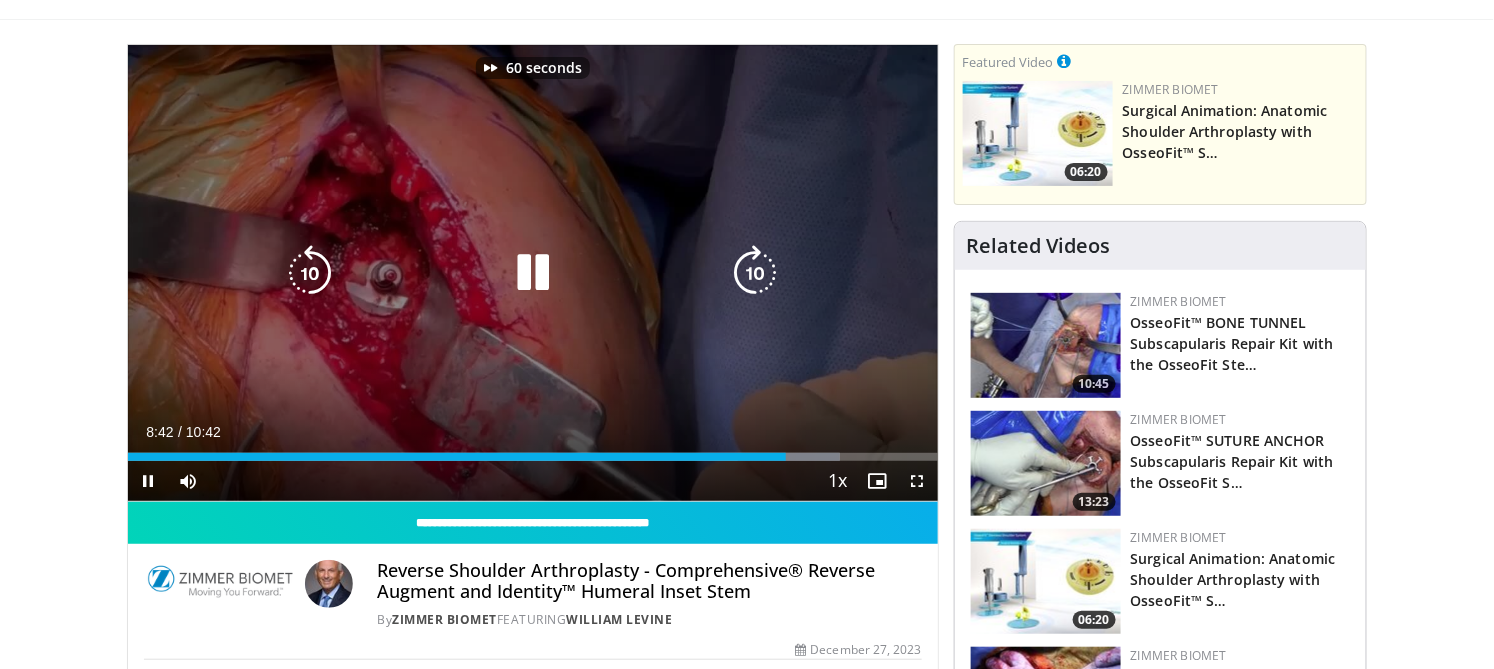 click at bounding box center (756, 273) 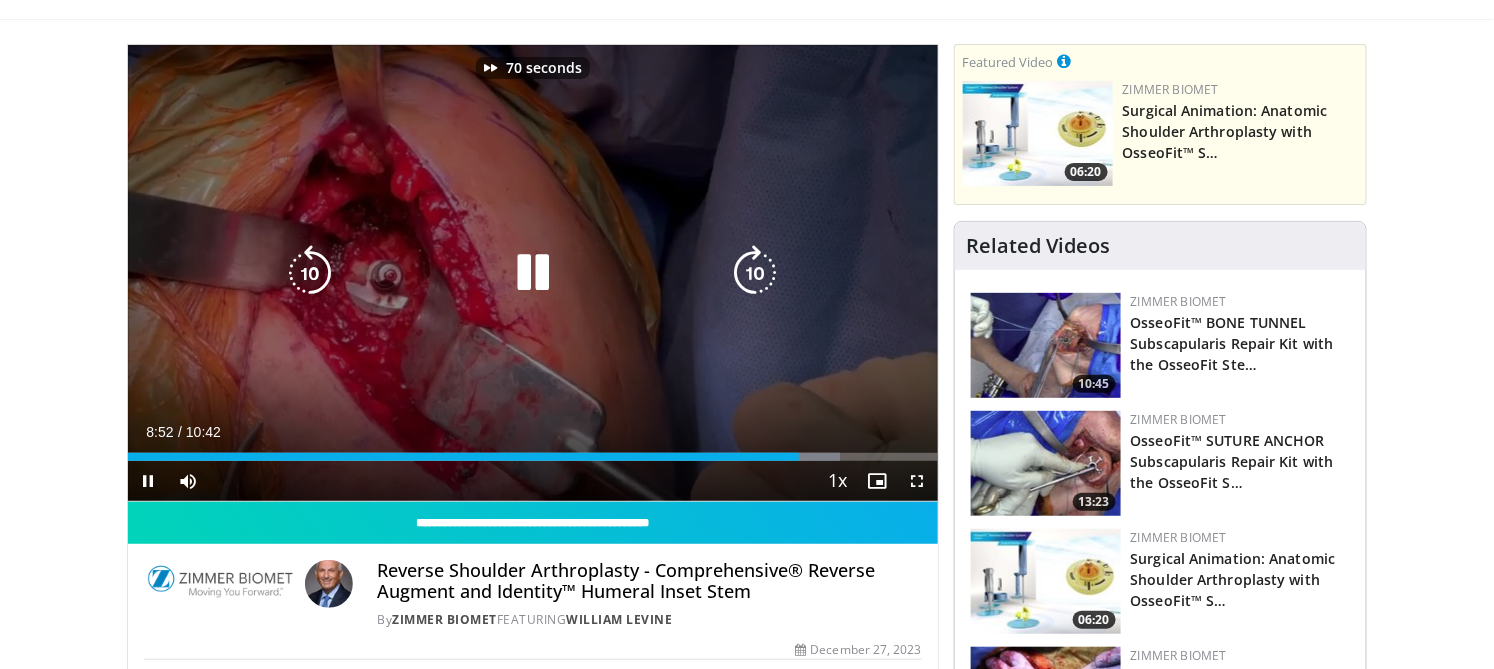 click at bounding box center (756, 273) 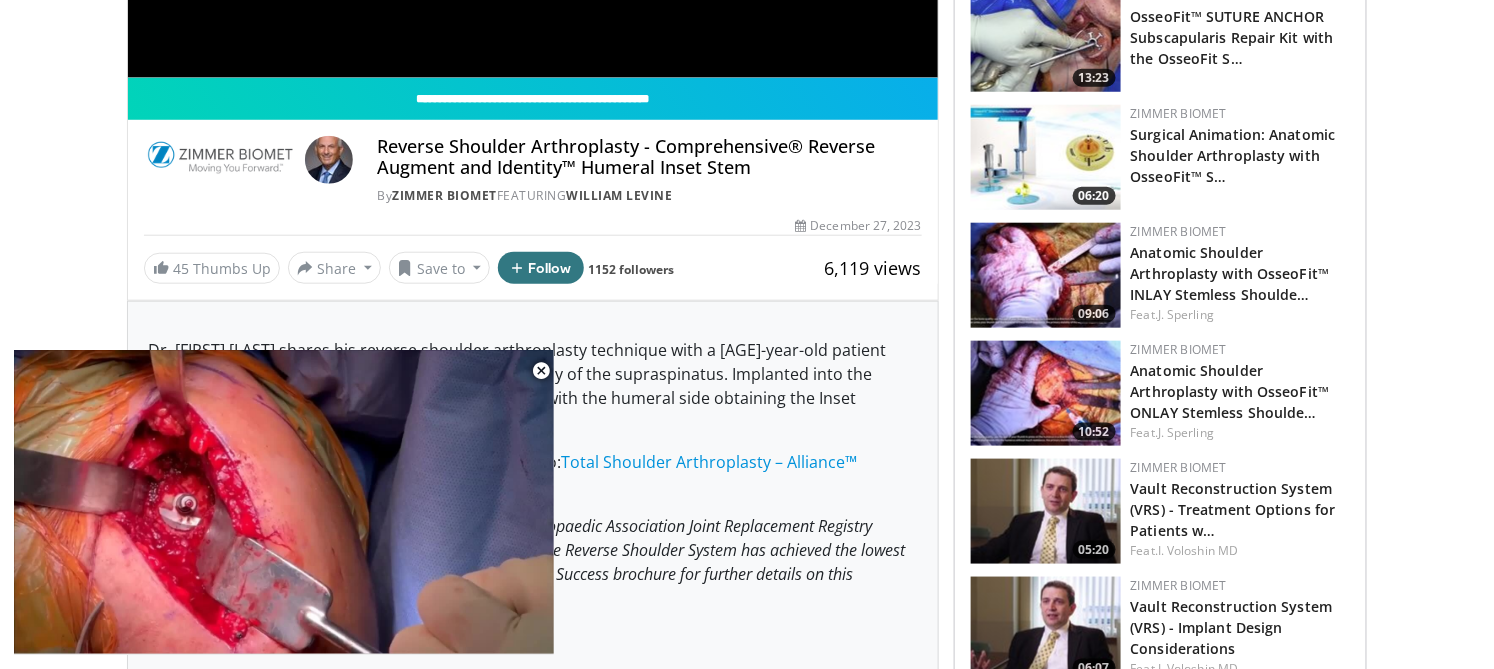 scroll, scrollTop: 555, scrollLeft: 0, axis: vertical 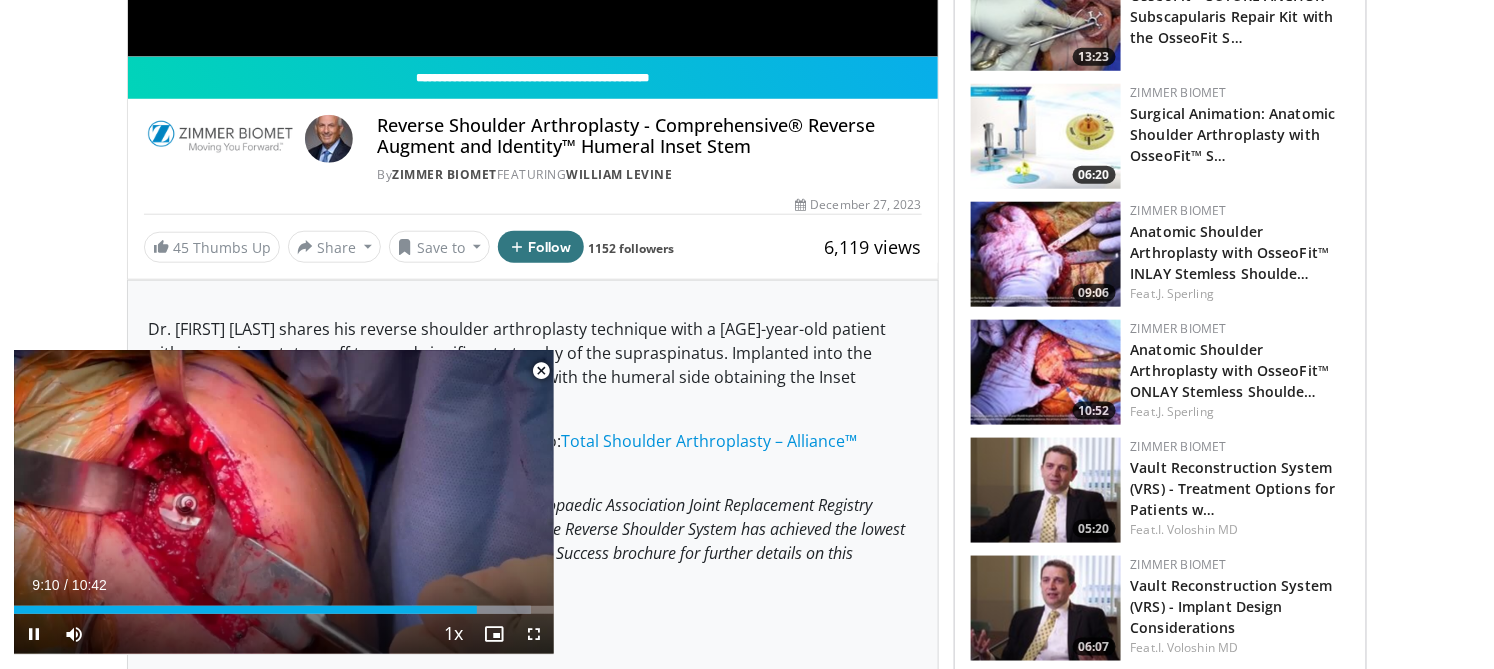 click at bounding box center [541, 371] 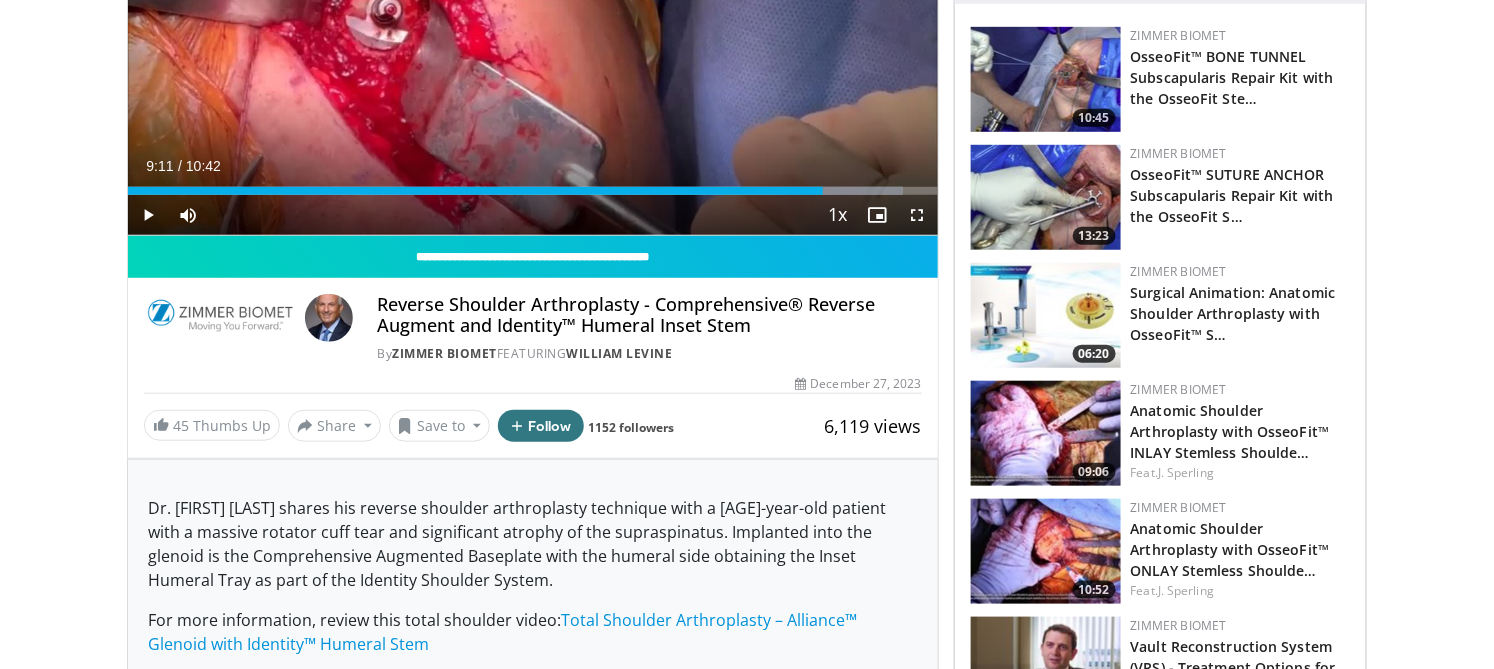 scroll, scrollTop: 110, scrollLeft: 0, axis: vertical 